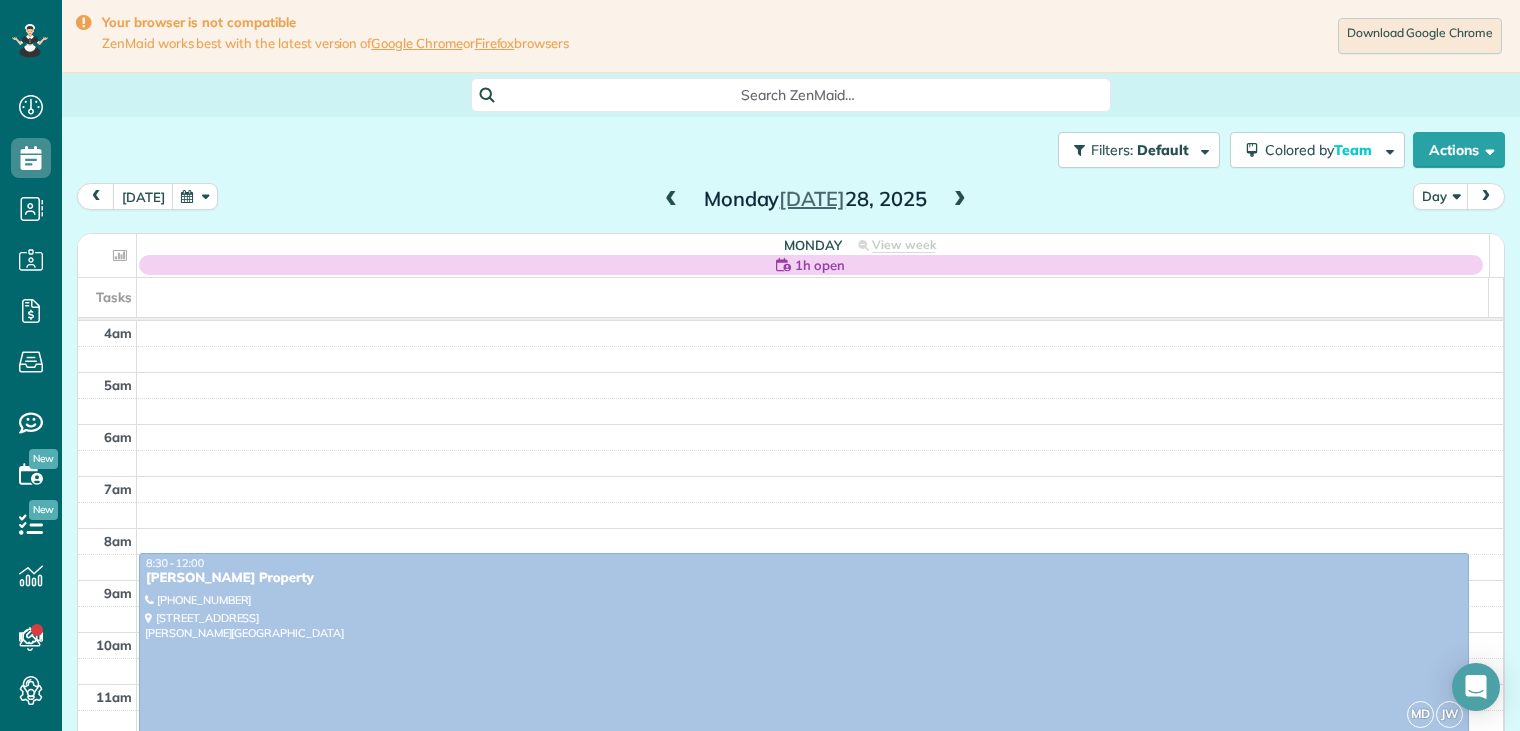 scroll, scrollTop: 0, scrollLeft: 0, axis: both 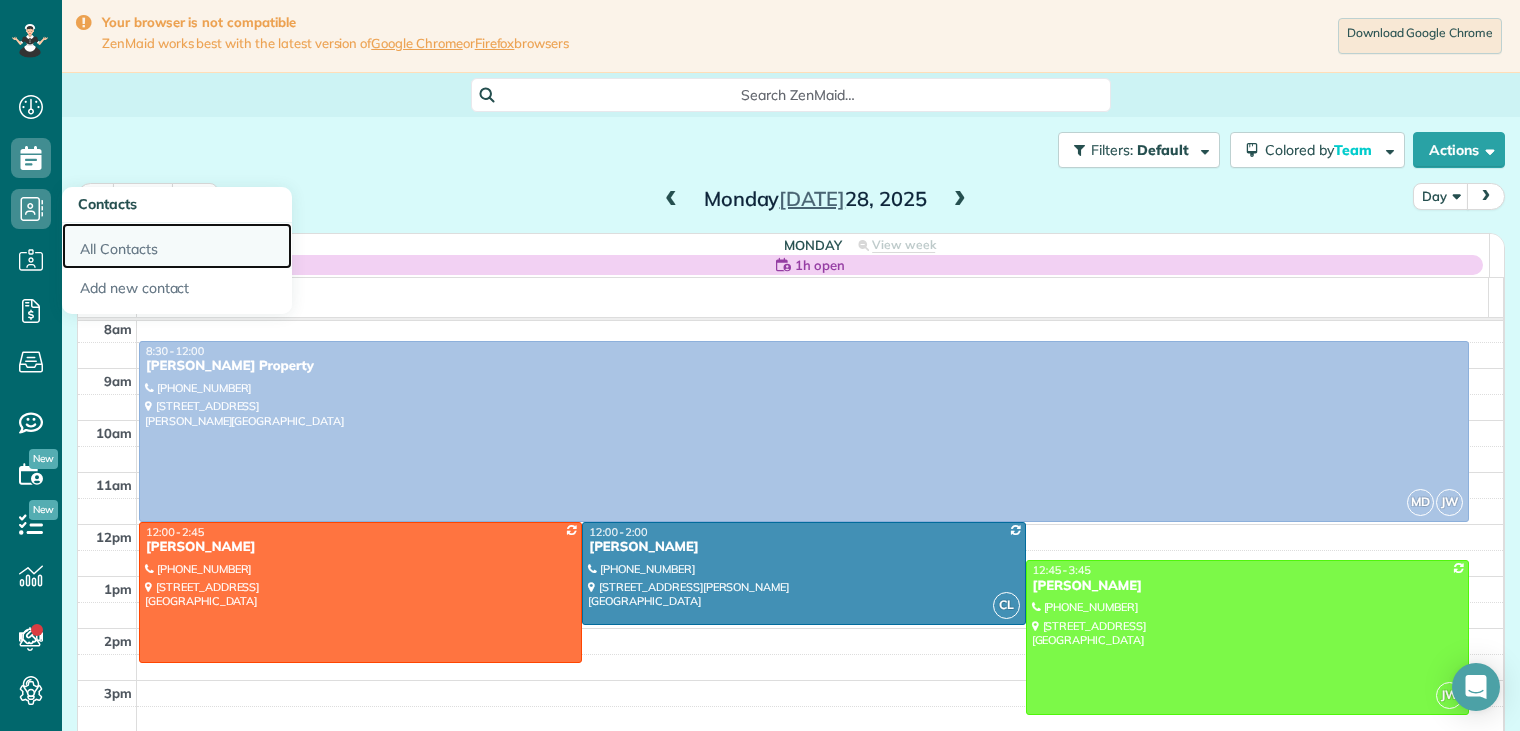 click on "All Contacts" at bounding box center (177, 246) 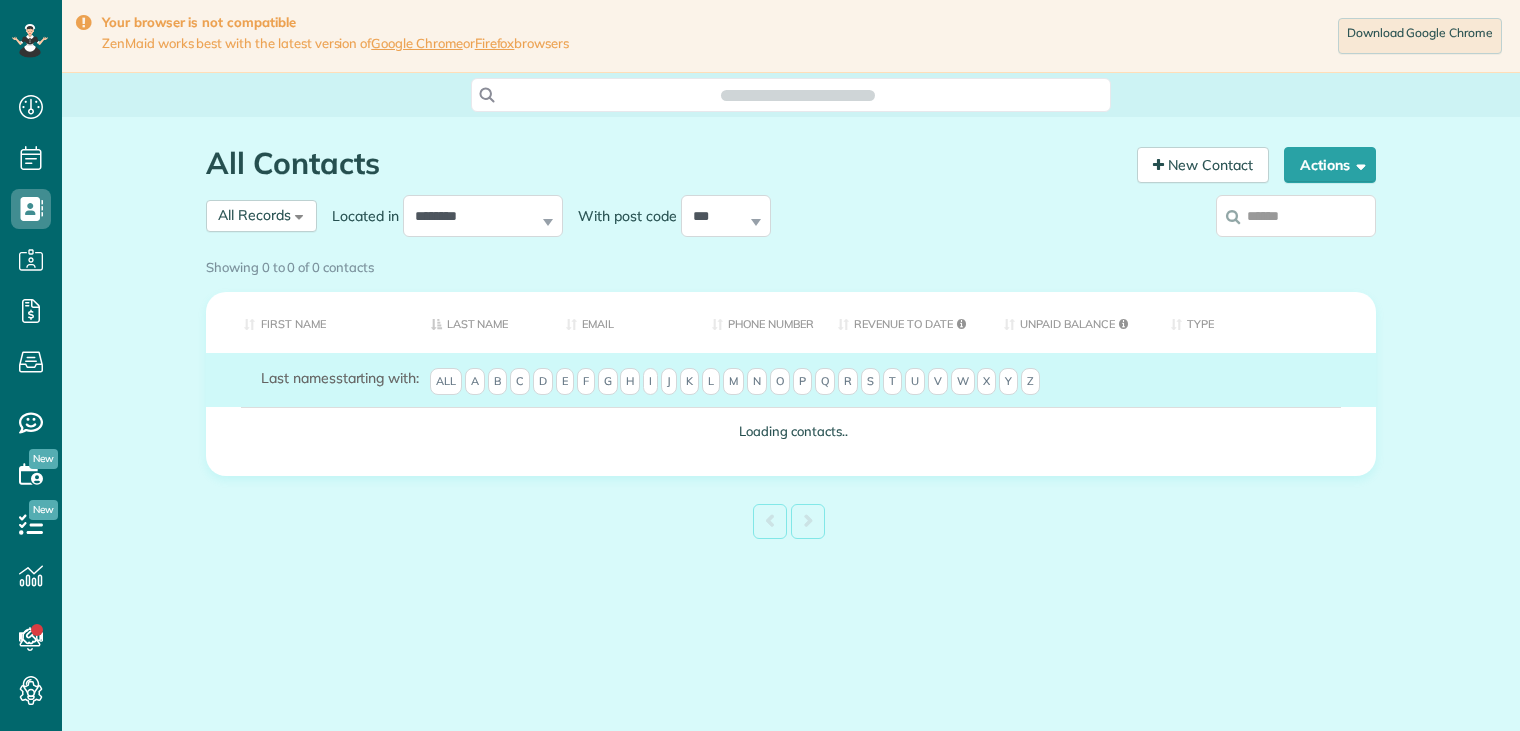 scroll, scrollTop: 0, scrollLeft: 0, axis: both 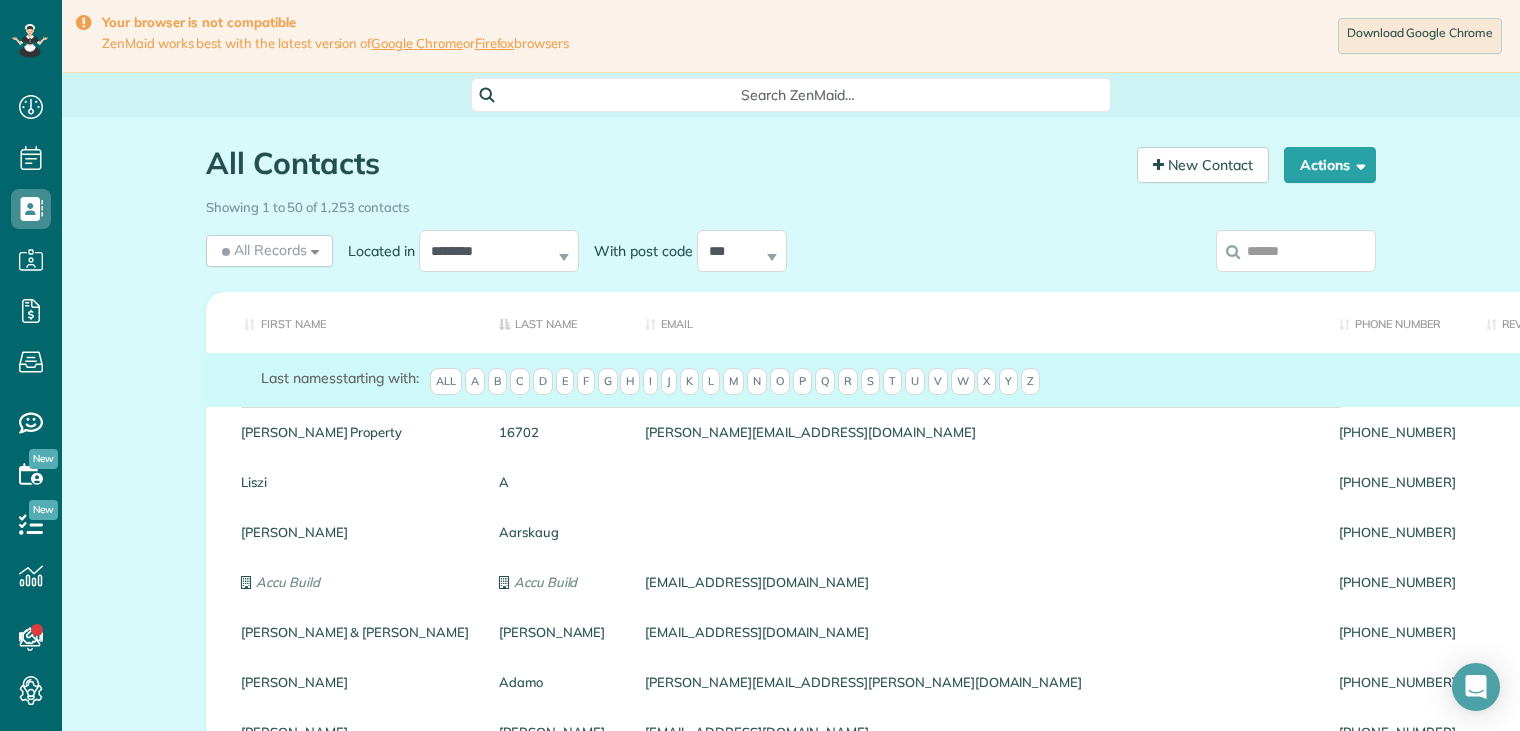 click at bounding box center [1296, 251] 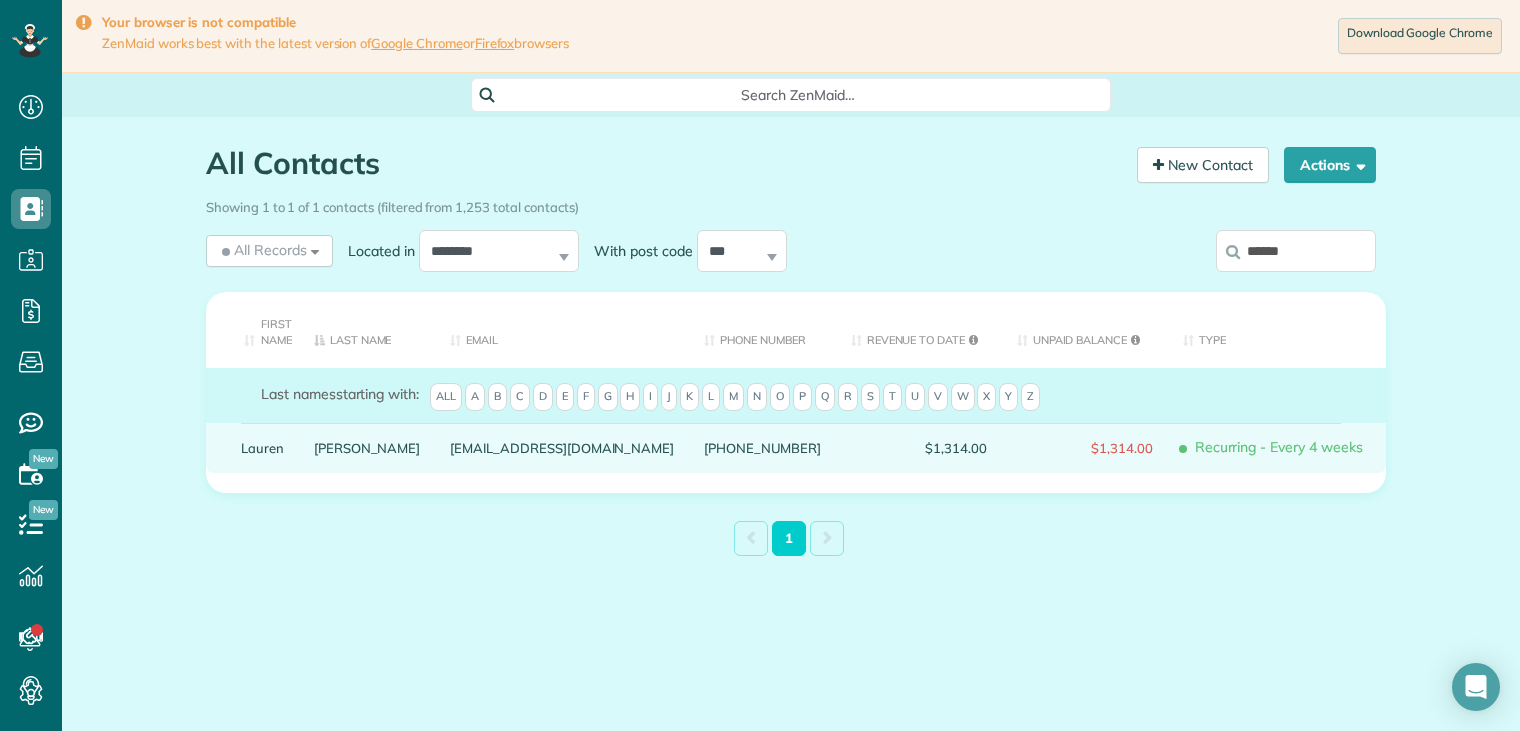 type on "******" 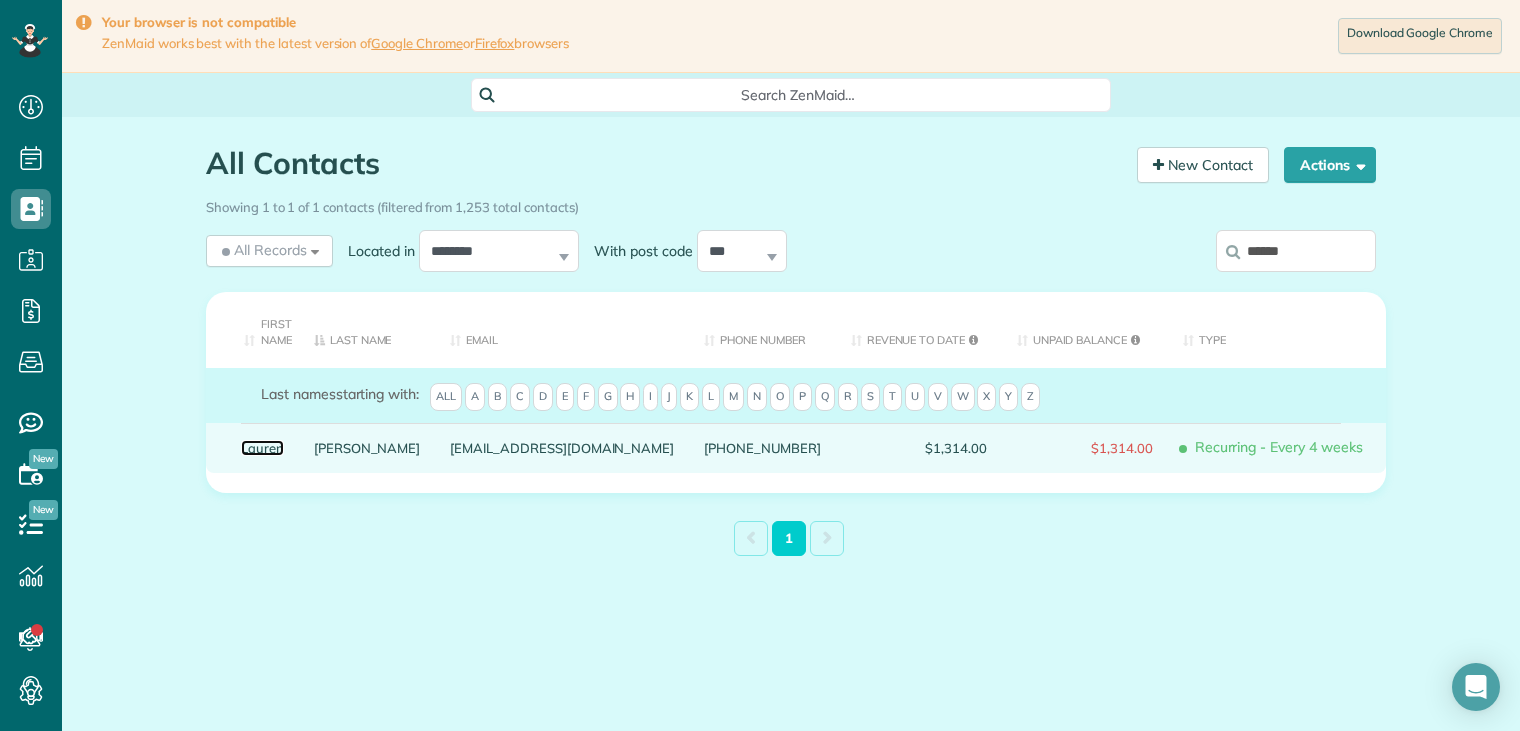 click on "Lauren" at bounding box center [262, 448] 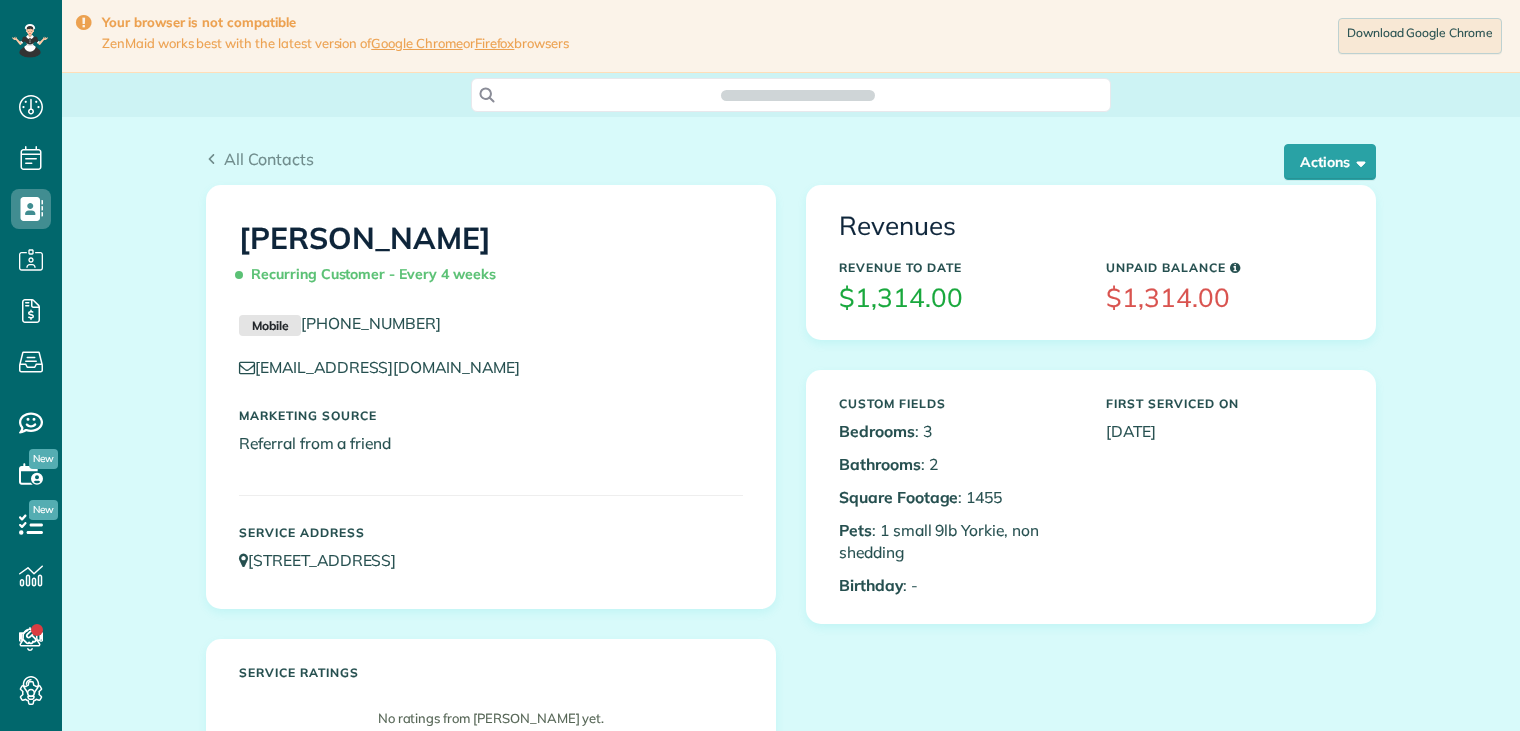 scroll, scrollTop: 0, scrollLeft: 0, axis: both 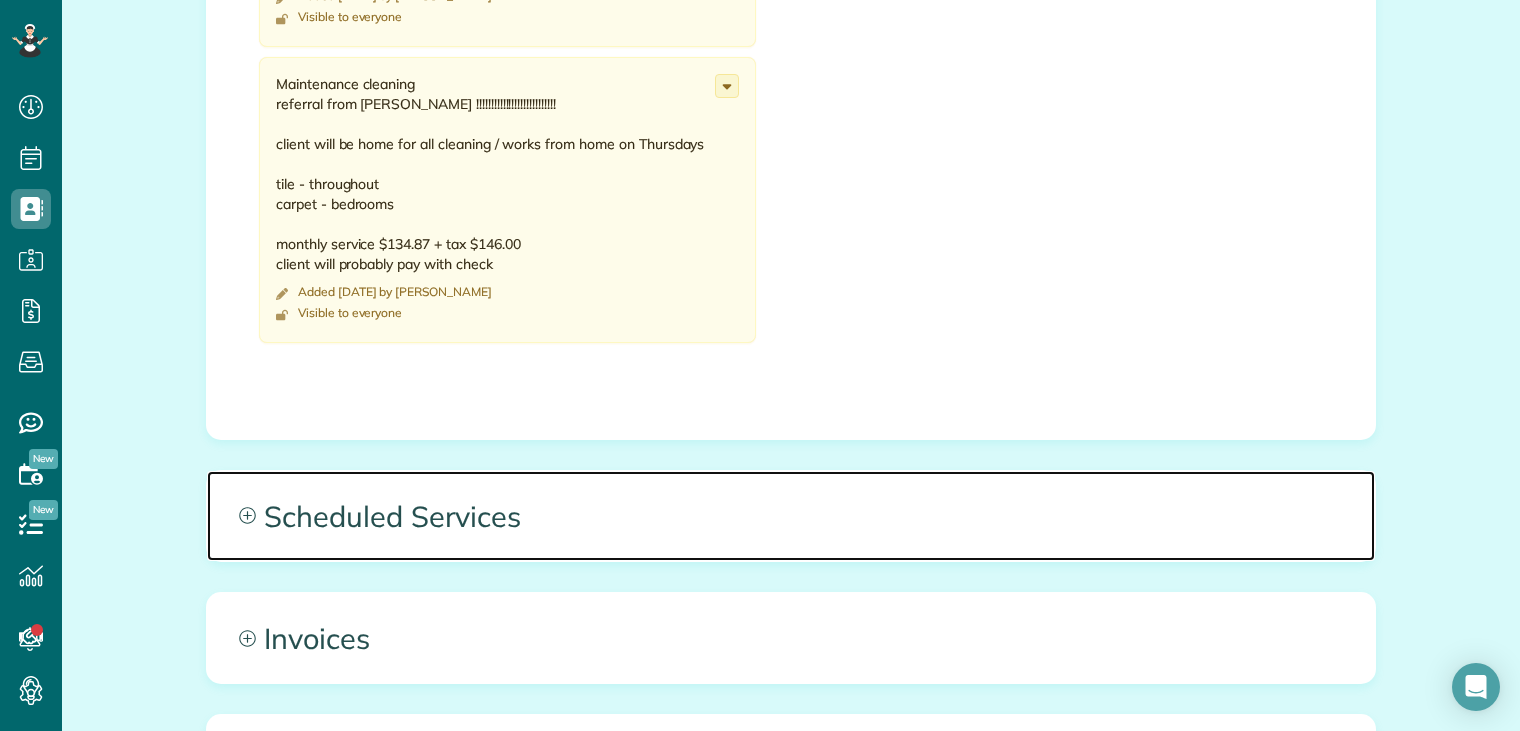 click on "Scheduled Services" at bounding box center [791, 516] 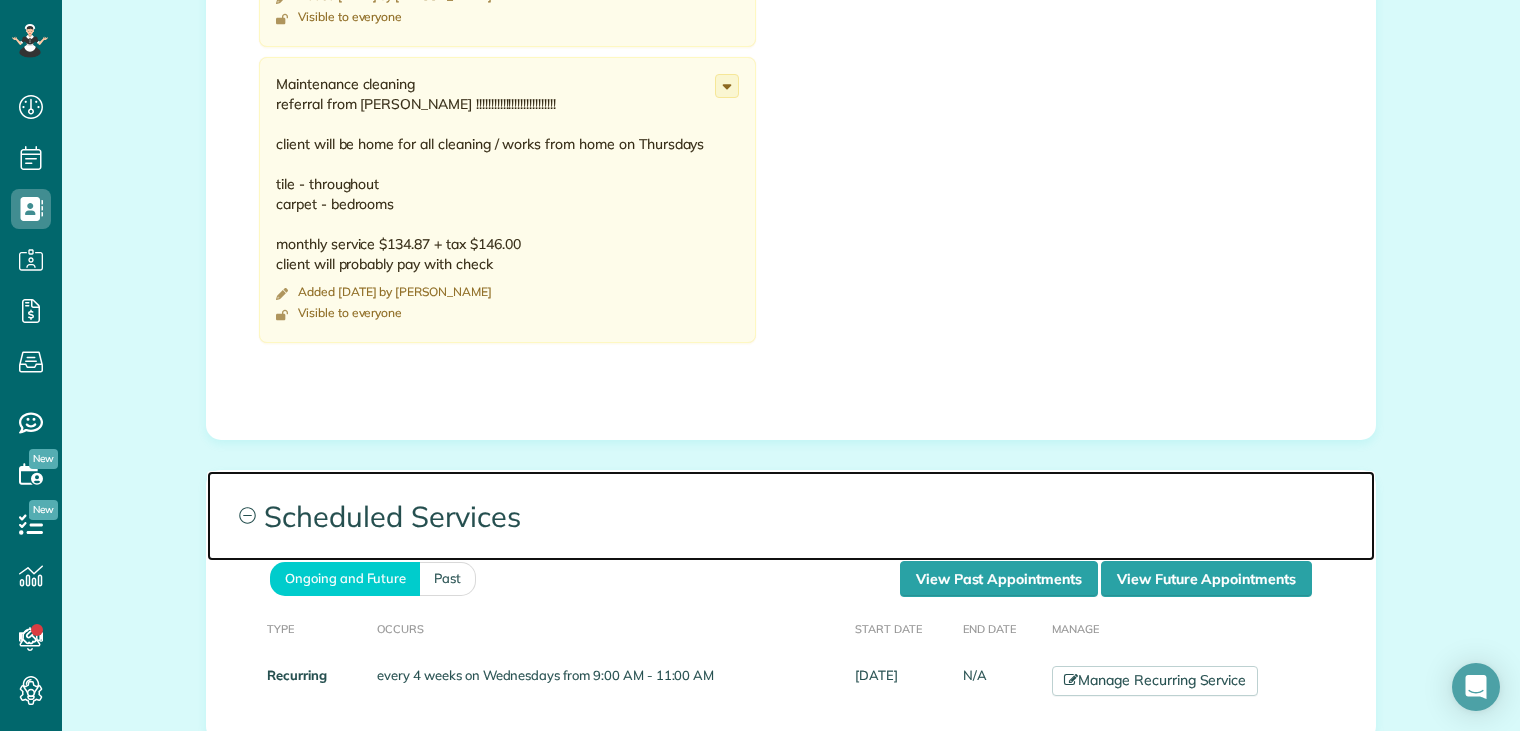 scroll, scrollTop: 1400, scrollLeft: 0, axis: vertical 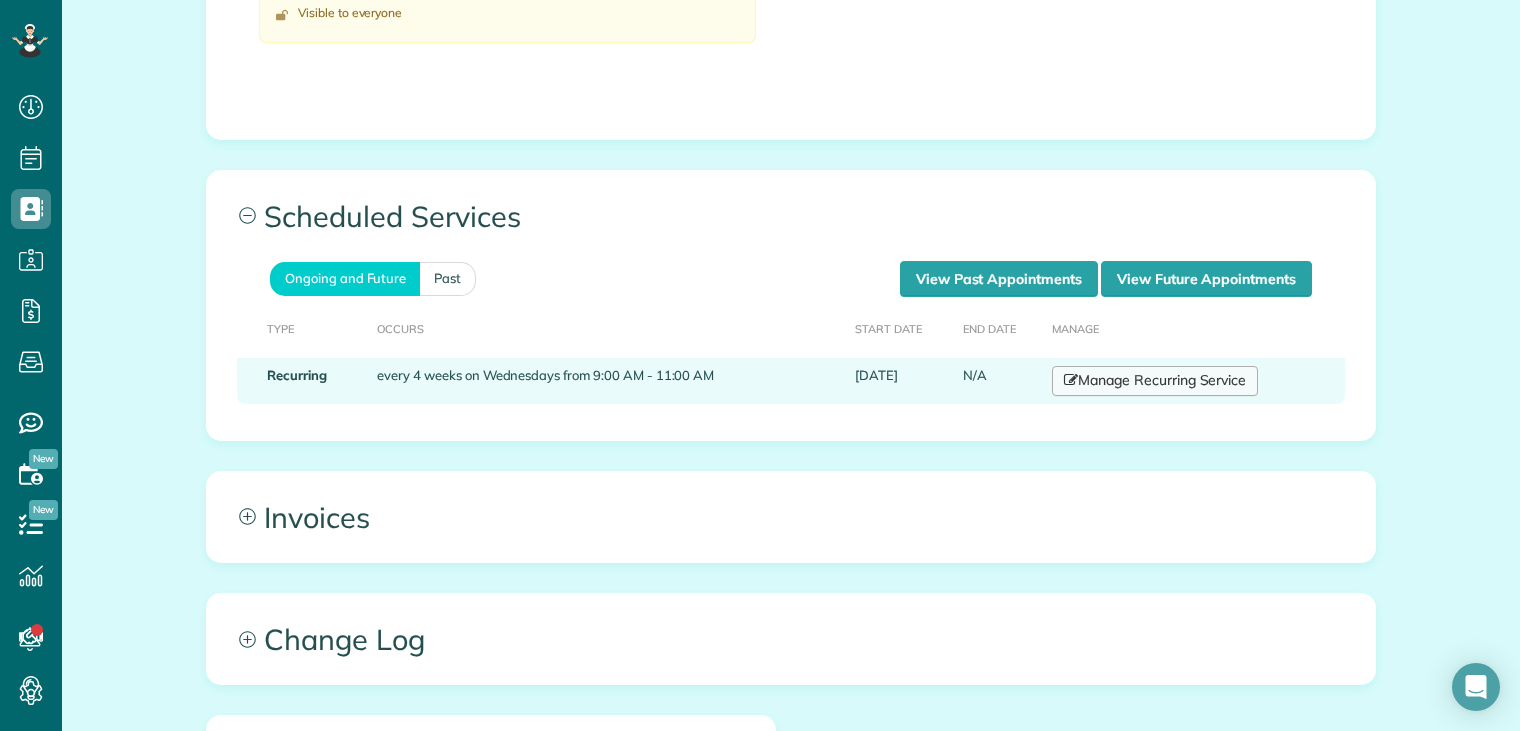 click on "Manage Recurring Service" at bounding box center (1155, 381) 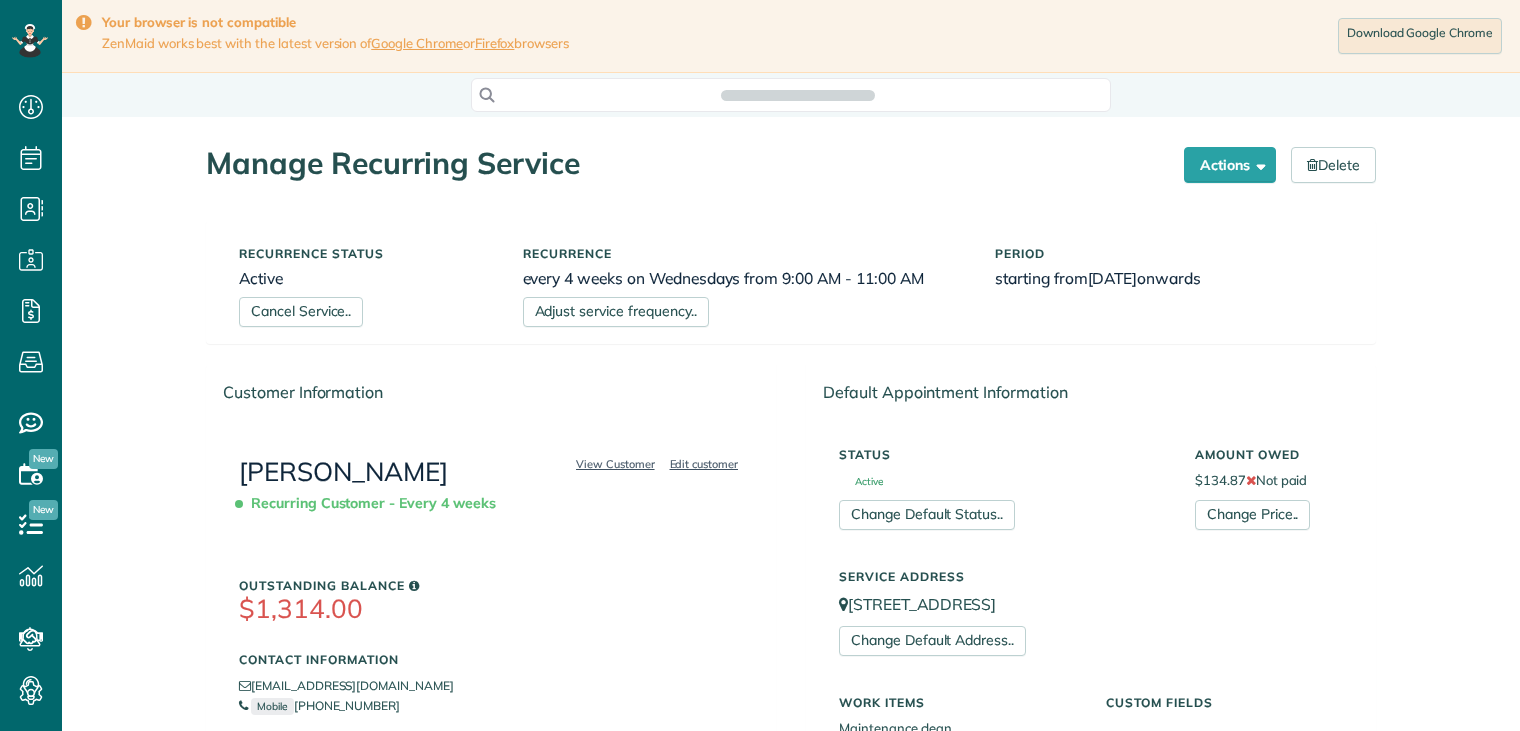 scroll, scrollTop: 0, scrollLeft: 0, axis: both 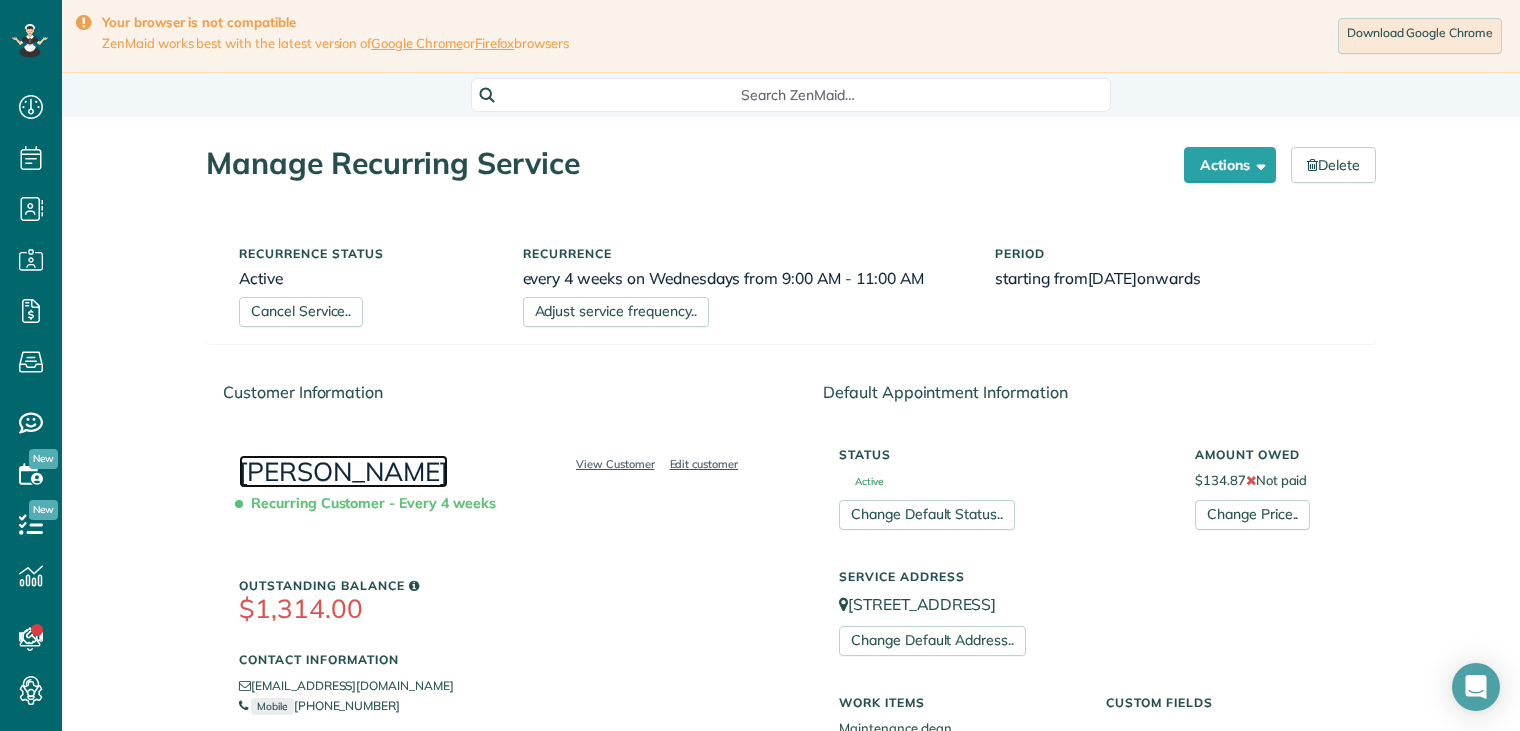 click on "Lauren Deanda" at bounding box center [343, 471] 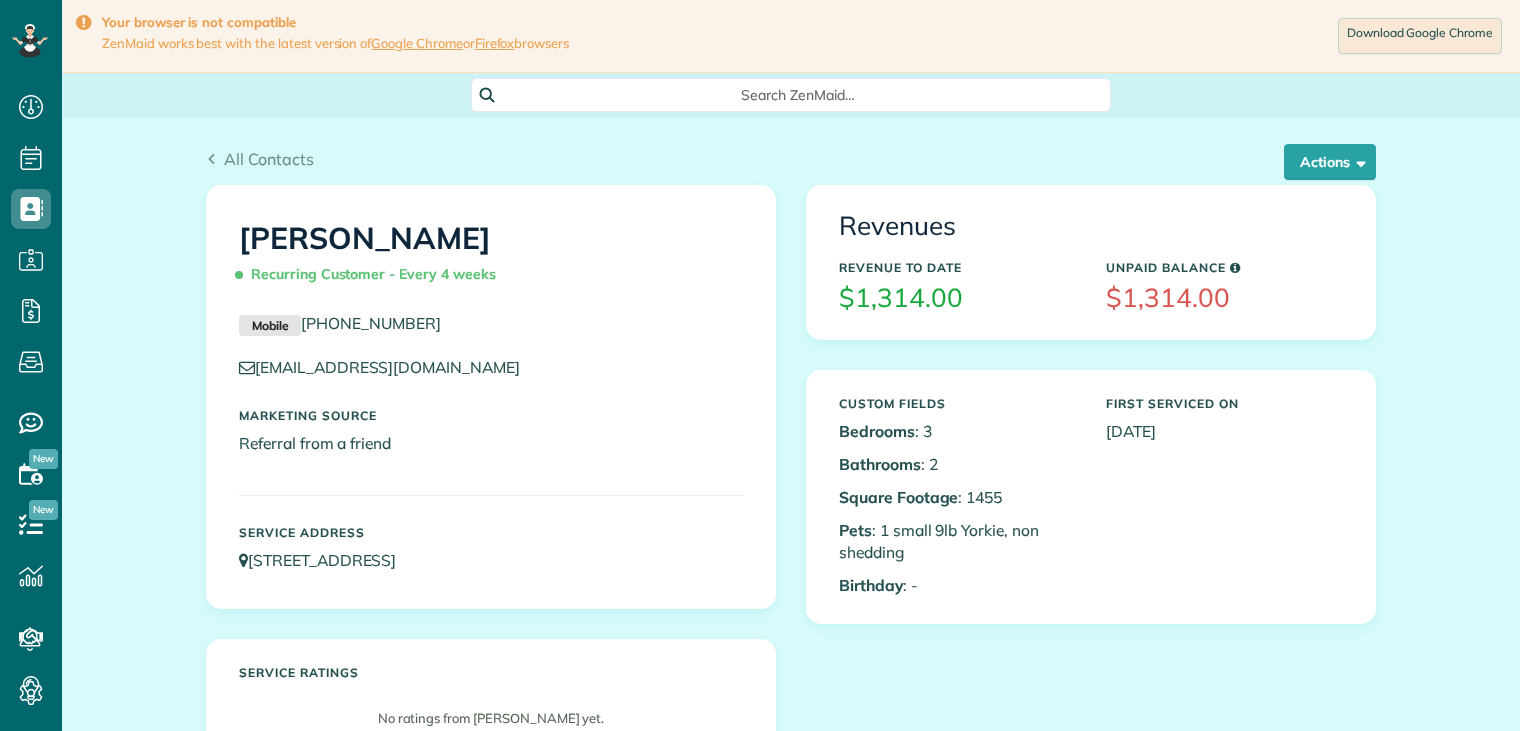 scroll, scrollTop: 0, scrollLeft: 0, axis: both 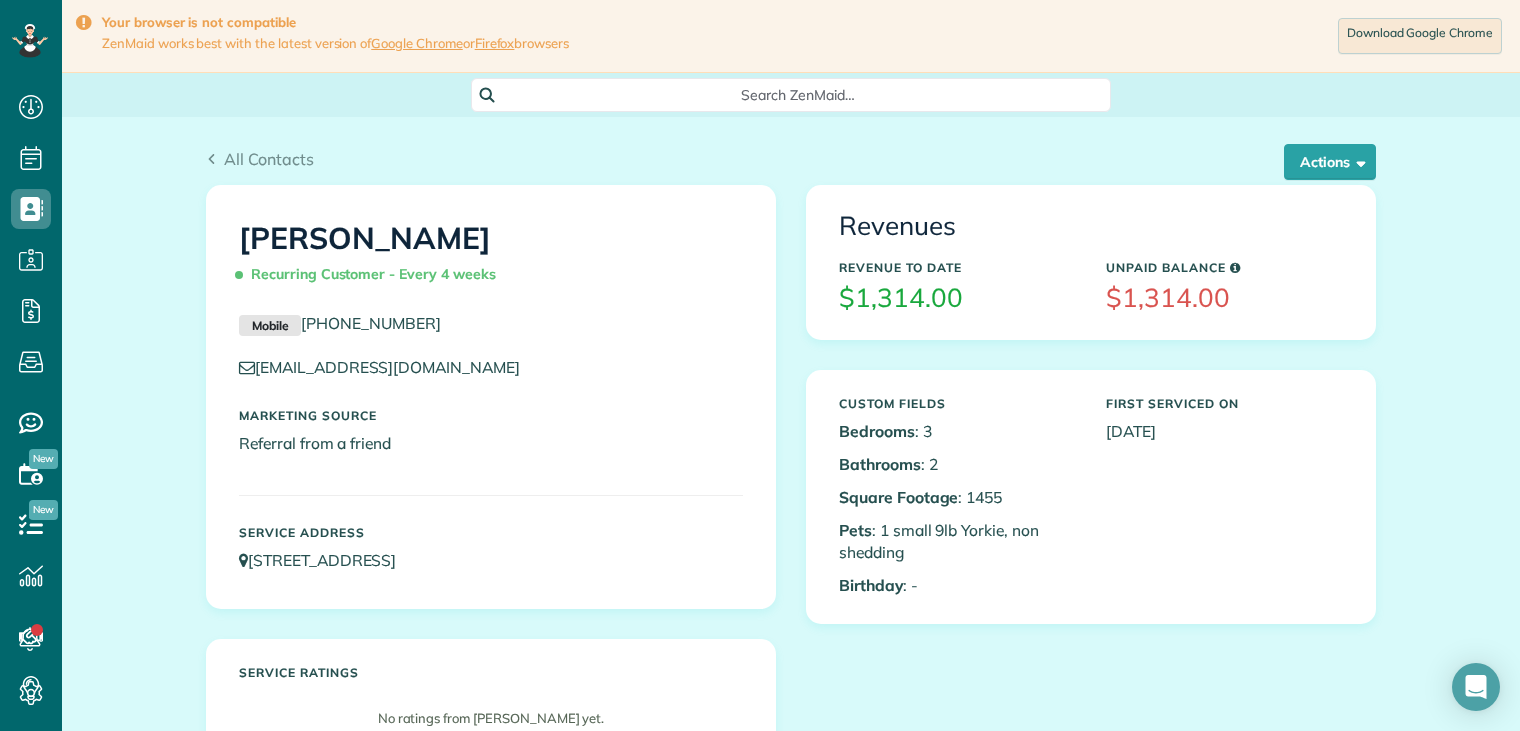 click on "Lauren Deanda
Recurring Customer - Every 4 weeks" at bounding box center (491, 257) 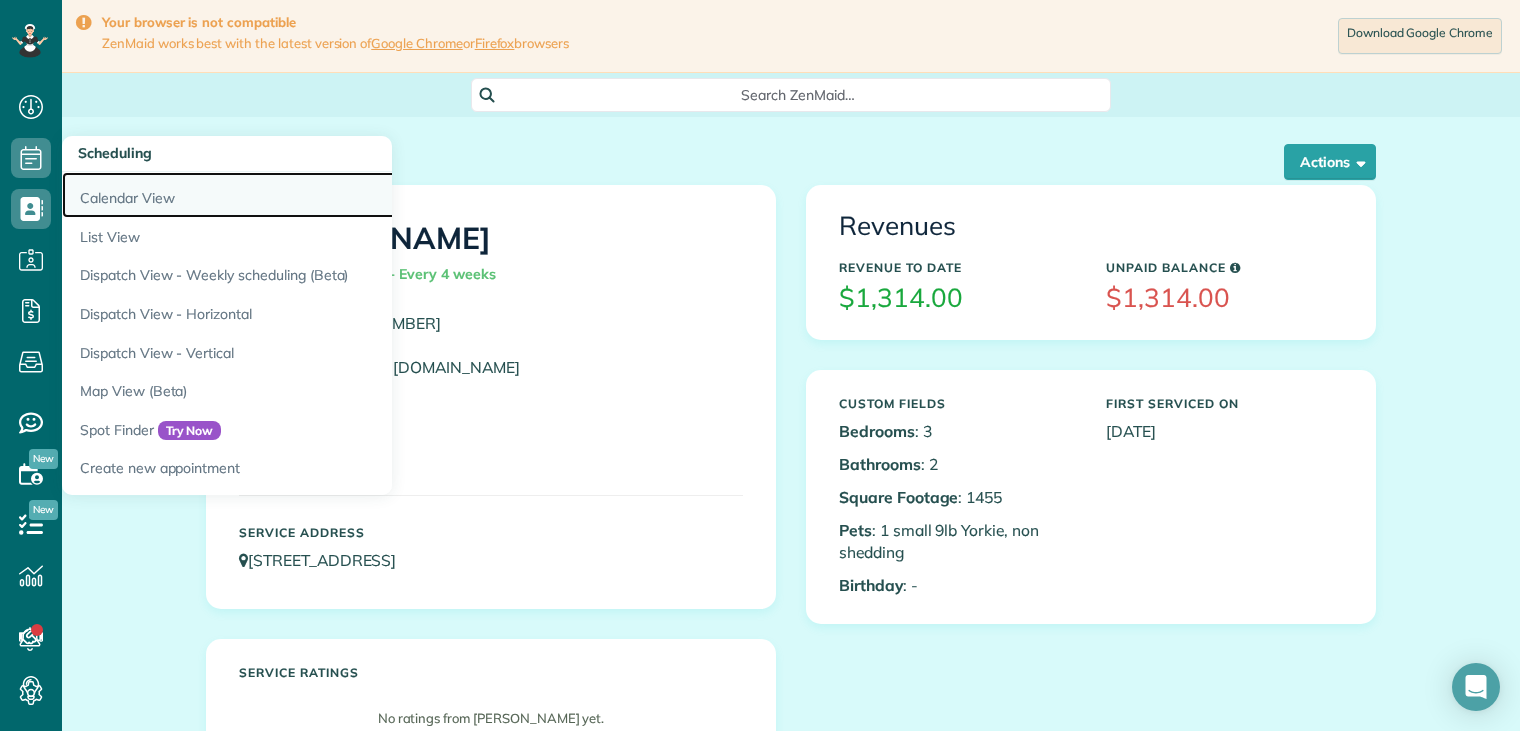click on "Calendar View" at bounding box center (312, 195) 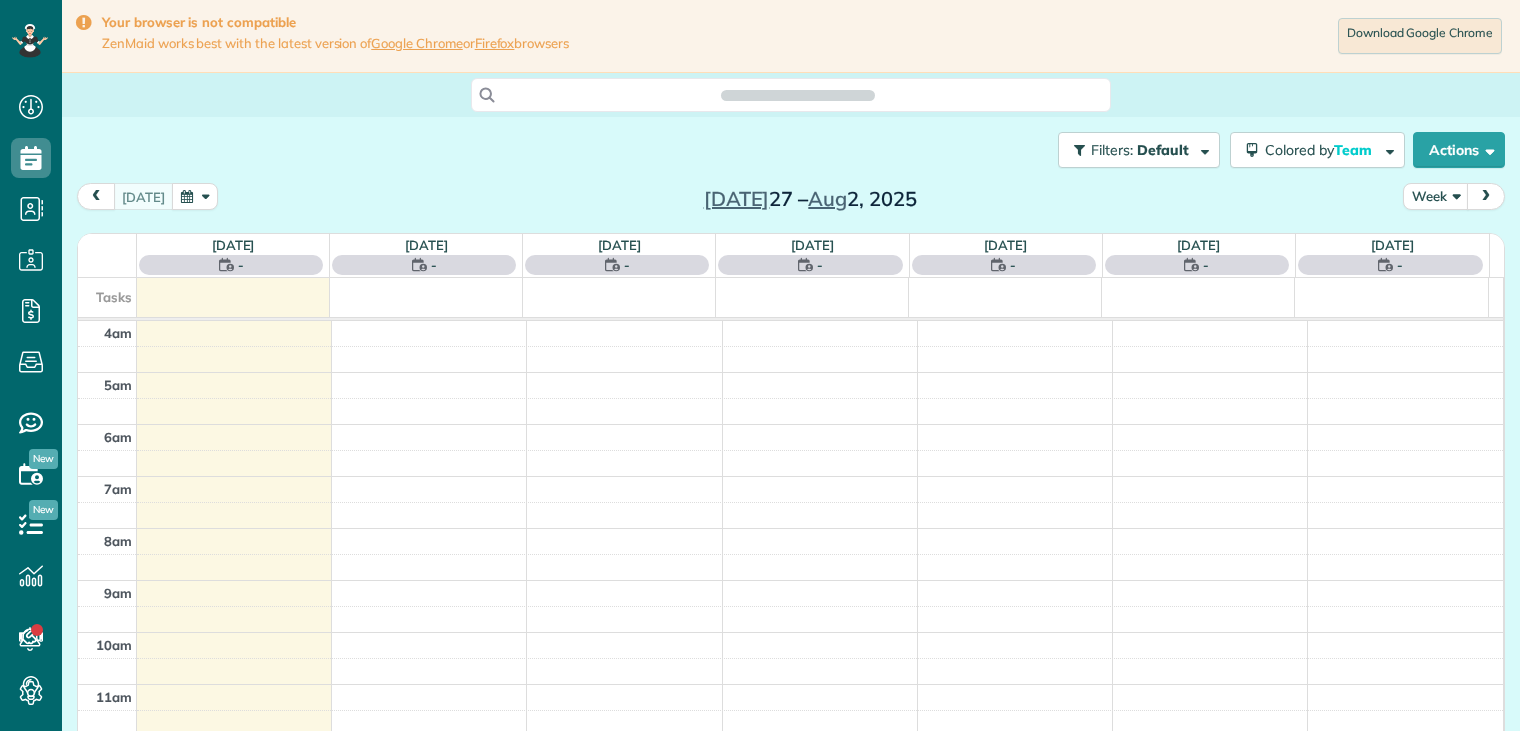 scroll, scrollTop: 0, scrollLeft: 0, axis: both 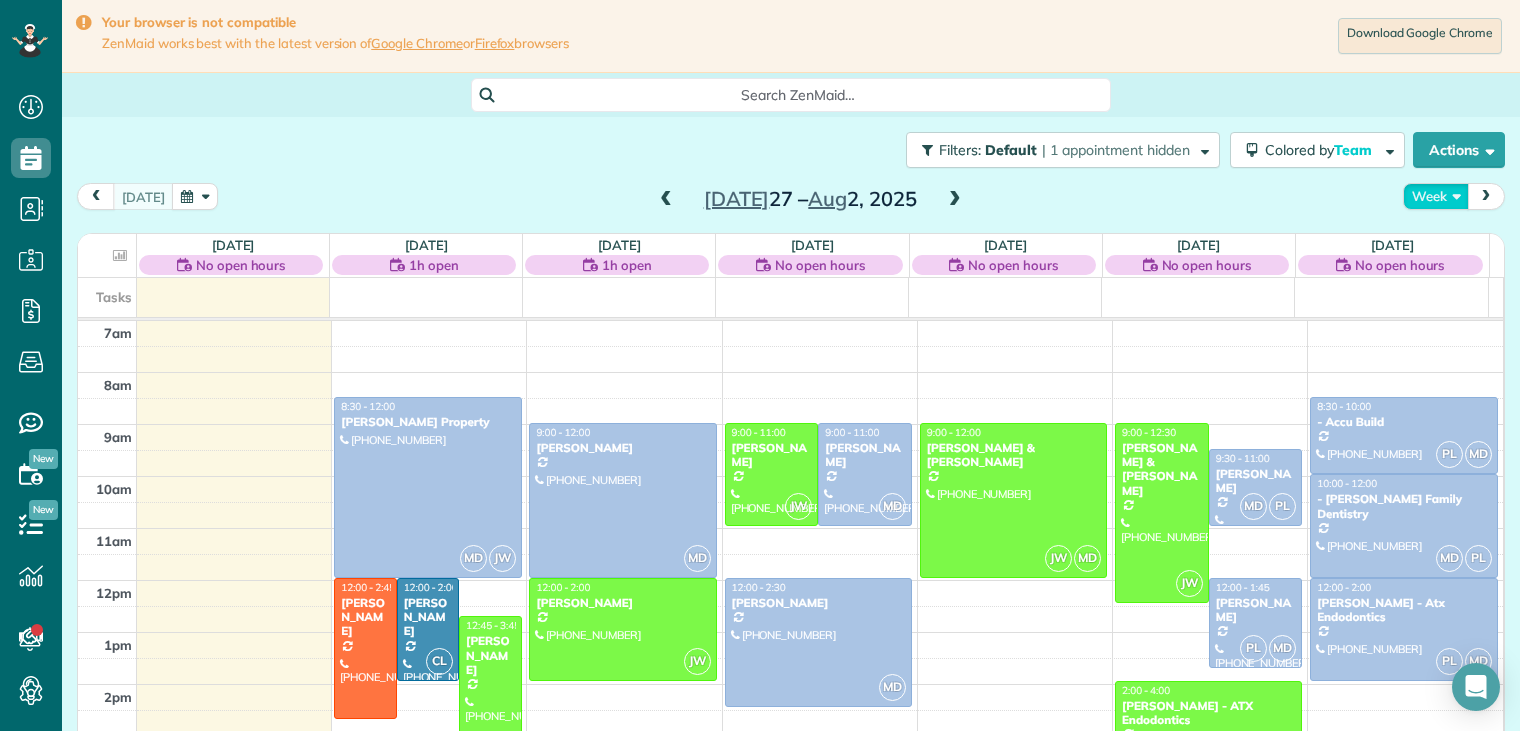 click on "Week" at bounding box center (1436, 196) 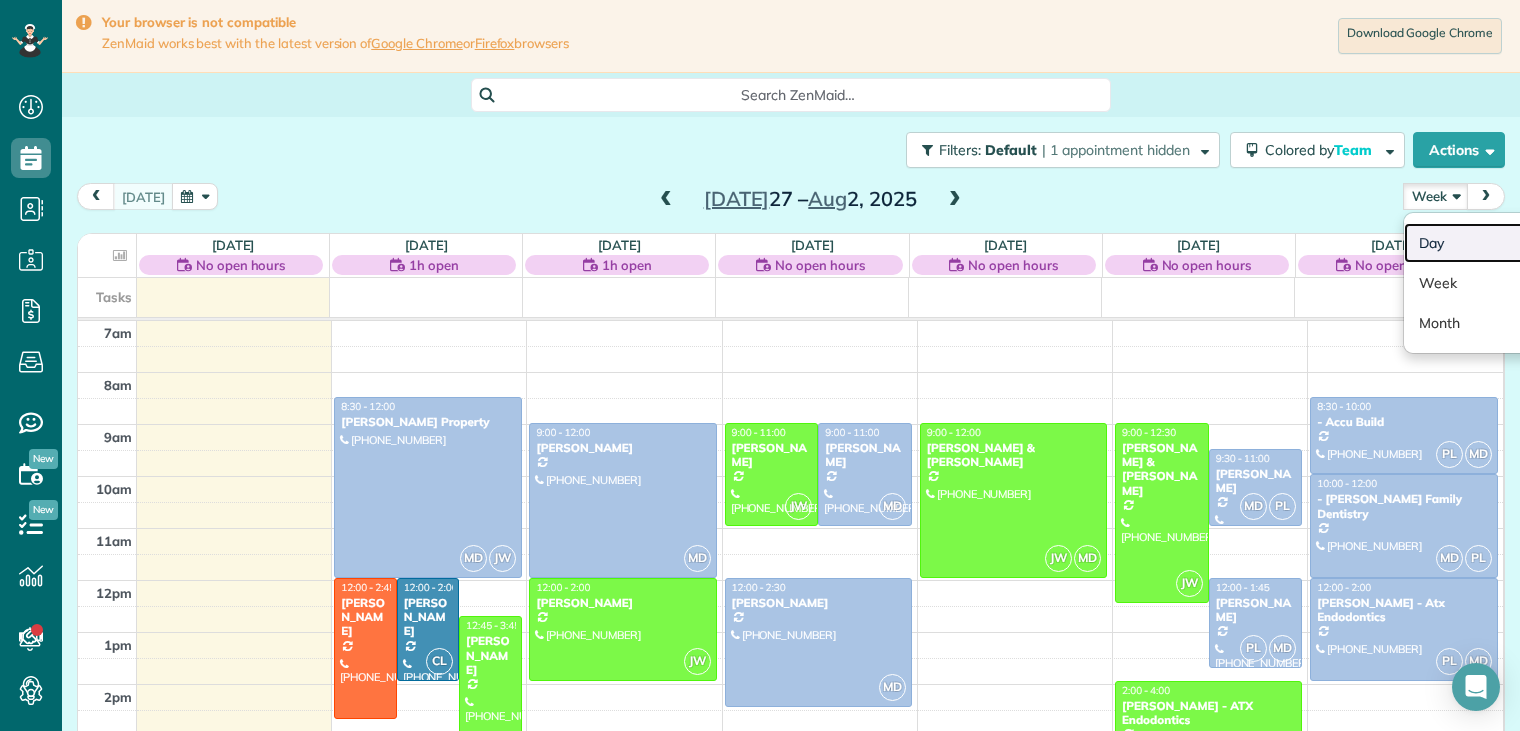 click on "Day" at bounding box center (1483, 243) 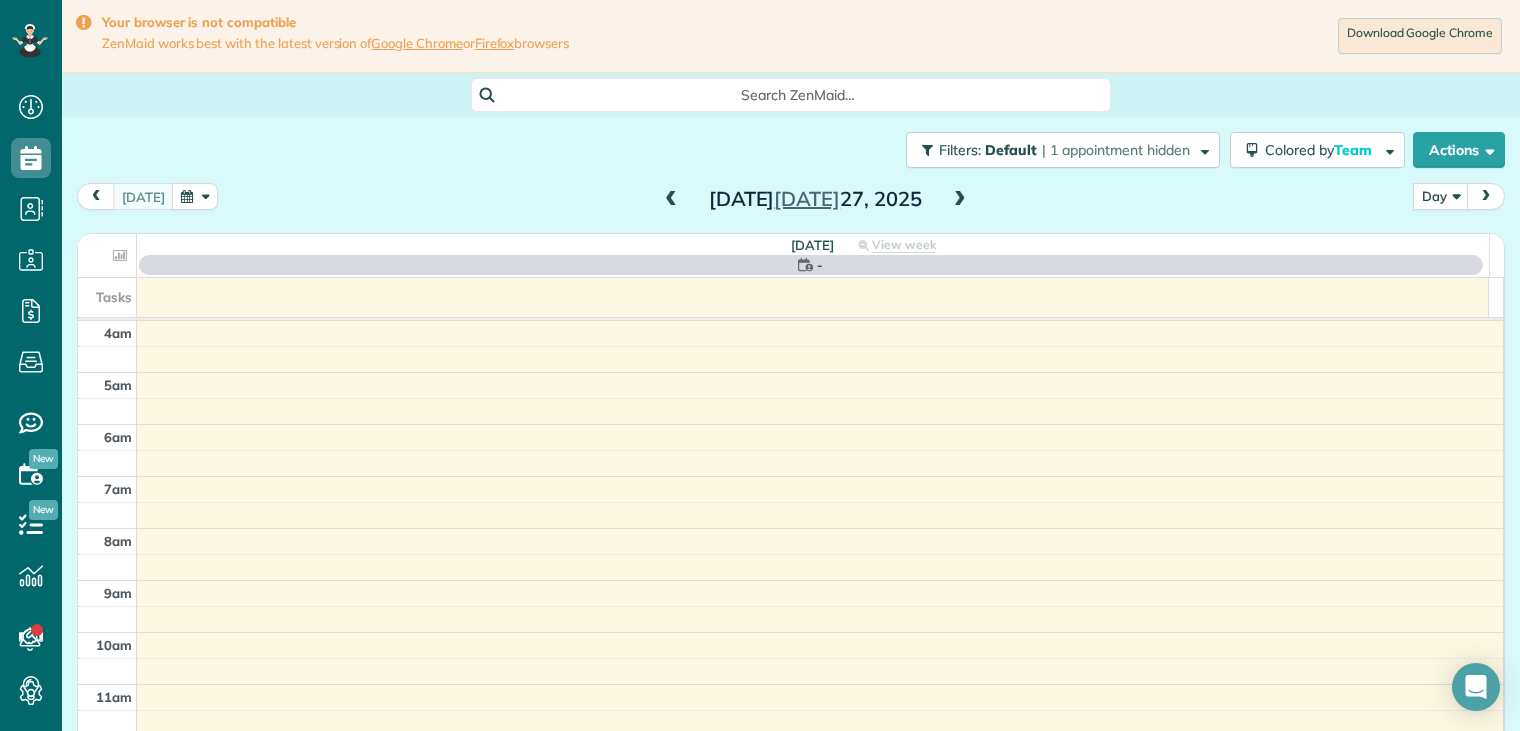 scroll, scrollTop: 156, scrollLeft: 0, axis: vertical 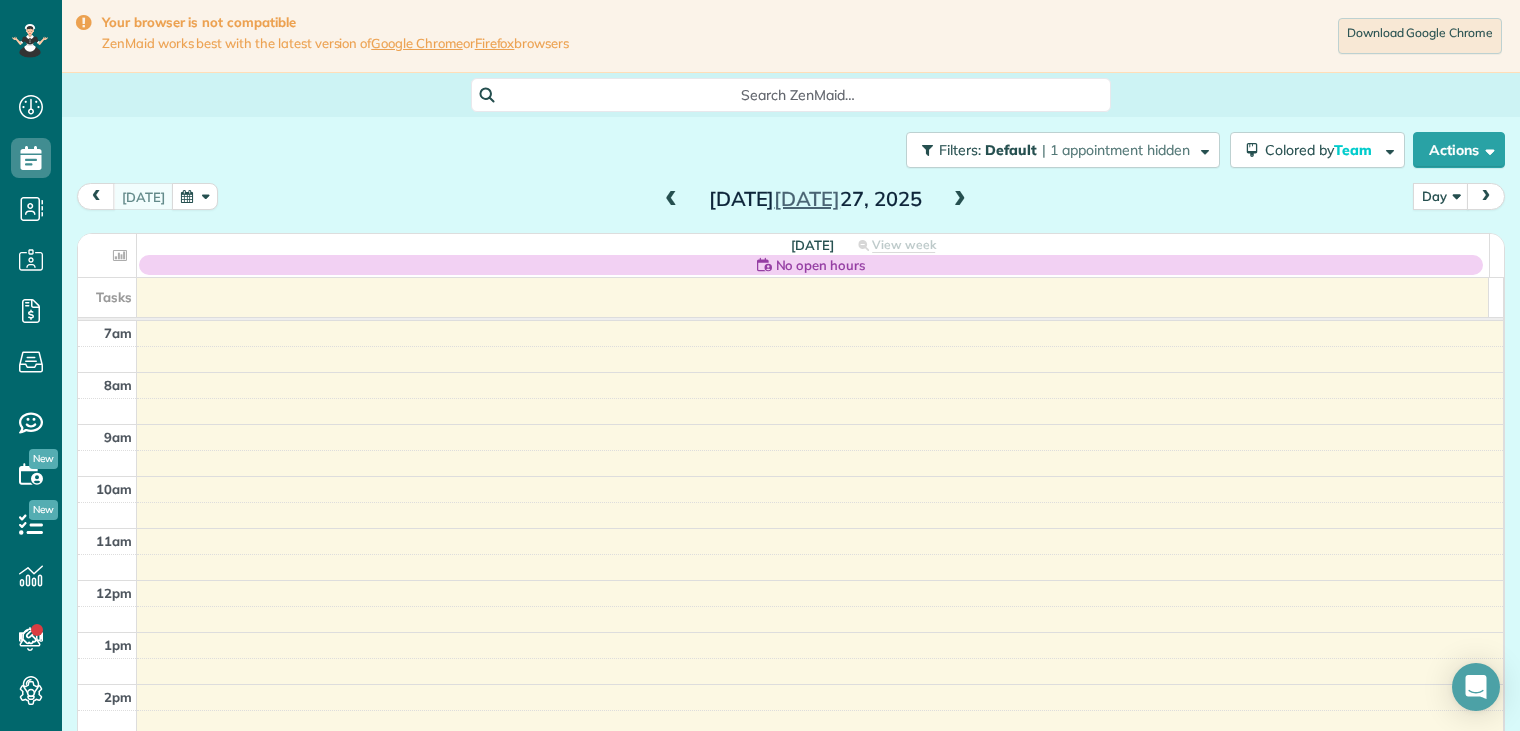 click at bounding box center (960, 200) 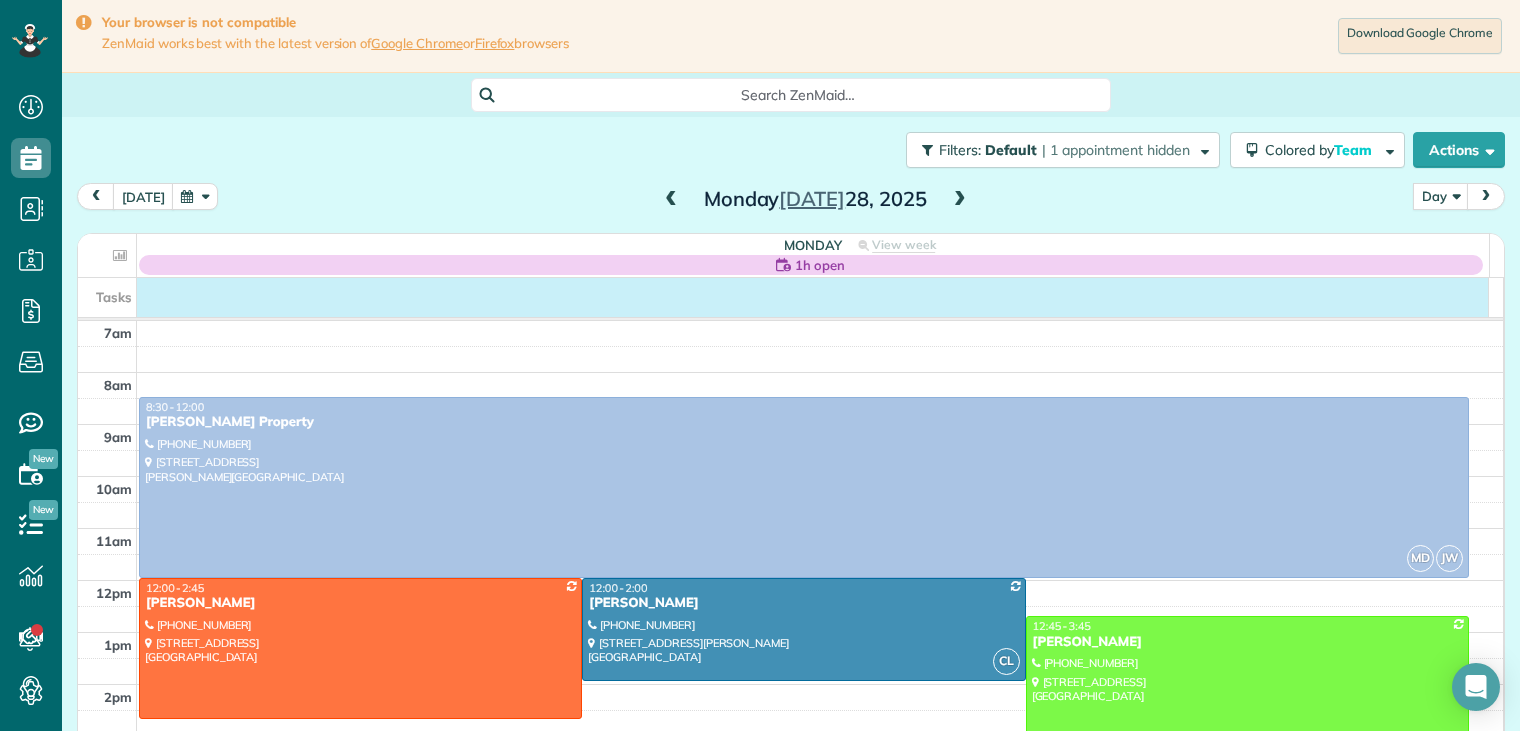 click on "Tasks" at bounding box center (783, 297) 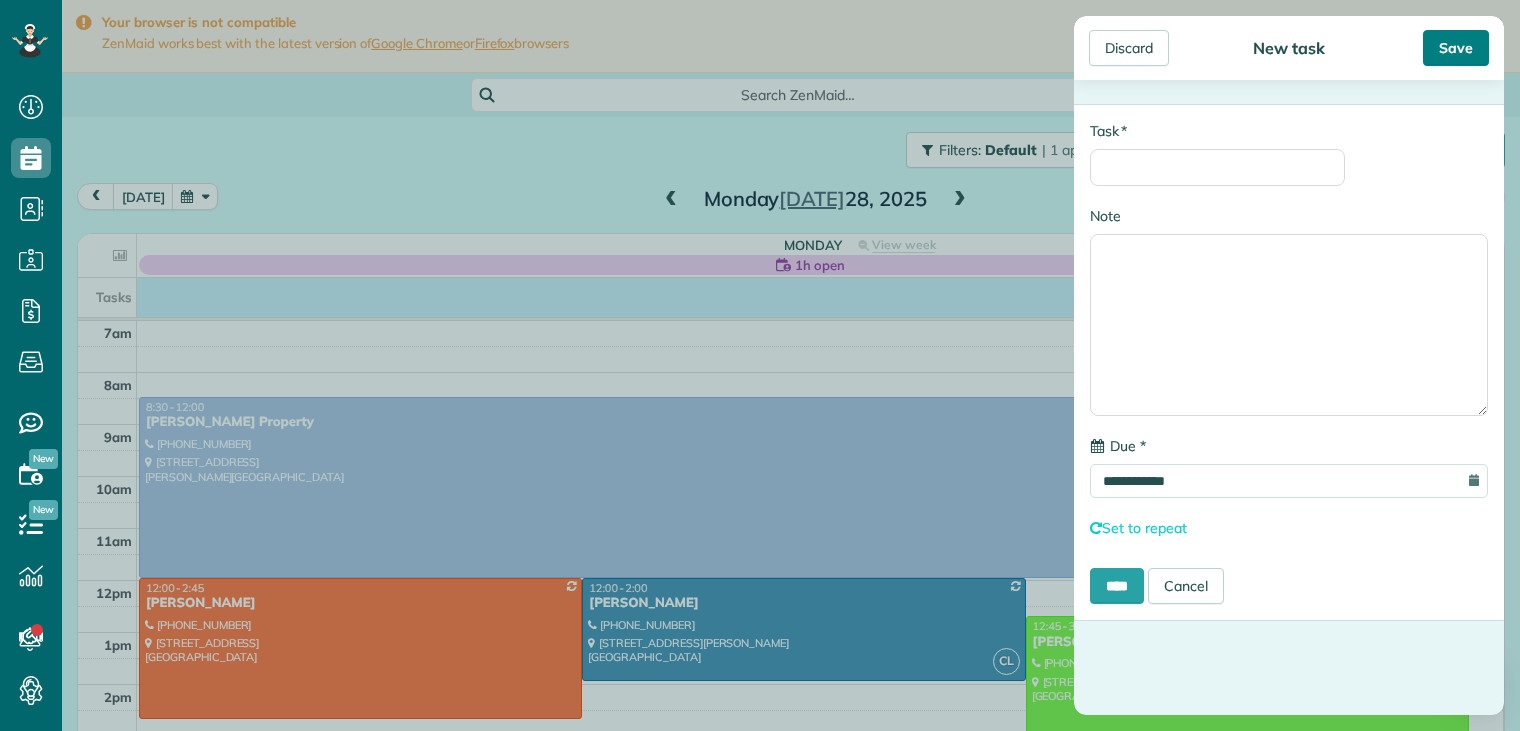 click on "Save" at bounding box center [1456, 48] 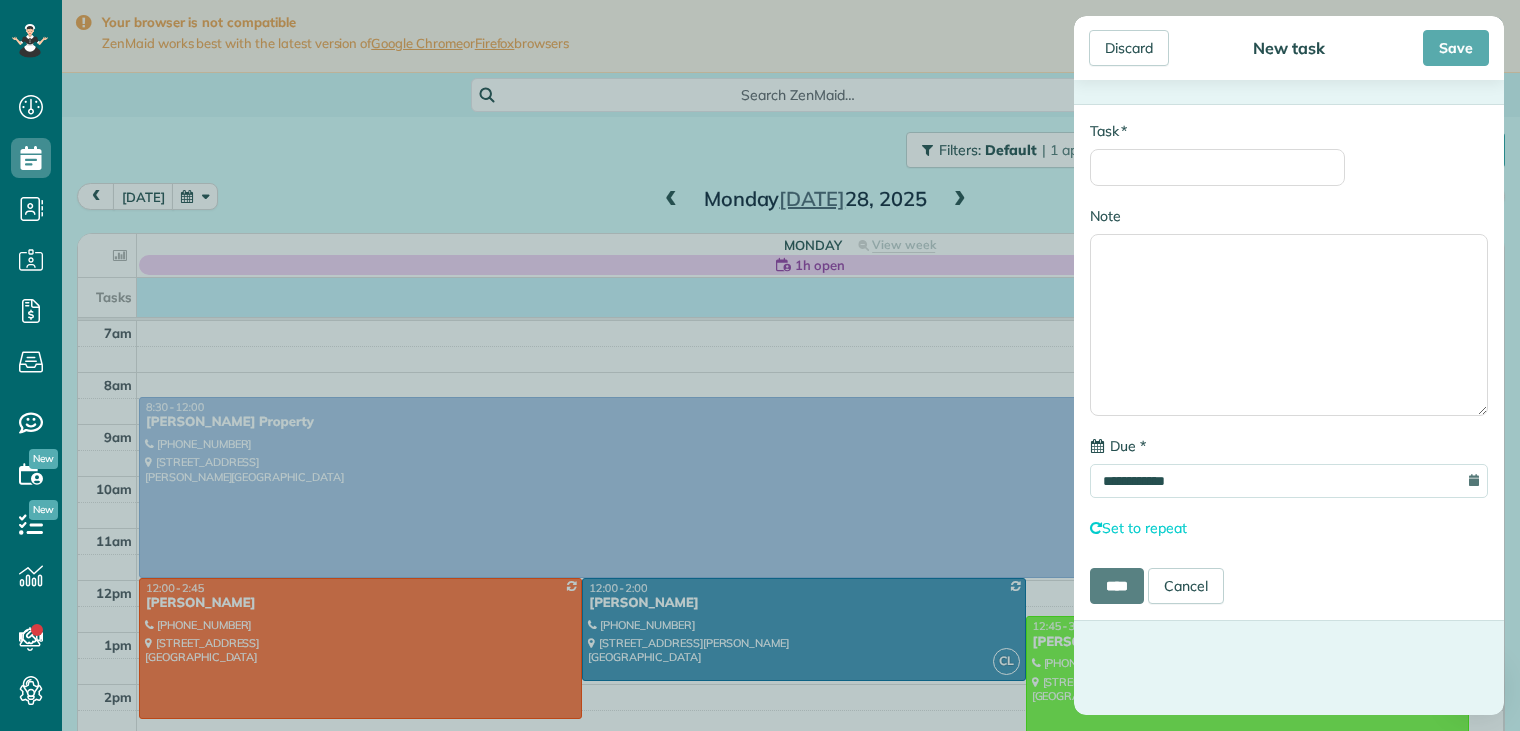 click on "Save" at bounding box center (1456, 48) 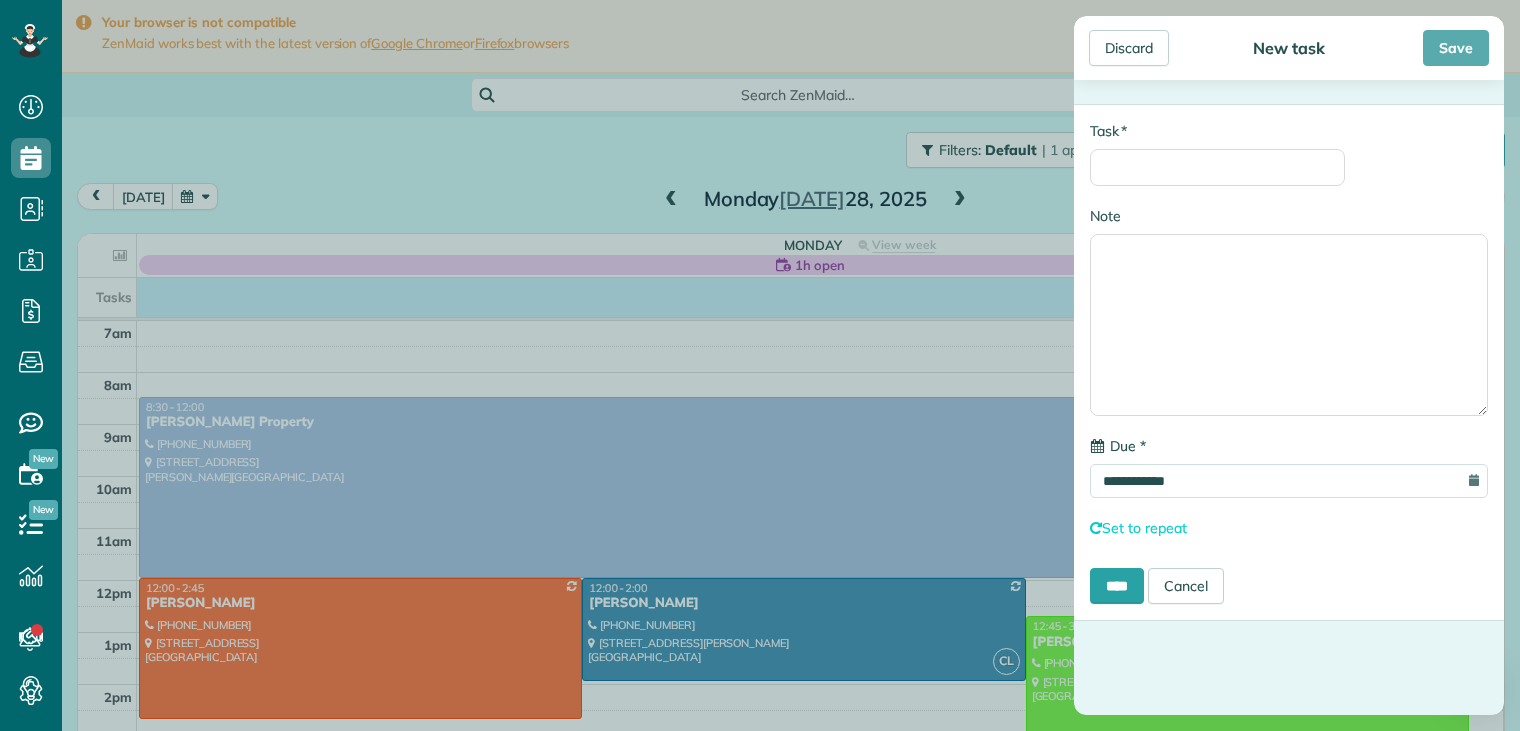 click on "Save" at bounding box center [1456, 48] 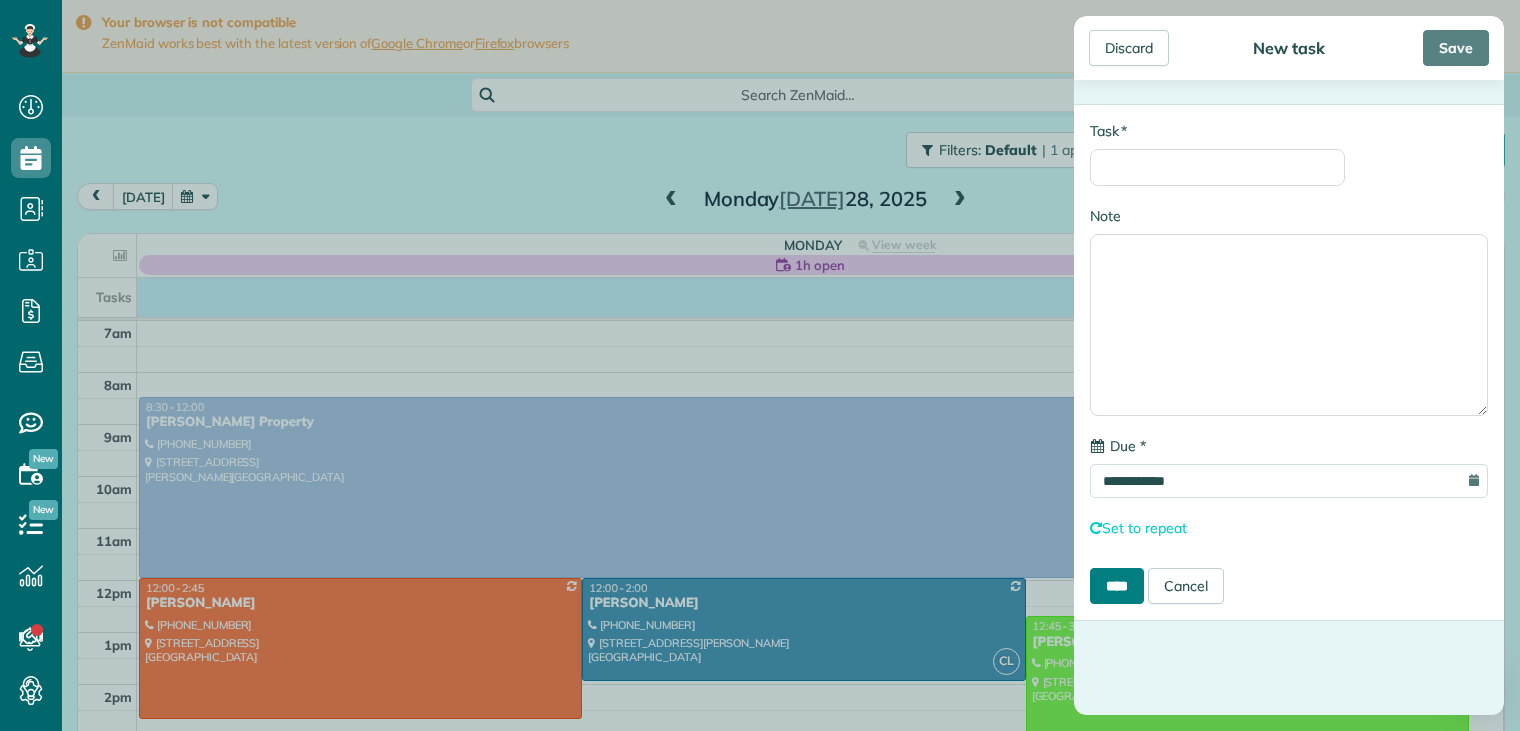 click on "****" at bounding box center (1117, 586) 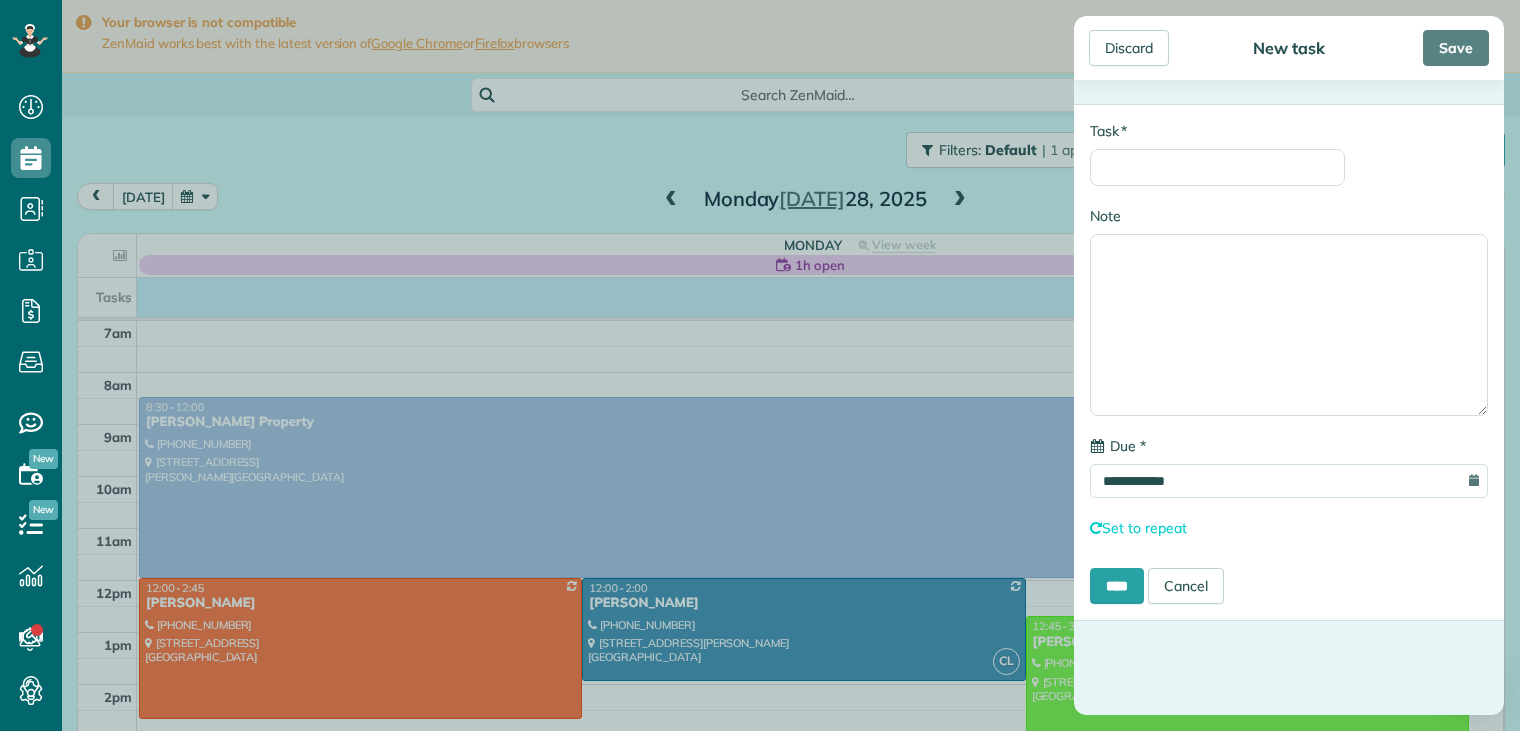 click on "**********" at bounding box center (760, 365) 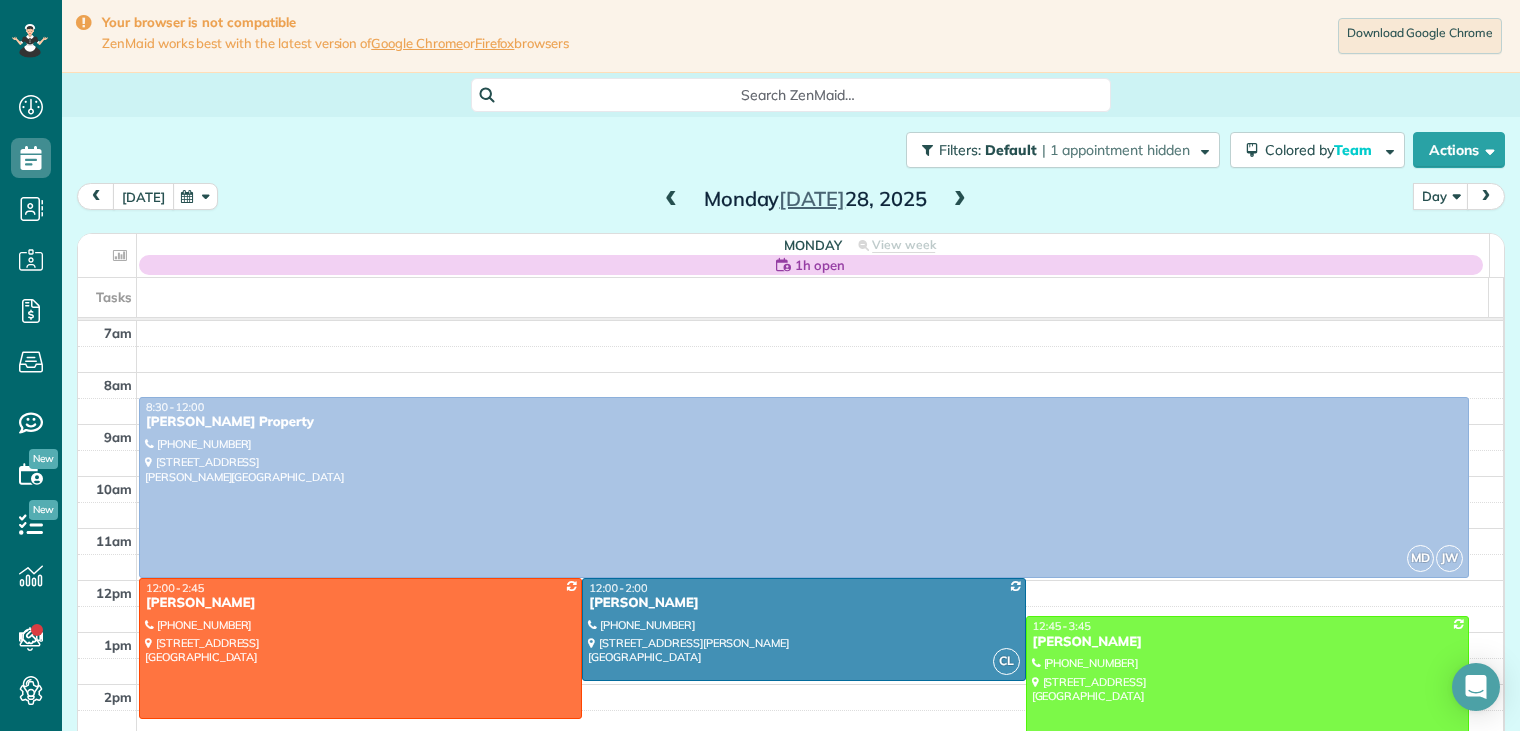 click on "today" at bounding box center [143, 196] 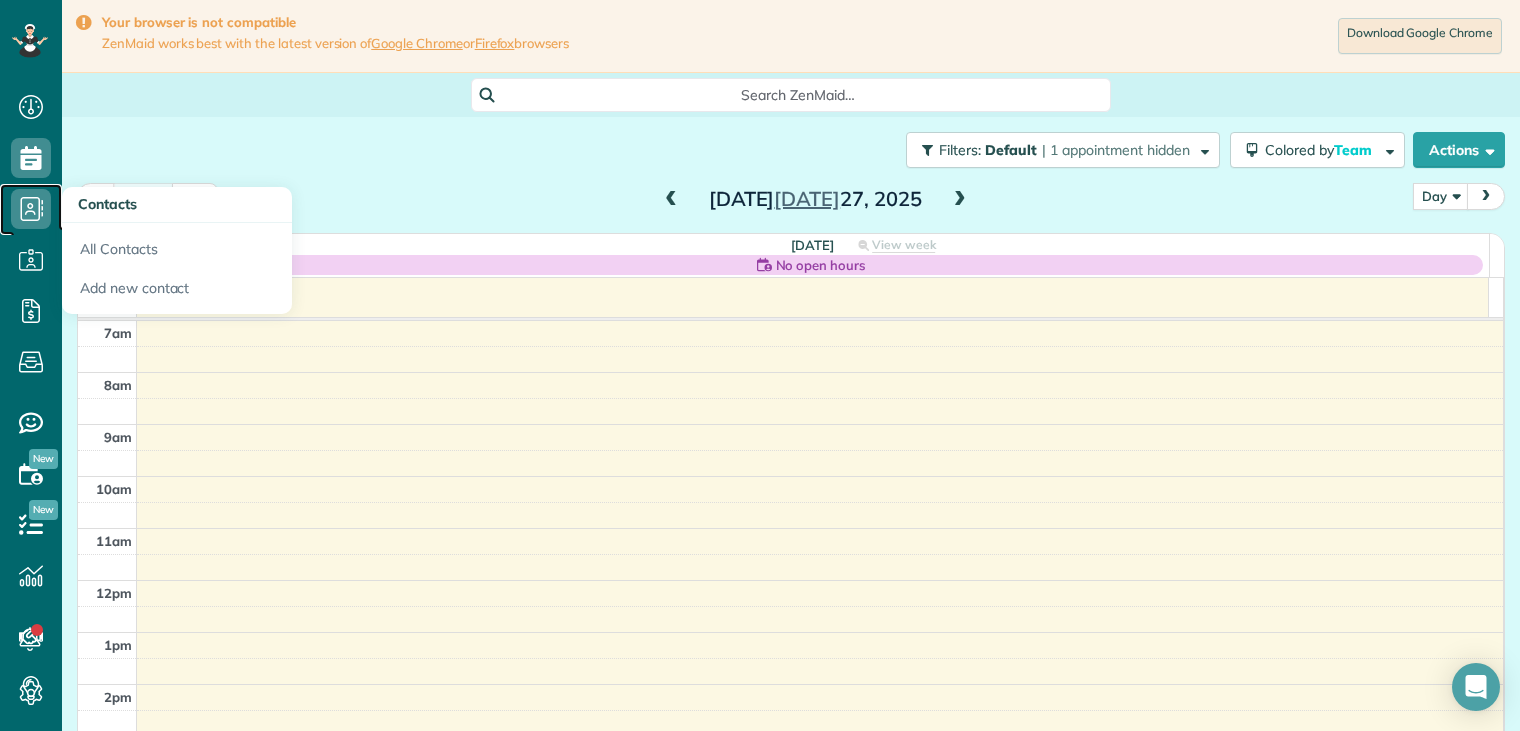 click 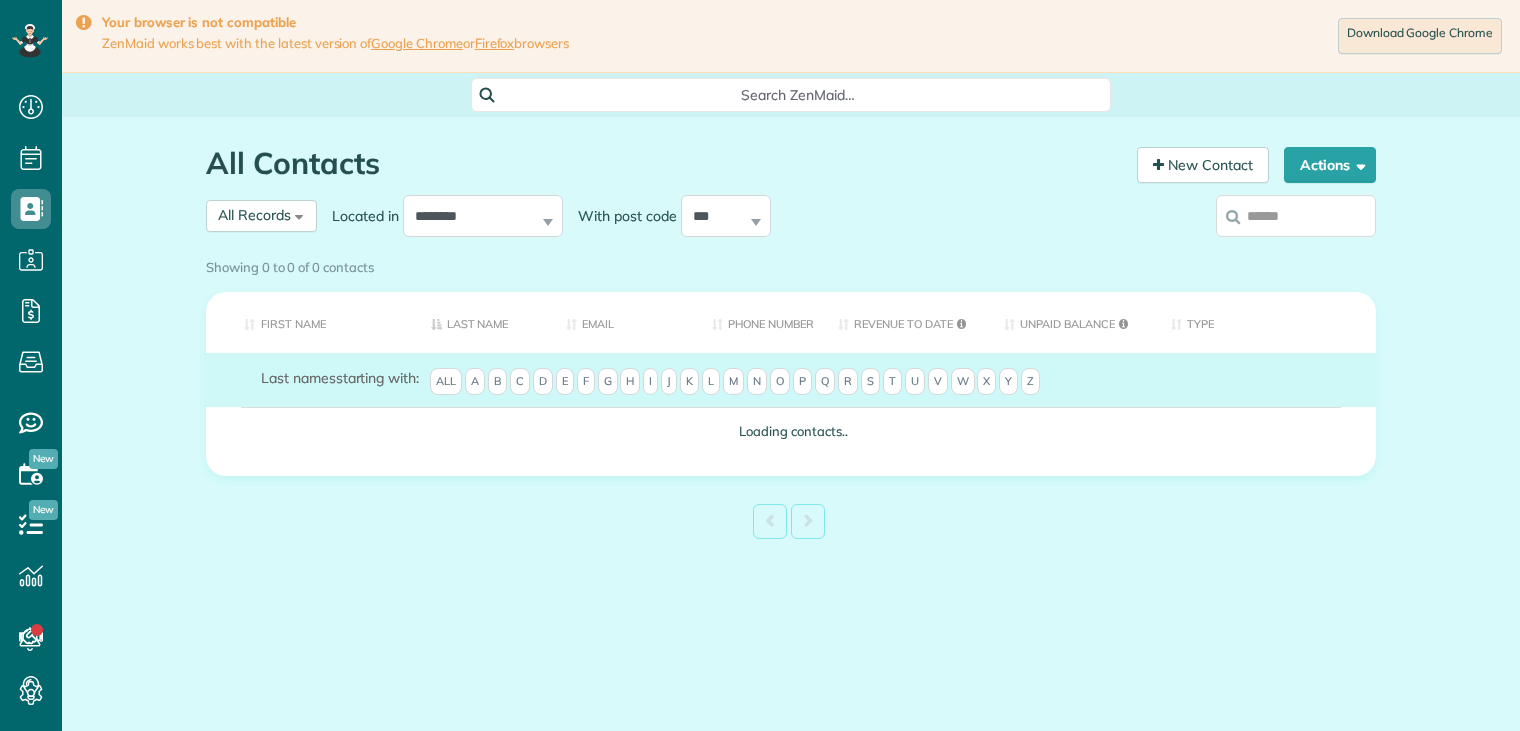 scroll, scrollTop: 0, scrollLeft: 0, axis: both 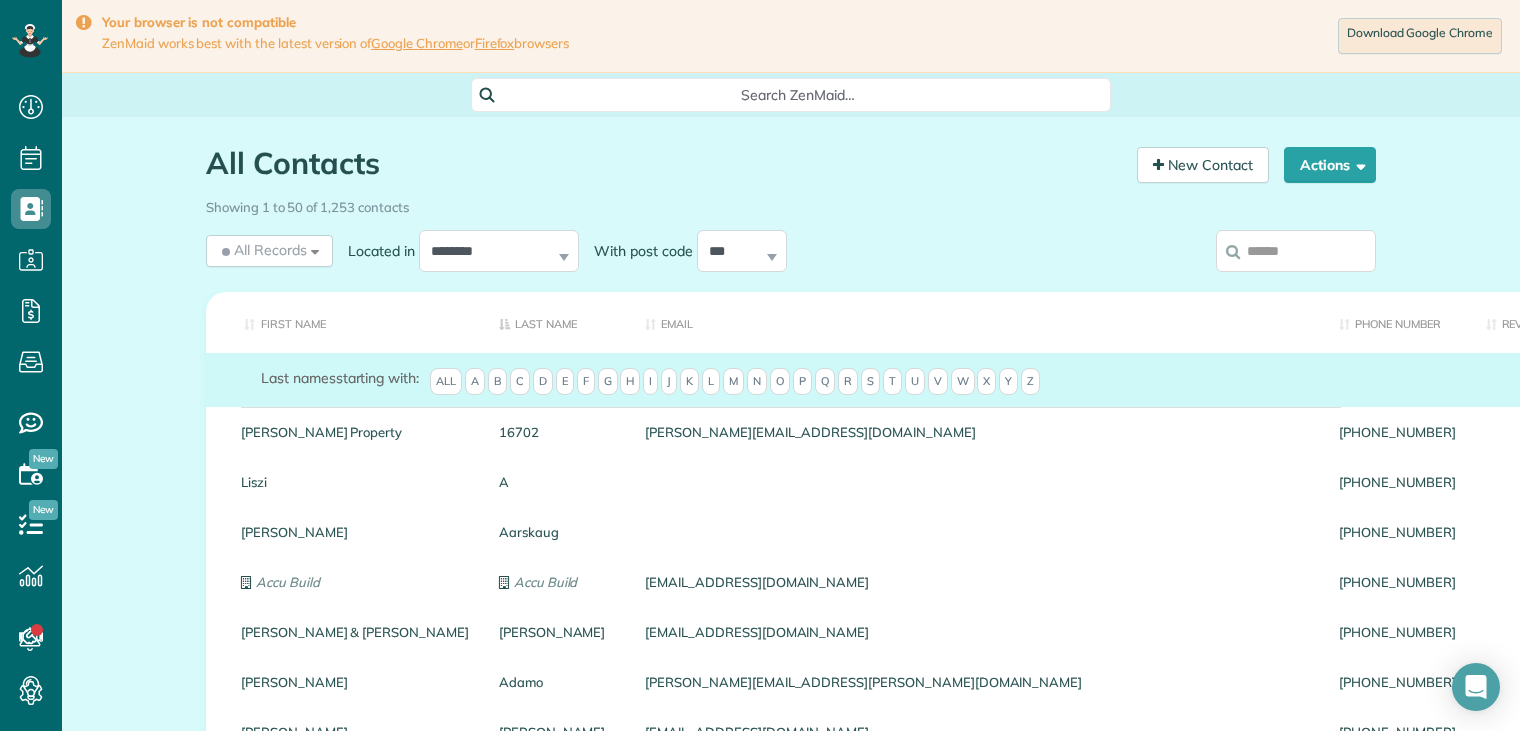 click at bounding box center [1296, 251] 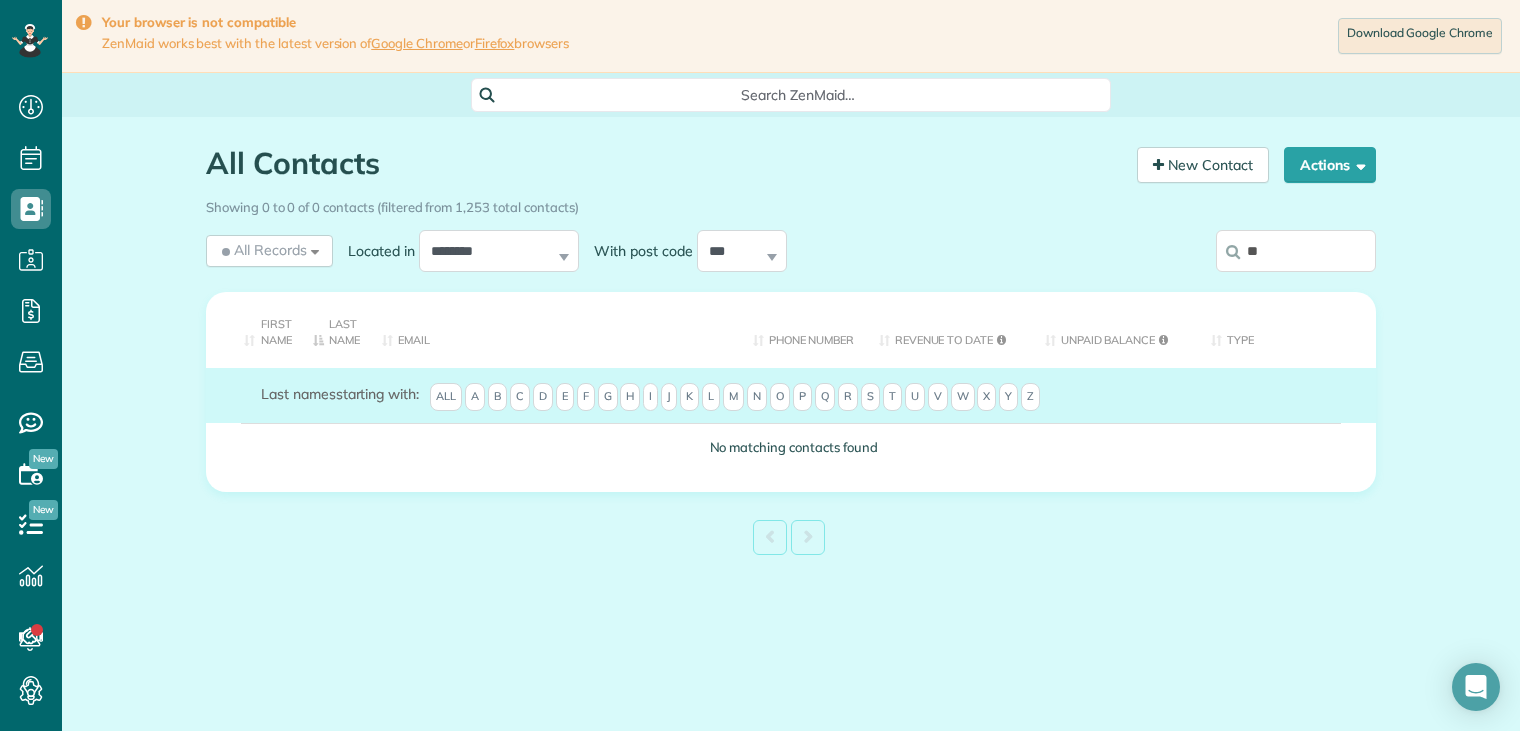type on "*" 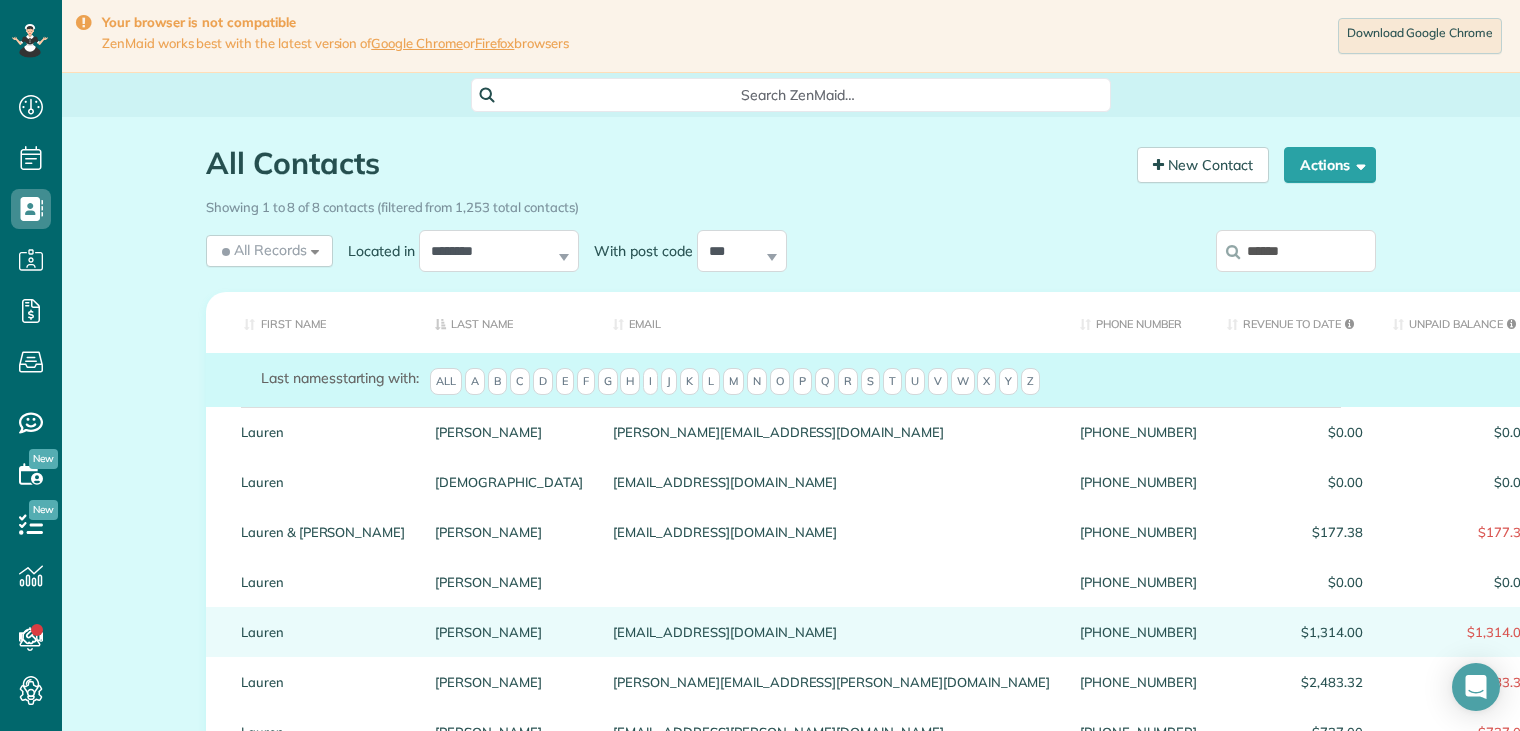 type on "******" 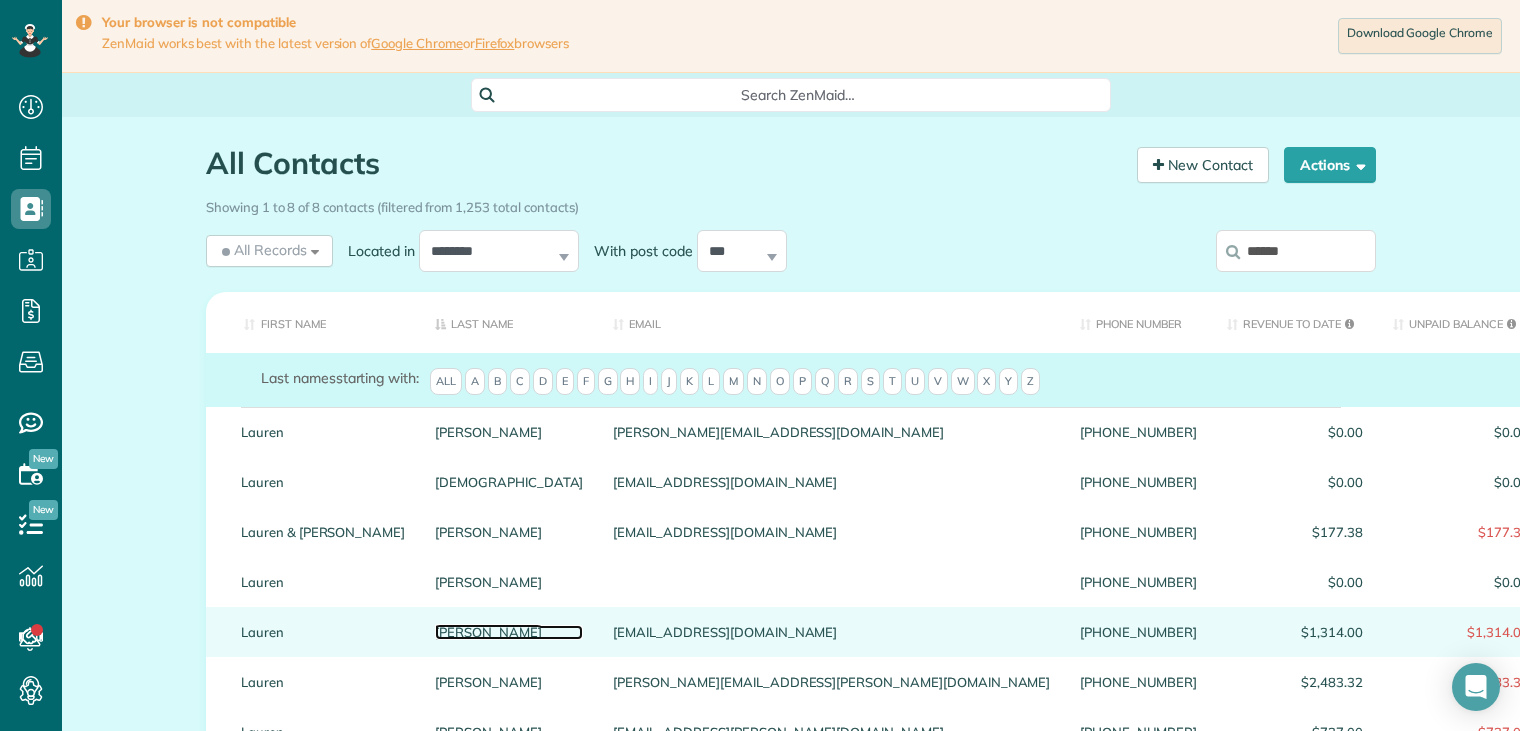 click on "Deanda" at bounding box center [509, 632] 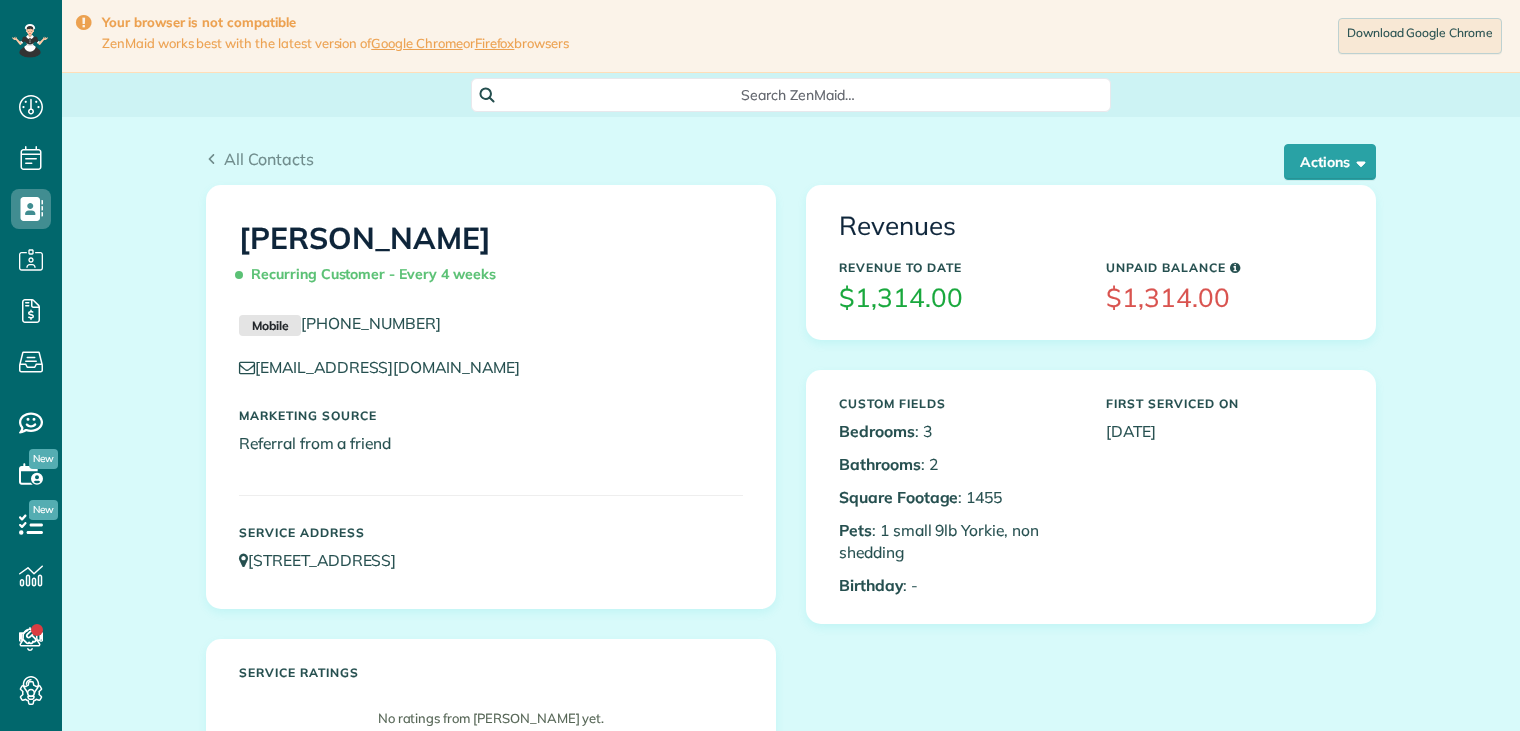 scroll, scrollTop: 0, scrollLeft: 0, axis: both 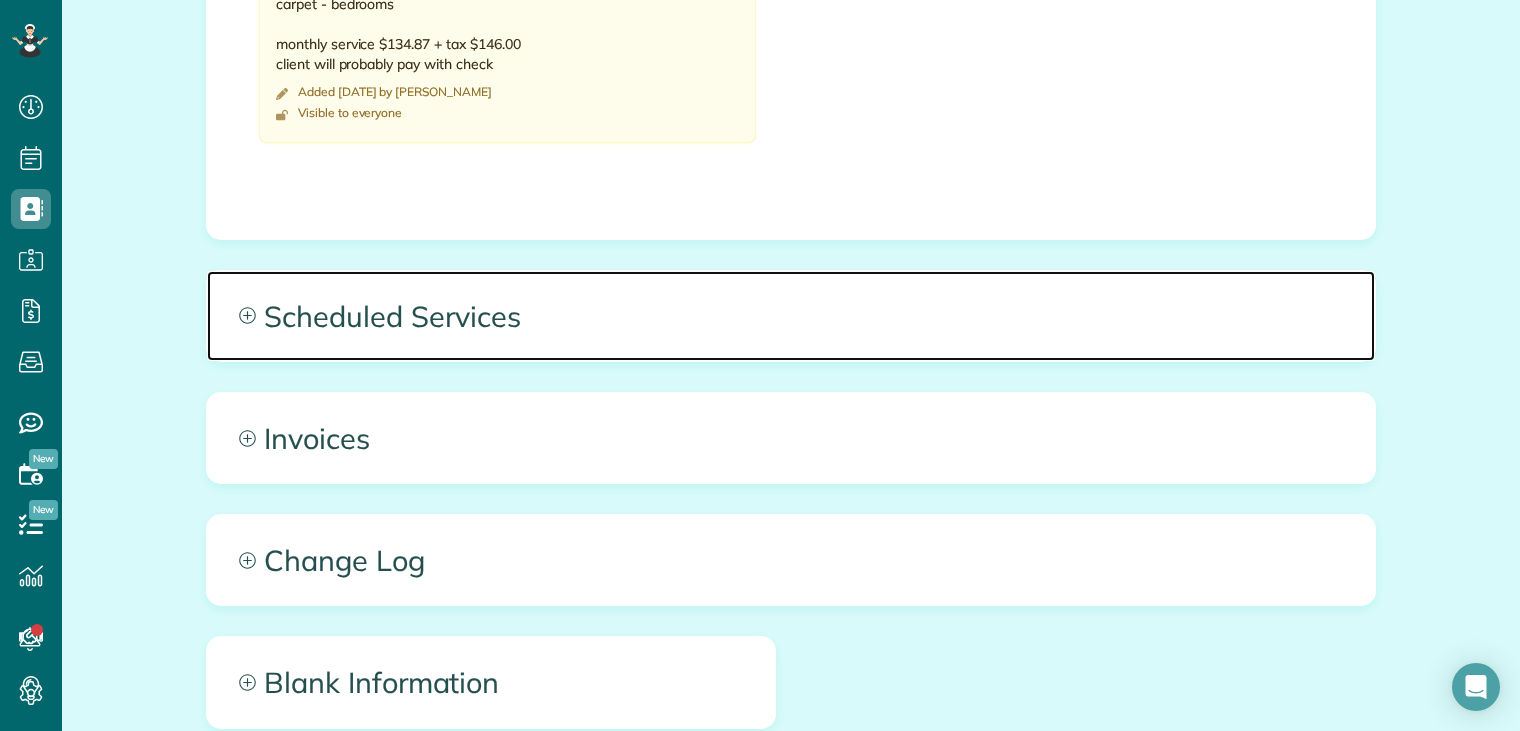 click on "Scheduled Services" at bounding box center [791, 316] 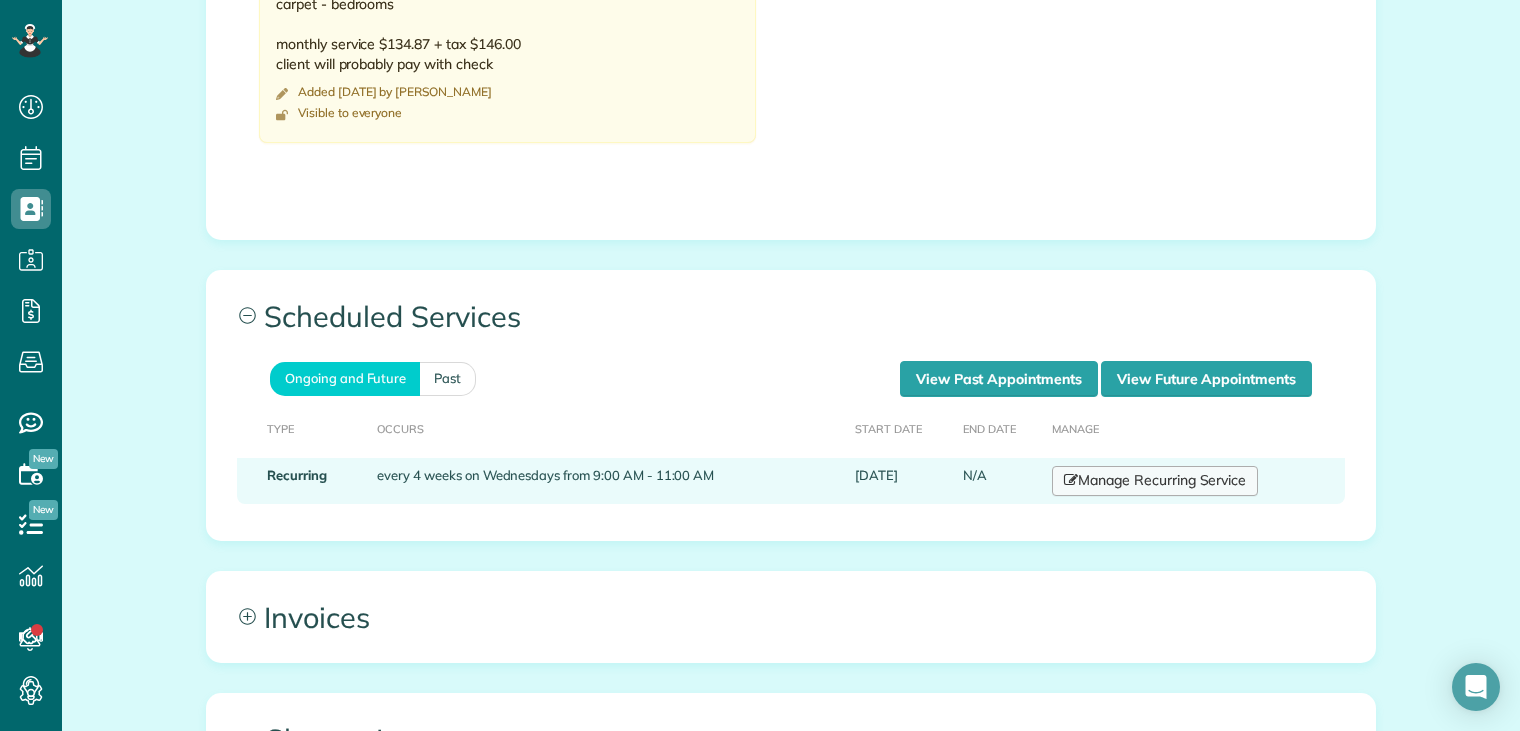 click on "Manage Recurring Service" at bounding box center (1155, 481) 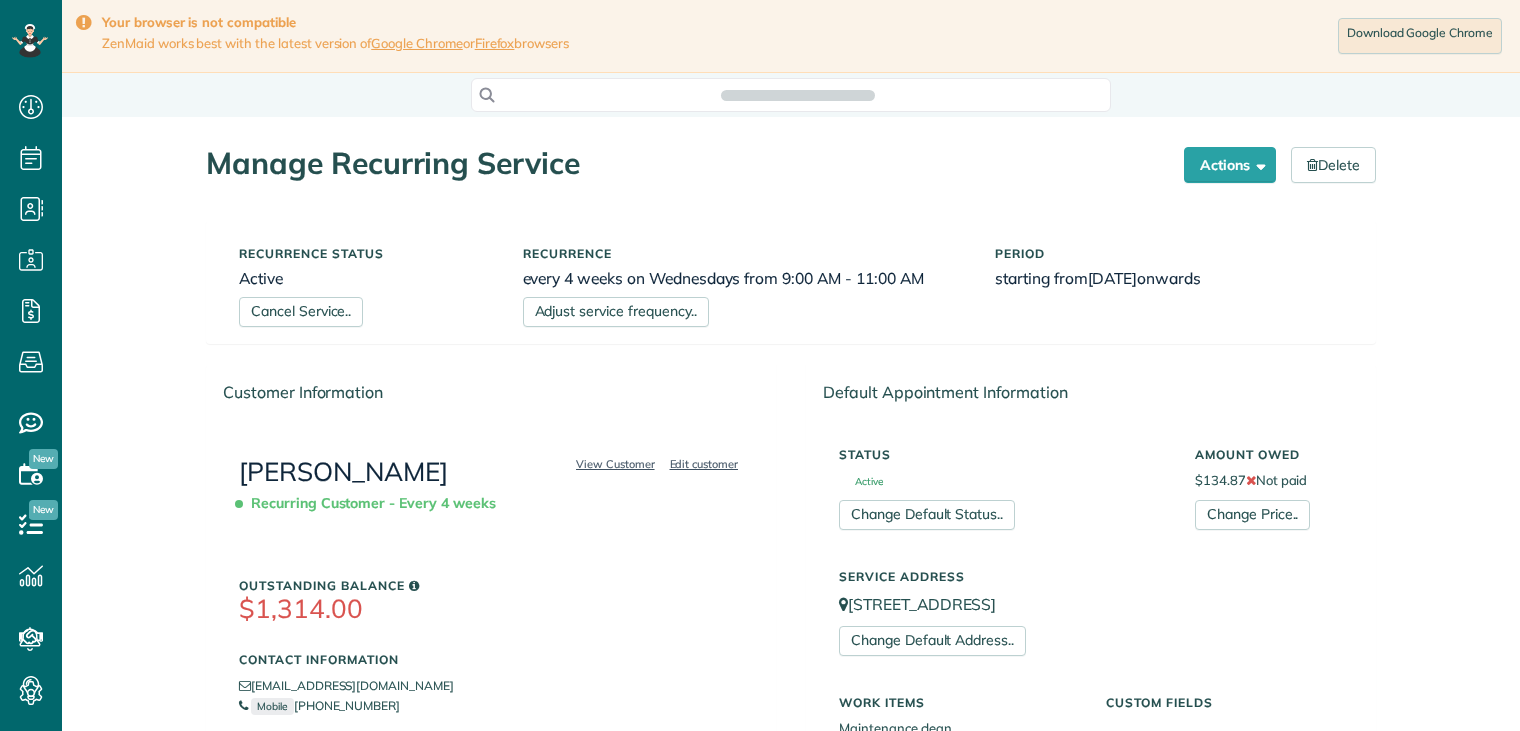 scroll, scrollTop: 0, scrollLeft: 0, axis: both 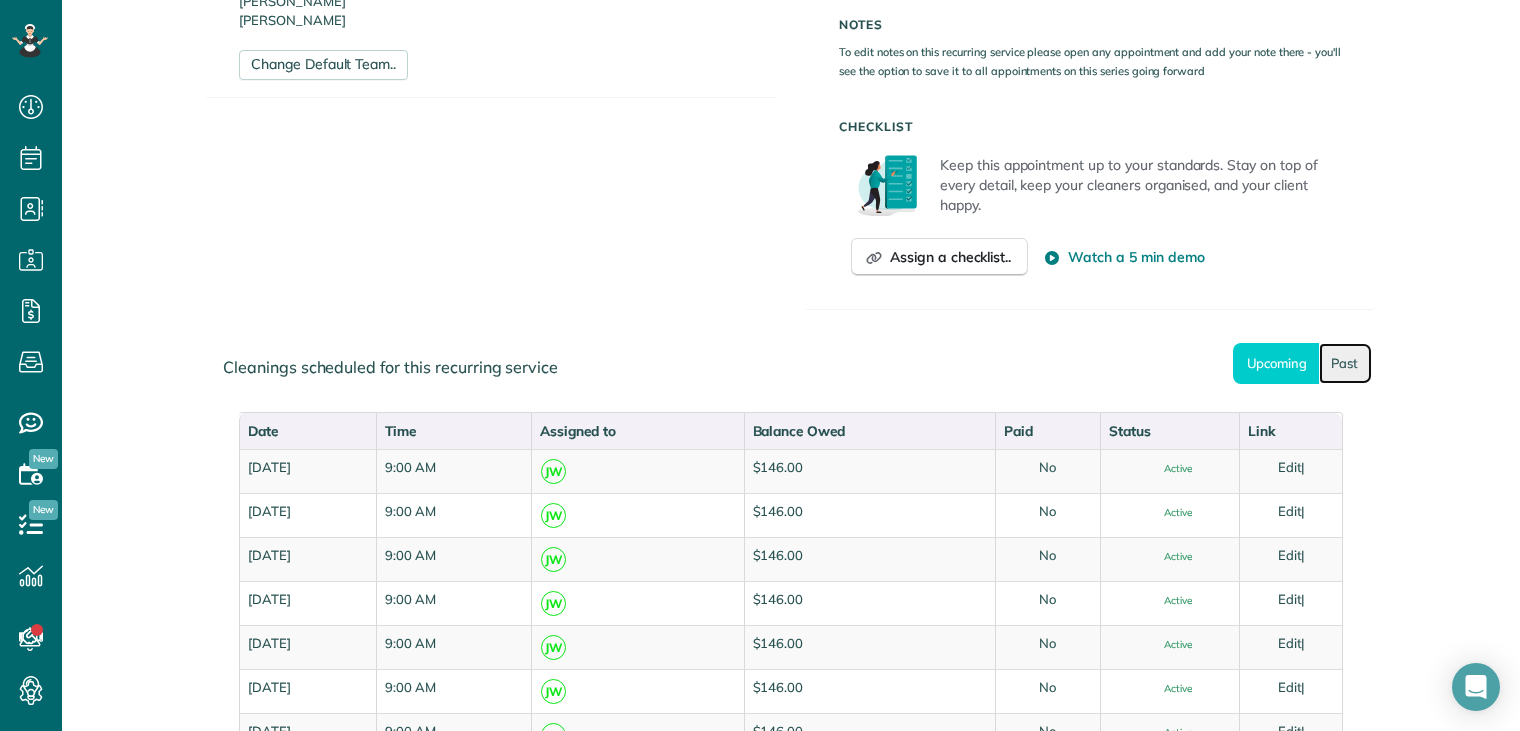 click on "Past" at bounding box center (1345, 363) 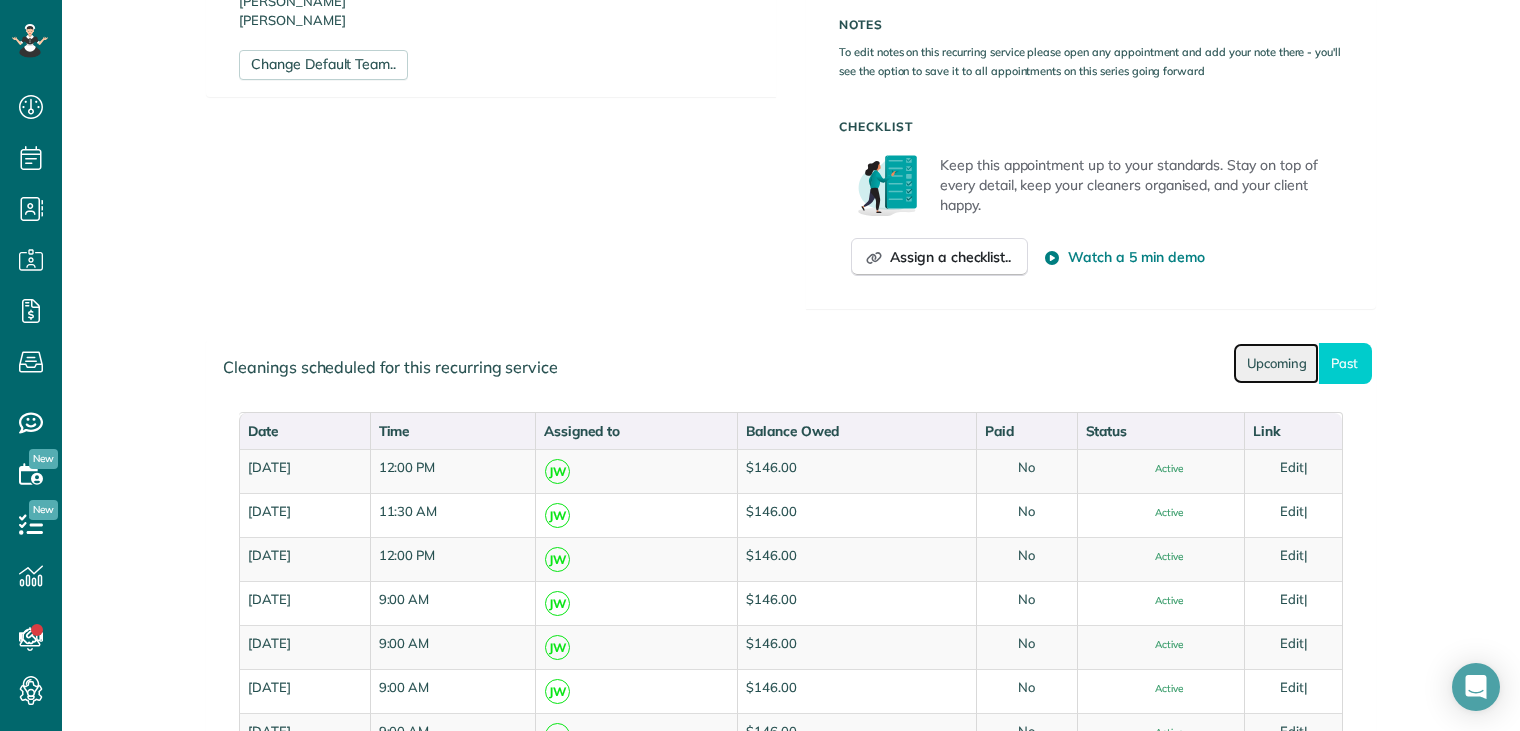 click on "Upcoming" at bounding box center [1276, 363] 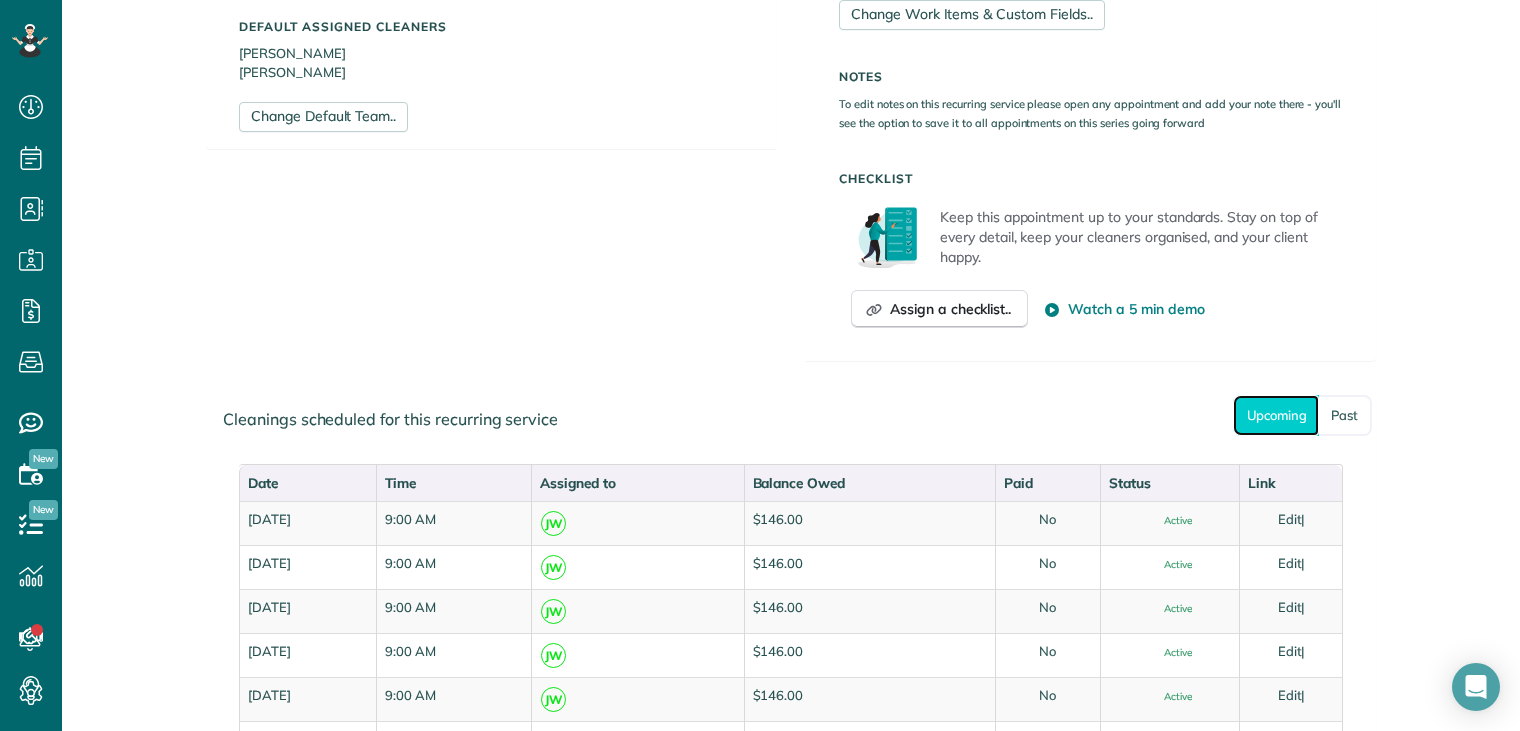 scroll, scrollTop: 800, scrollLeft: 0, axis: vertical 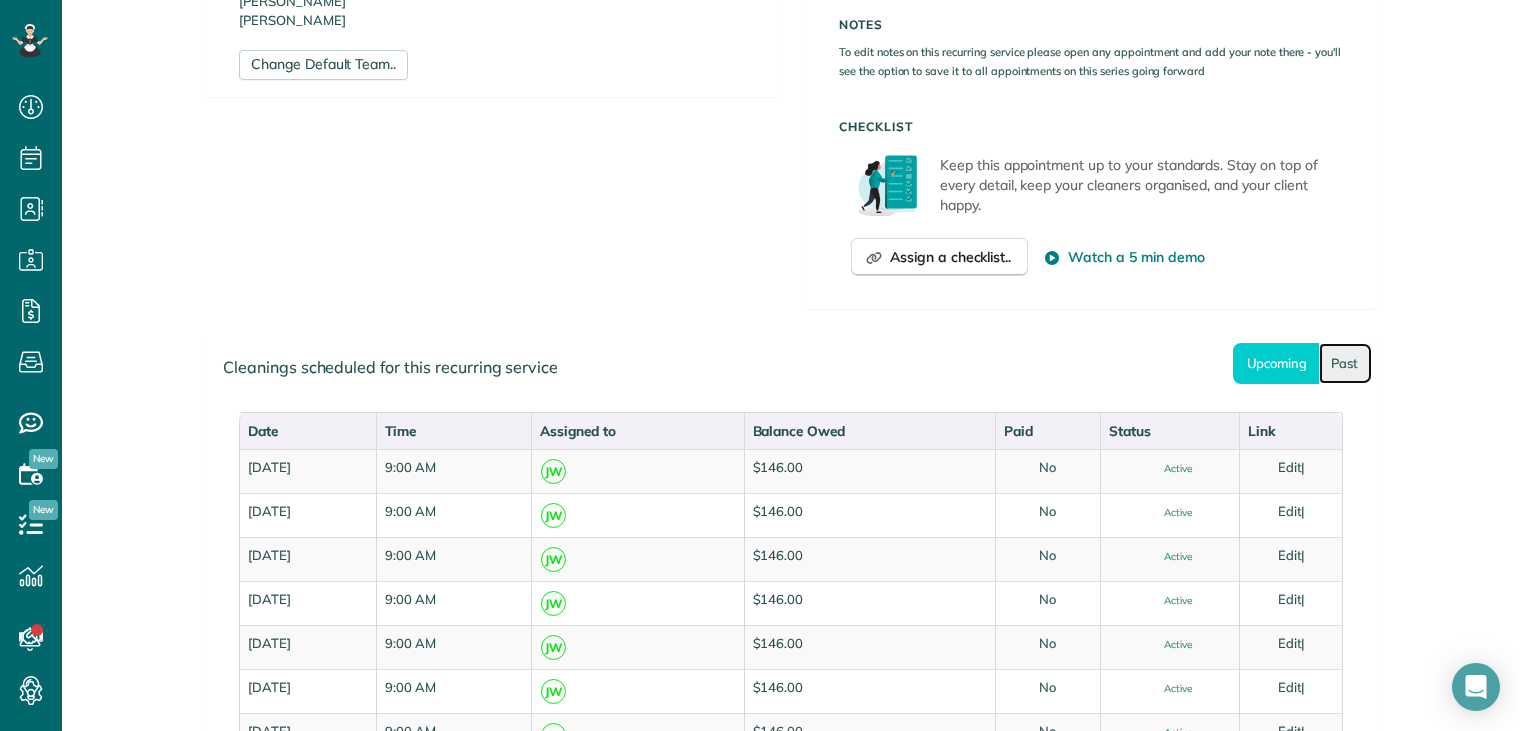click on "Past" at bounding box center (1345, 363) 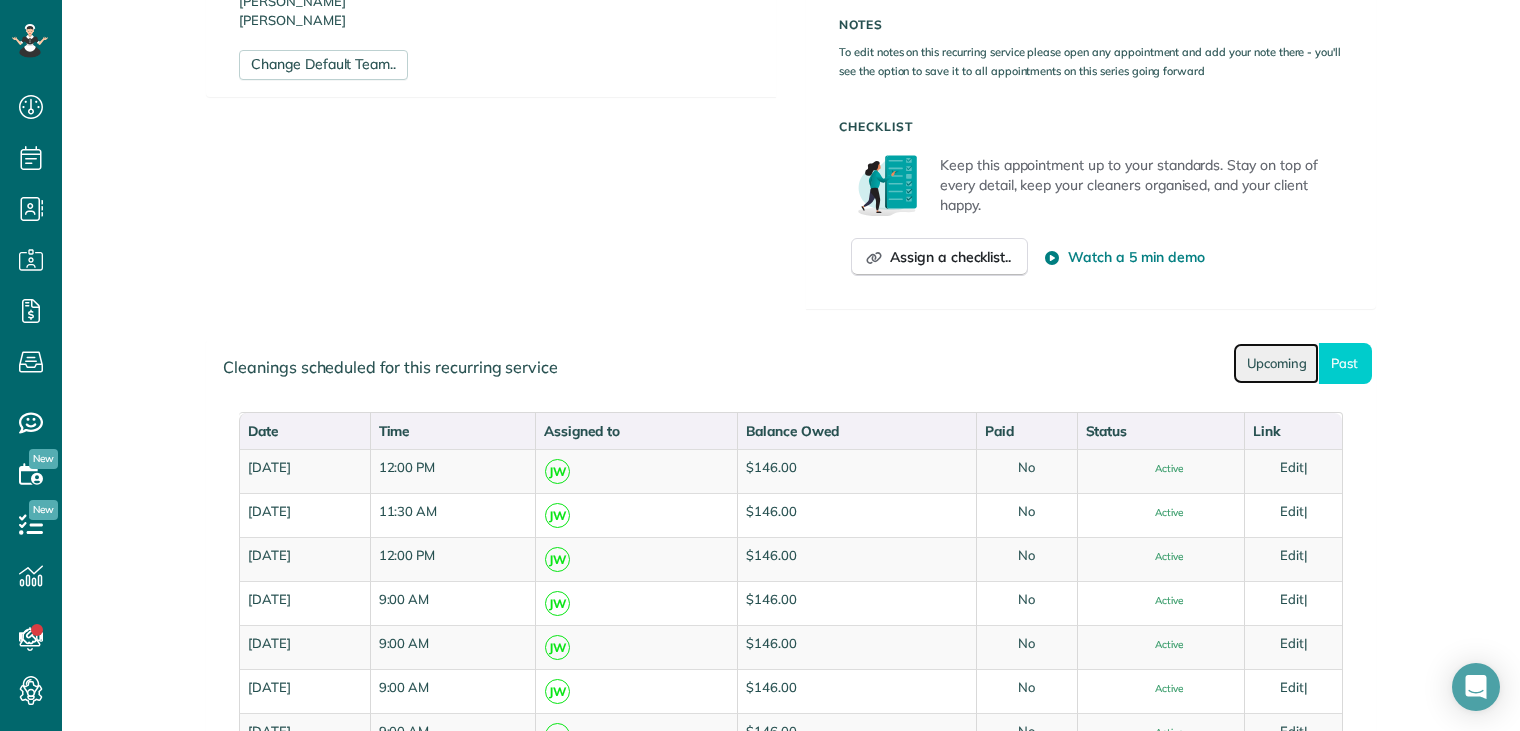 click on "Upcoming" at bounding box center [1276, 363] 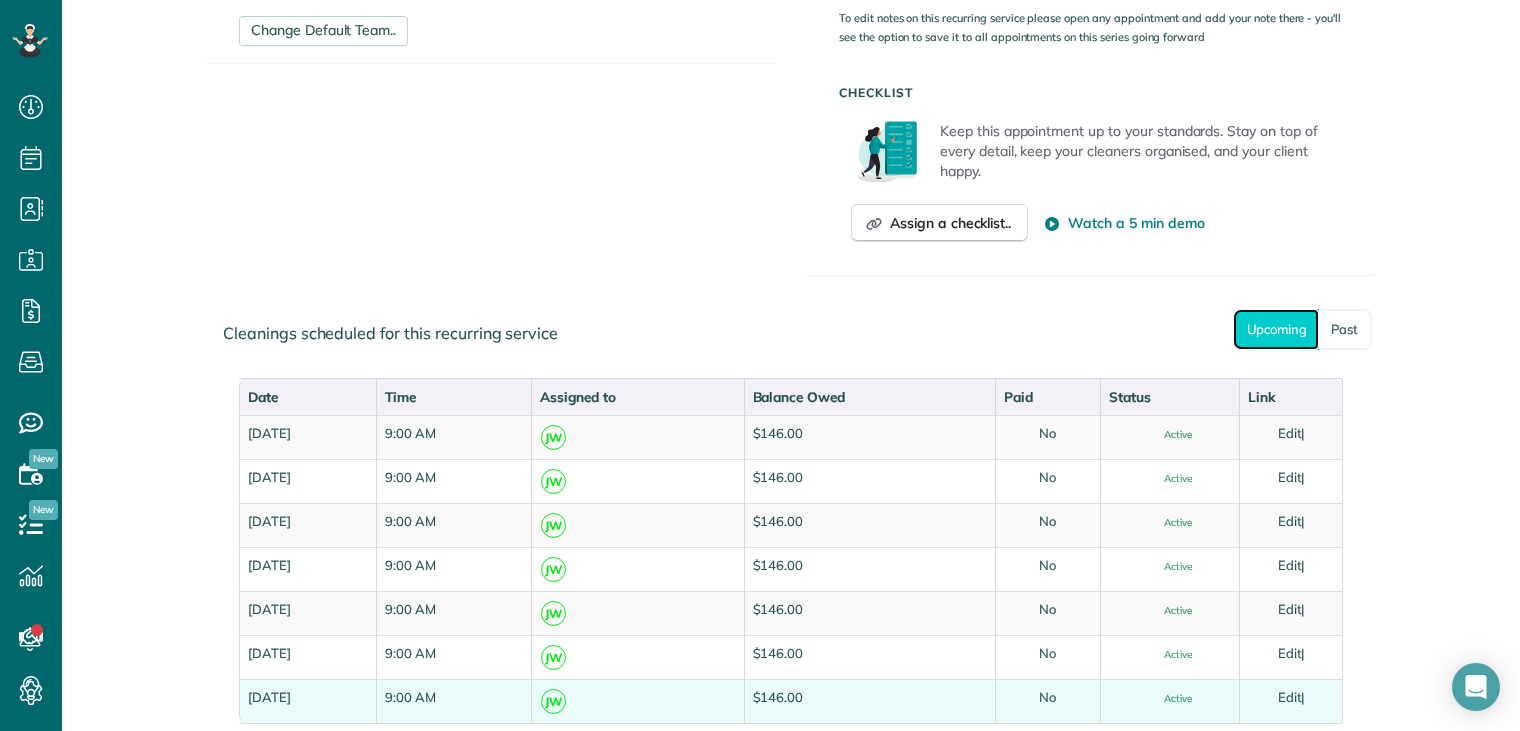 scroll, scrollTop: 800, scrollLeft: 0, axis: vertical 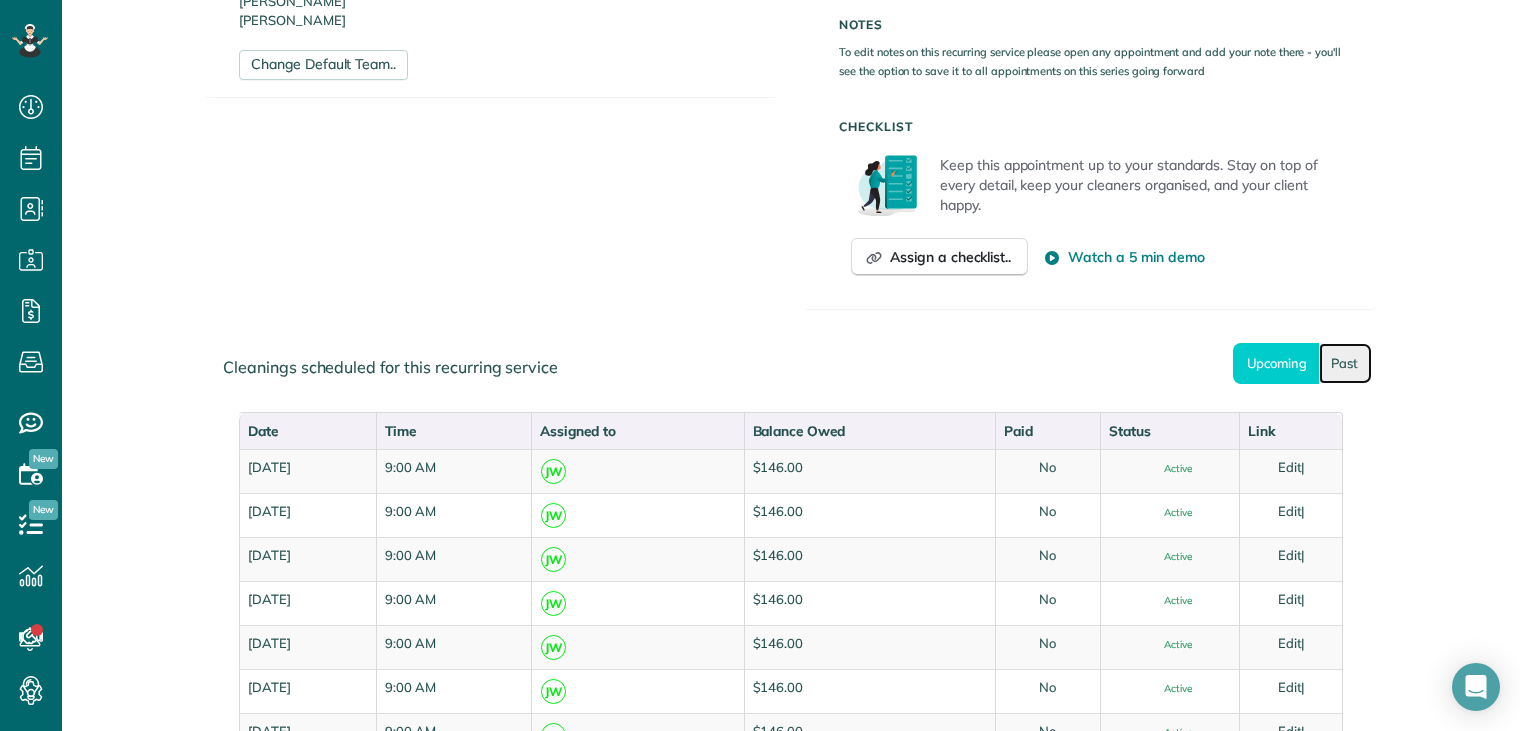 click on "Past" at bounding box center (1345, 363) 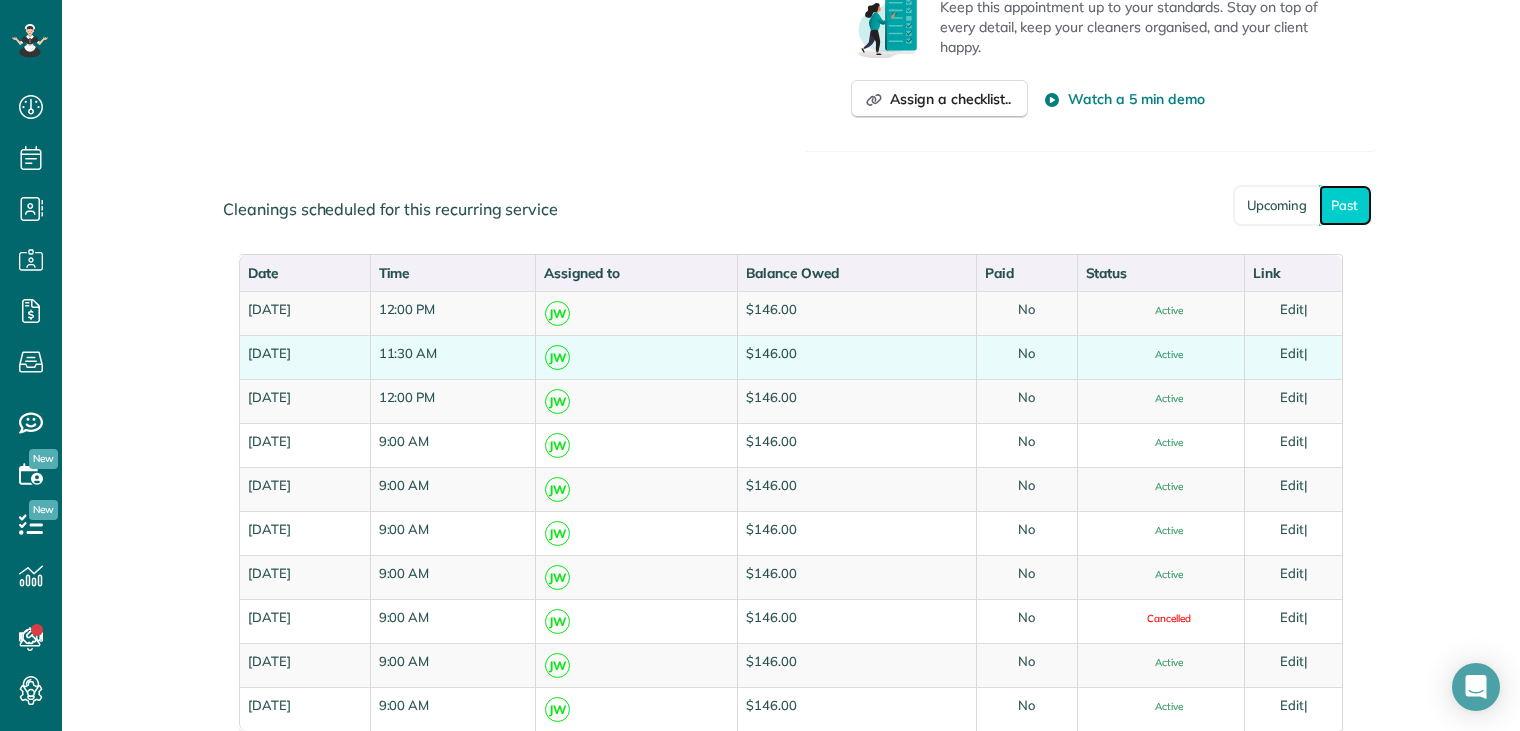 scroll, scrollTop: 1100, scrollLeft: 0, axis: vertical 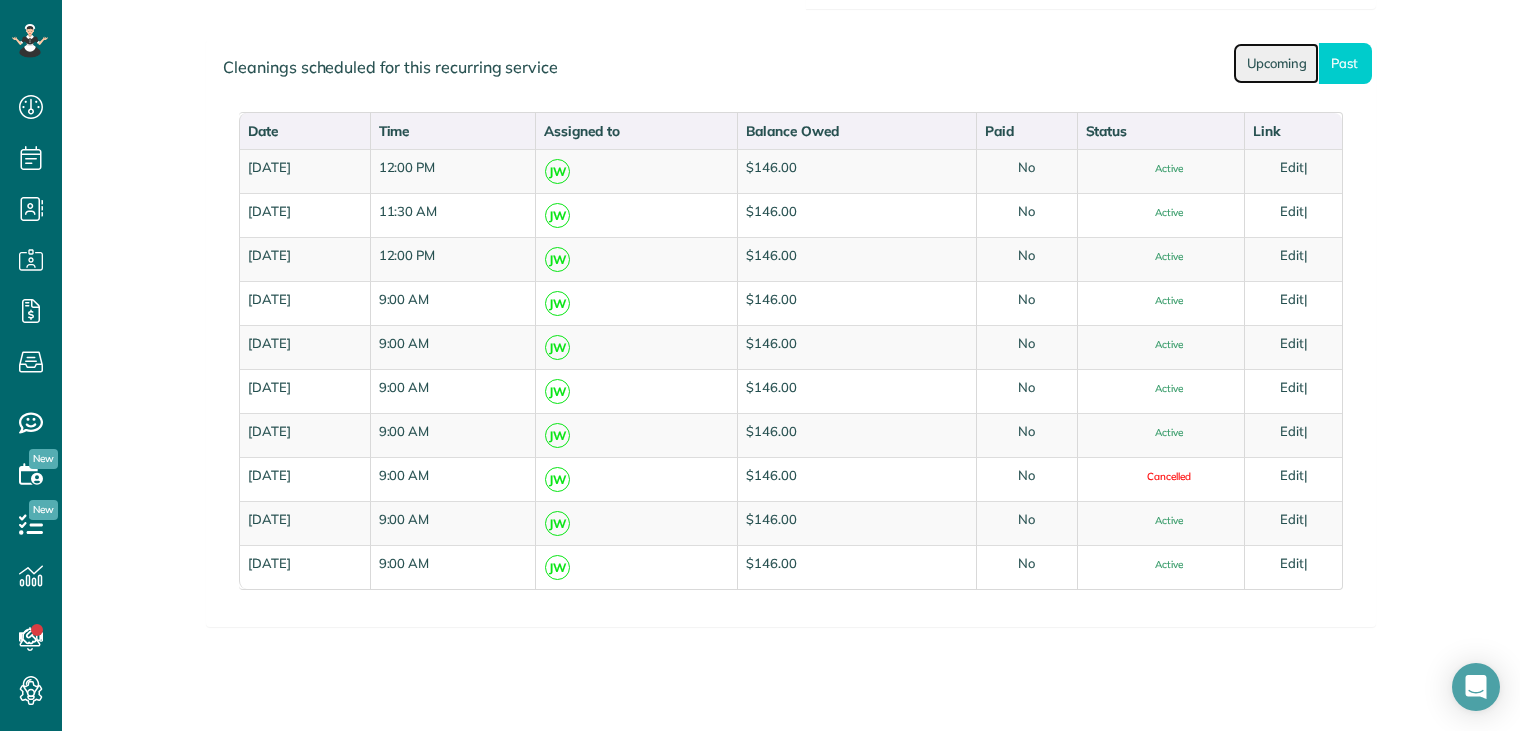 click on "Upcoming" at bounding box center [1276, 63] 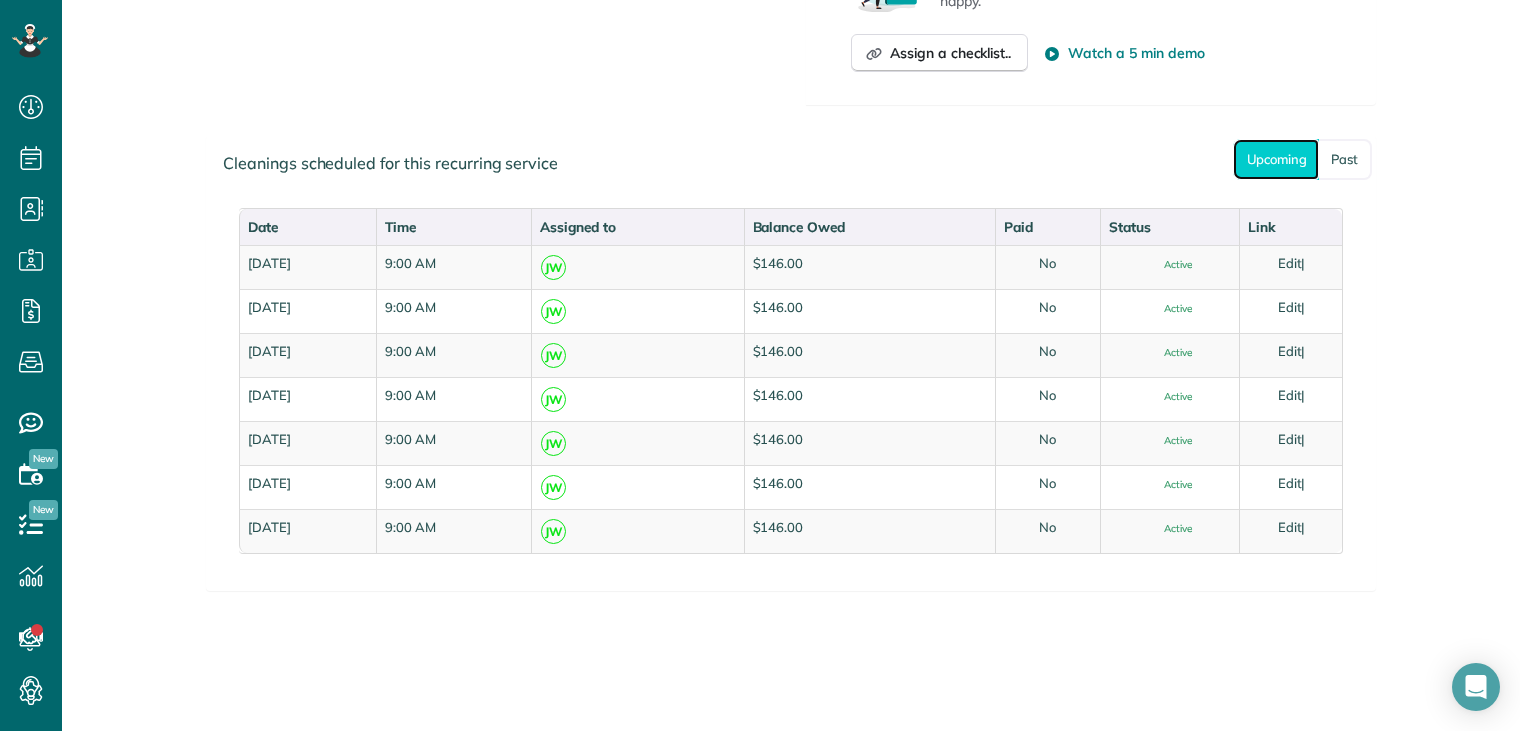 scroll, scrollTop: 1000, scrollLeft: 0, axis: vertical 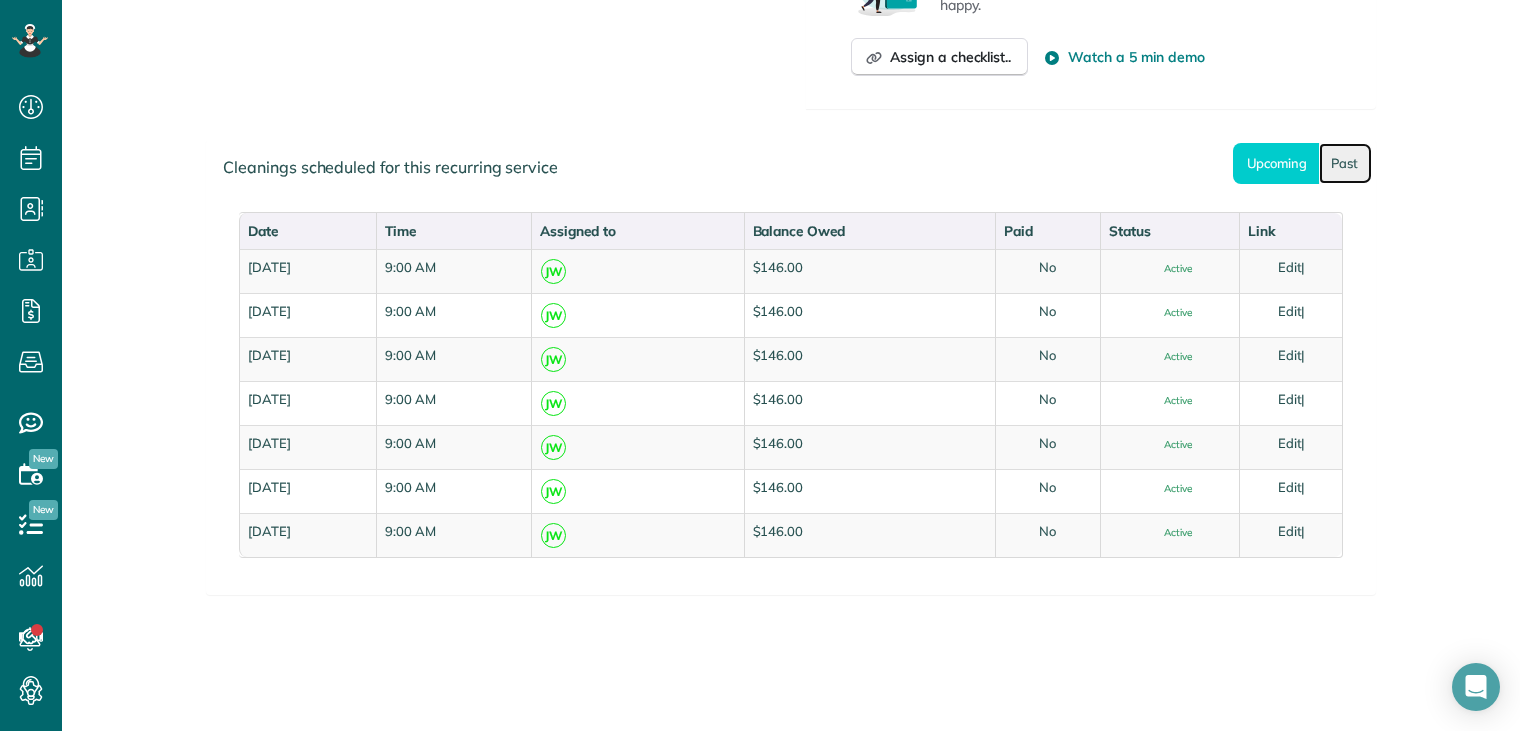 click on "Past" at bounding box center (1345, 163) 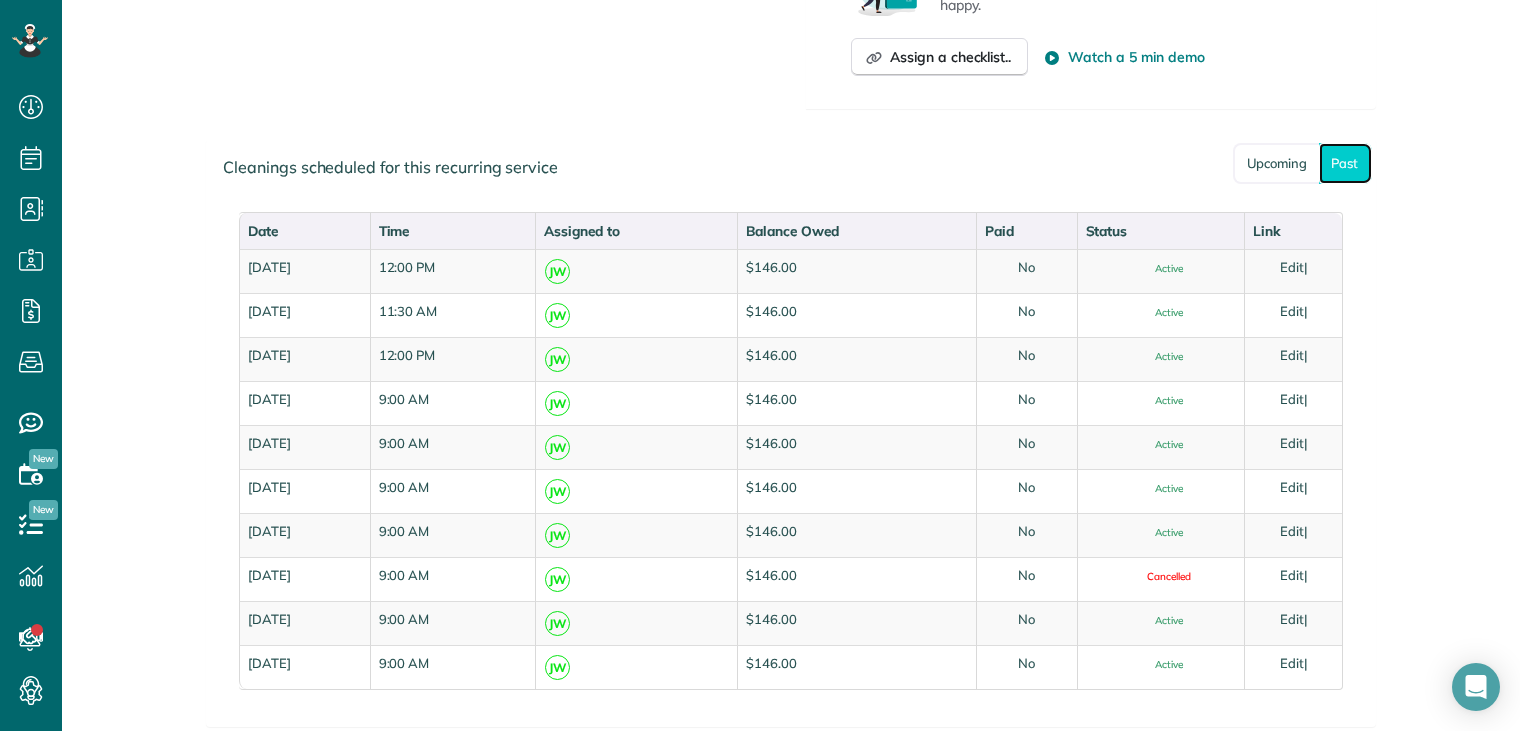click on "Past" at bounding box center (1345, 163) 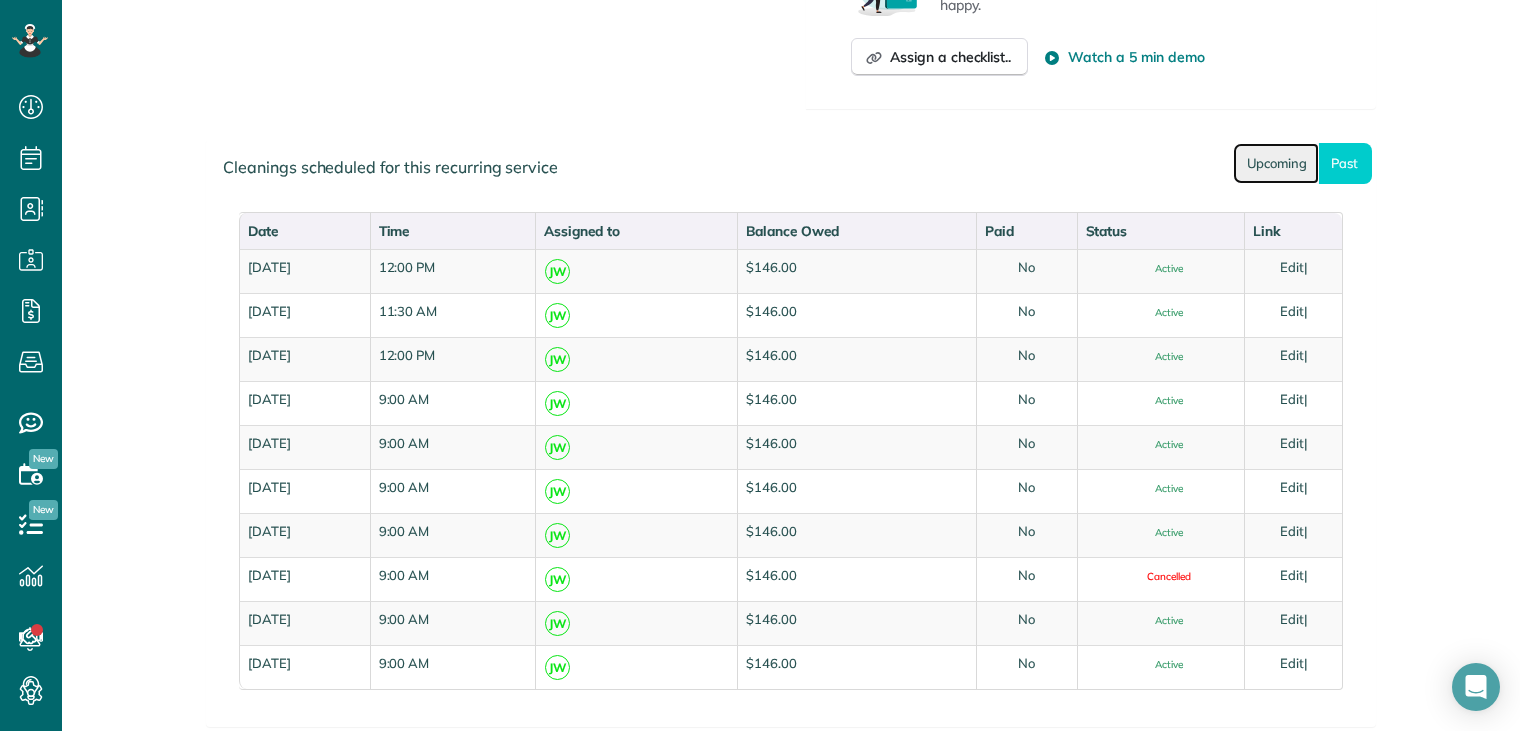 click on "Upcoming" at bounding box center (1276, 163) 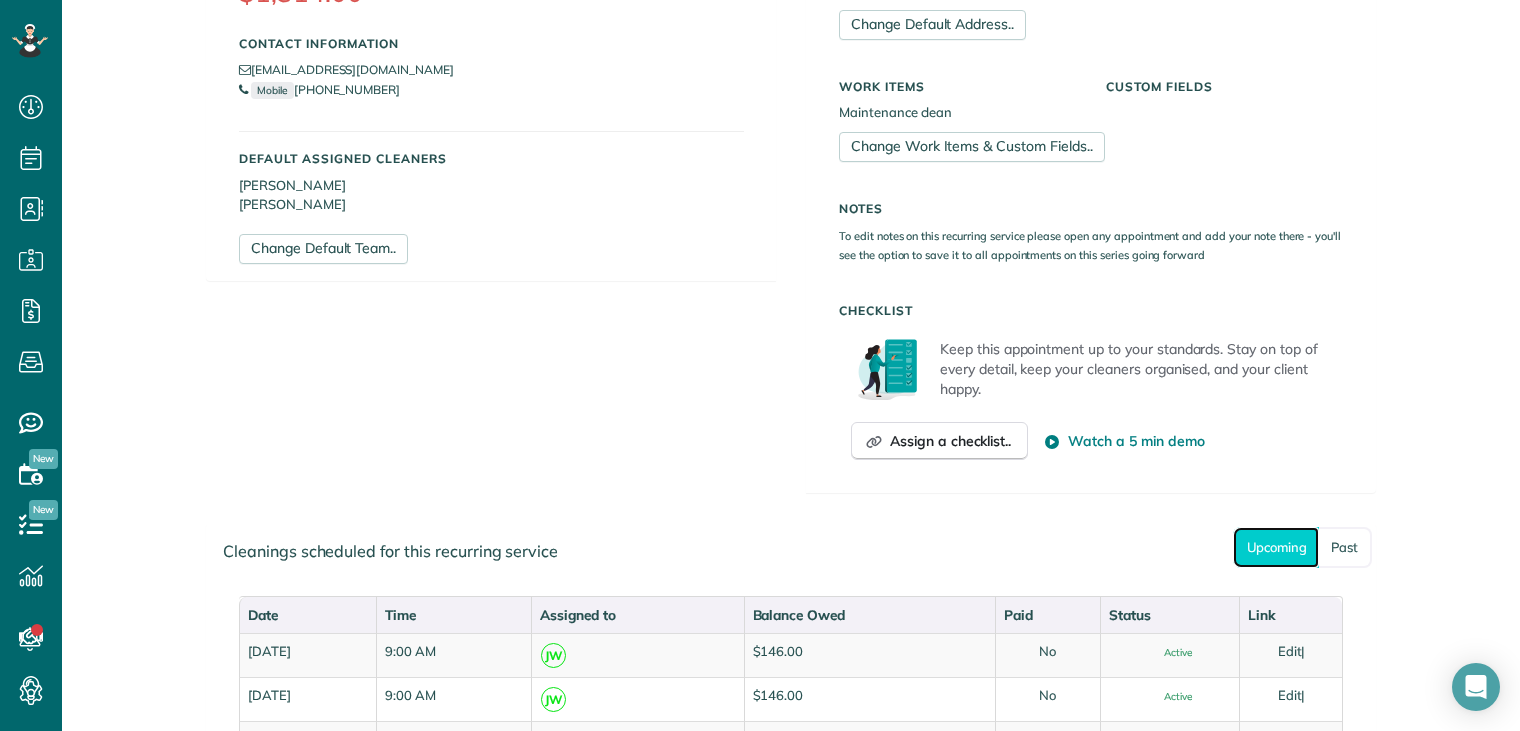 scroll, scrollTop: 800, scrollLeft: 0, axis: vertical 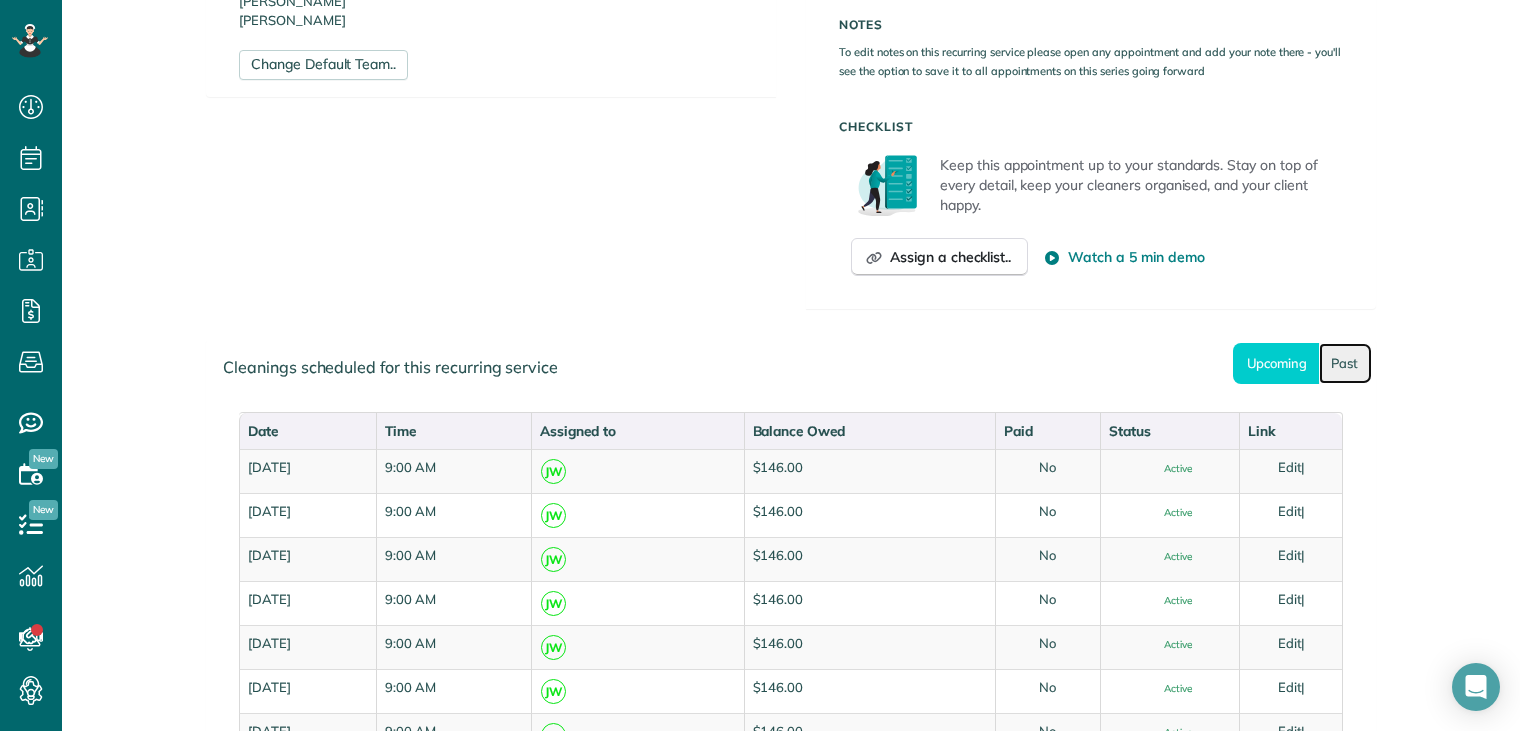 click on "Past" at bounding box center (1345, 363) 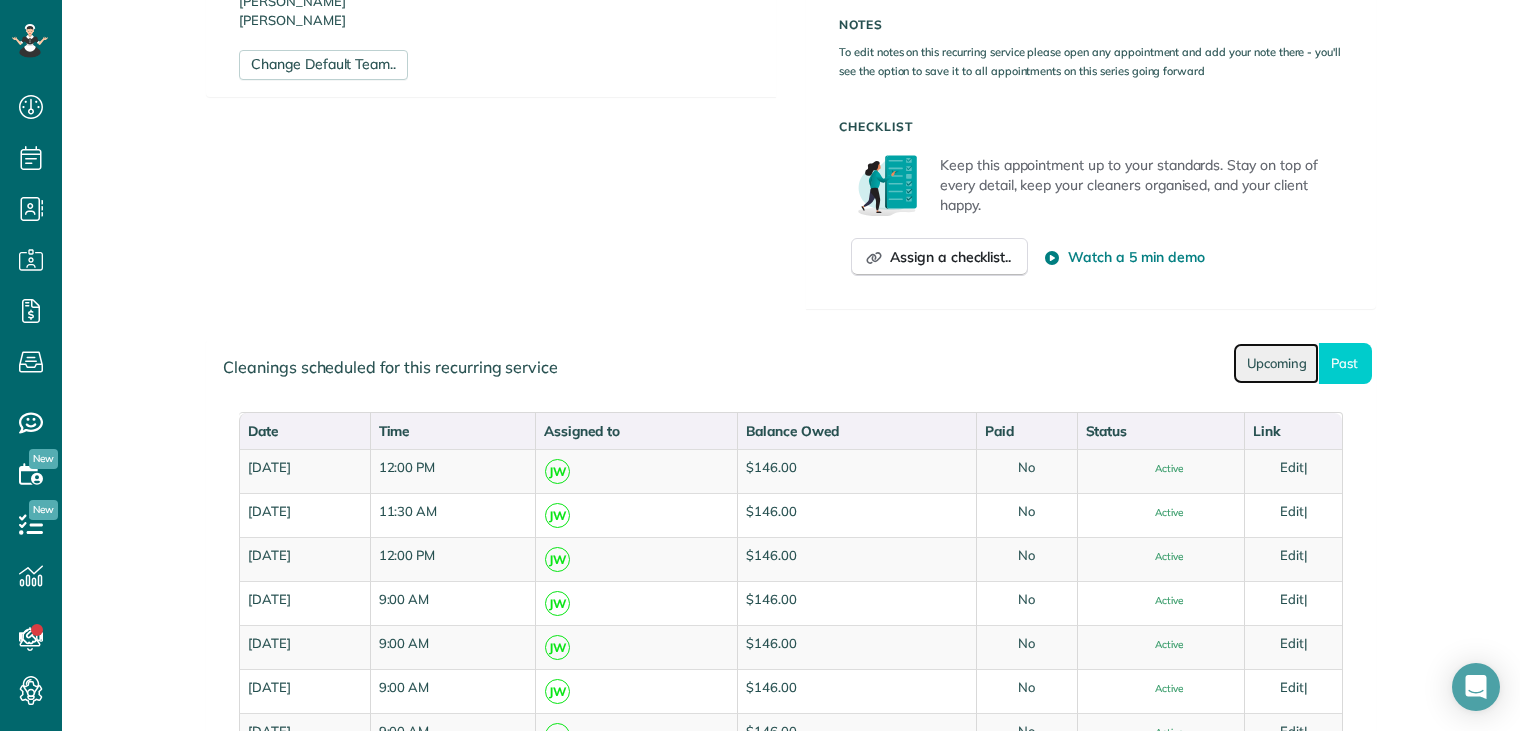 click on "Upcoming" at bounding box center (1276, 363) 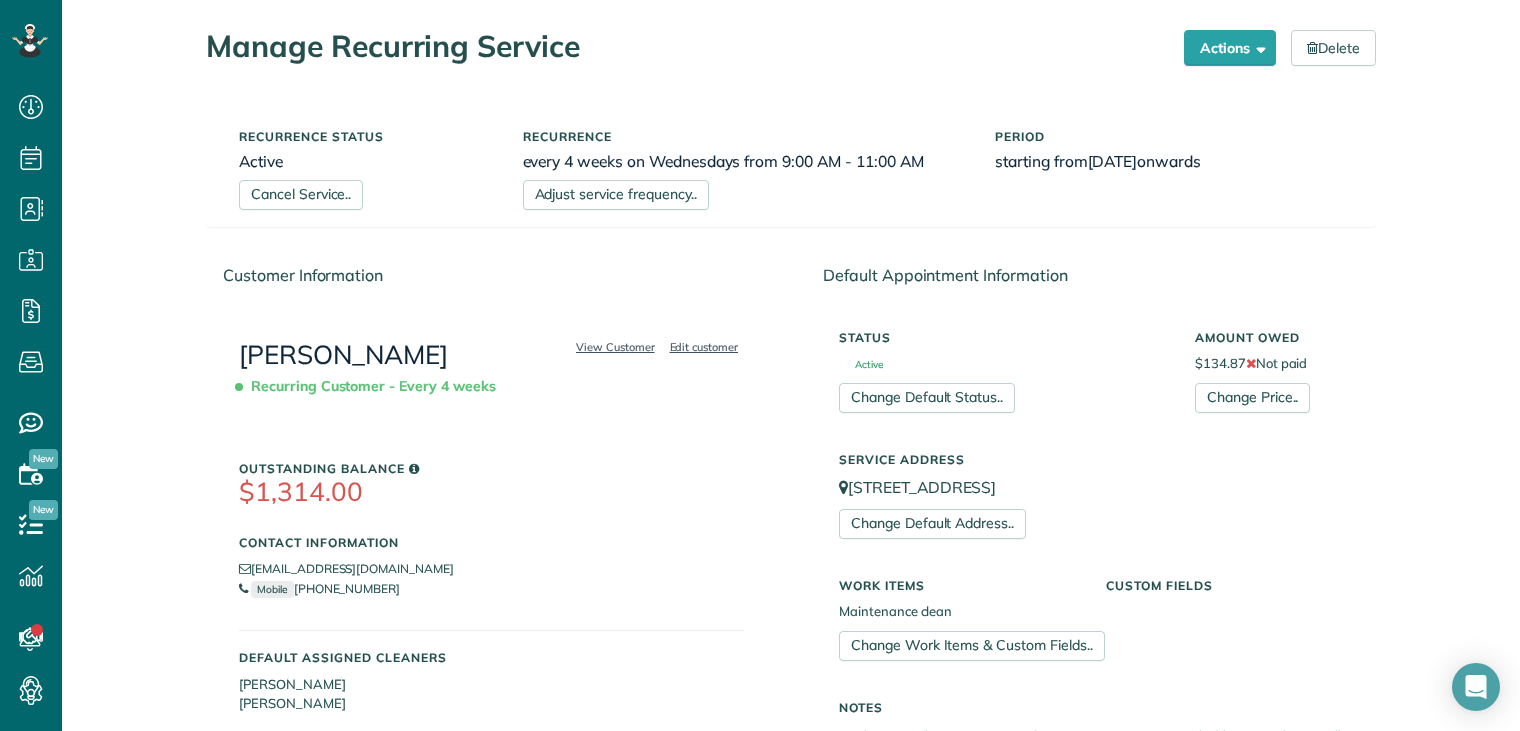 scroll, scrollTop: 0, scrollLeft: 0, axis: both 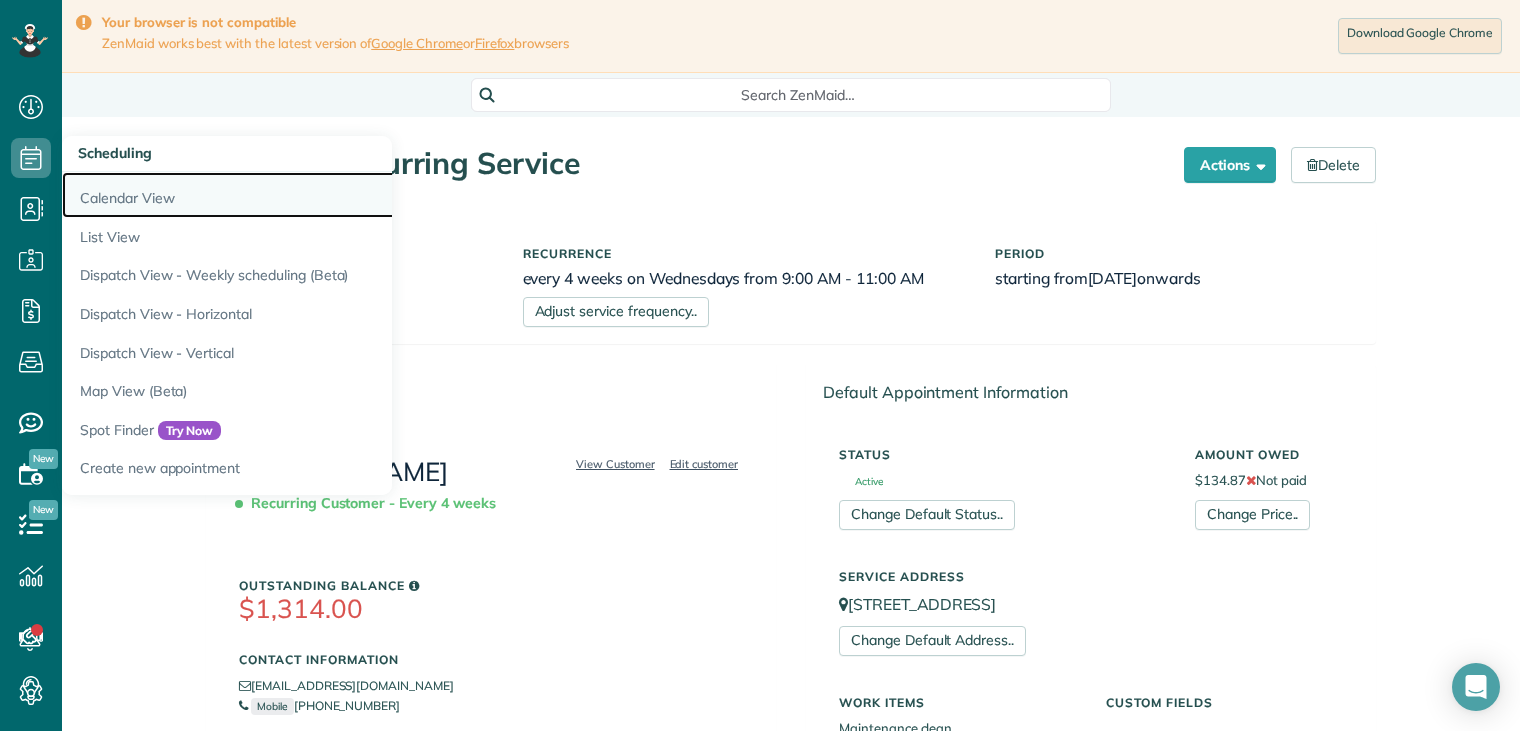 click on "Calendar View" at bounding box center (312, 195) 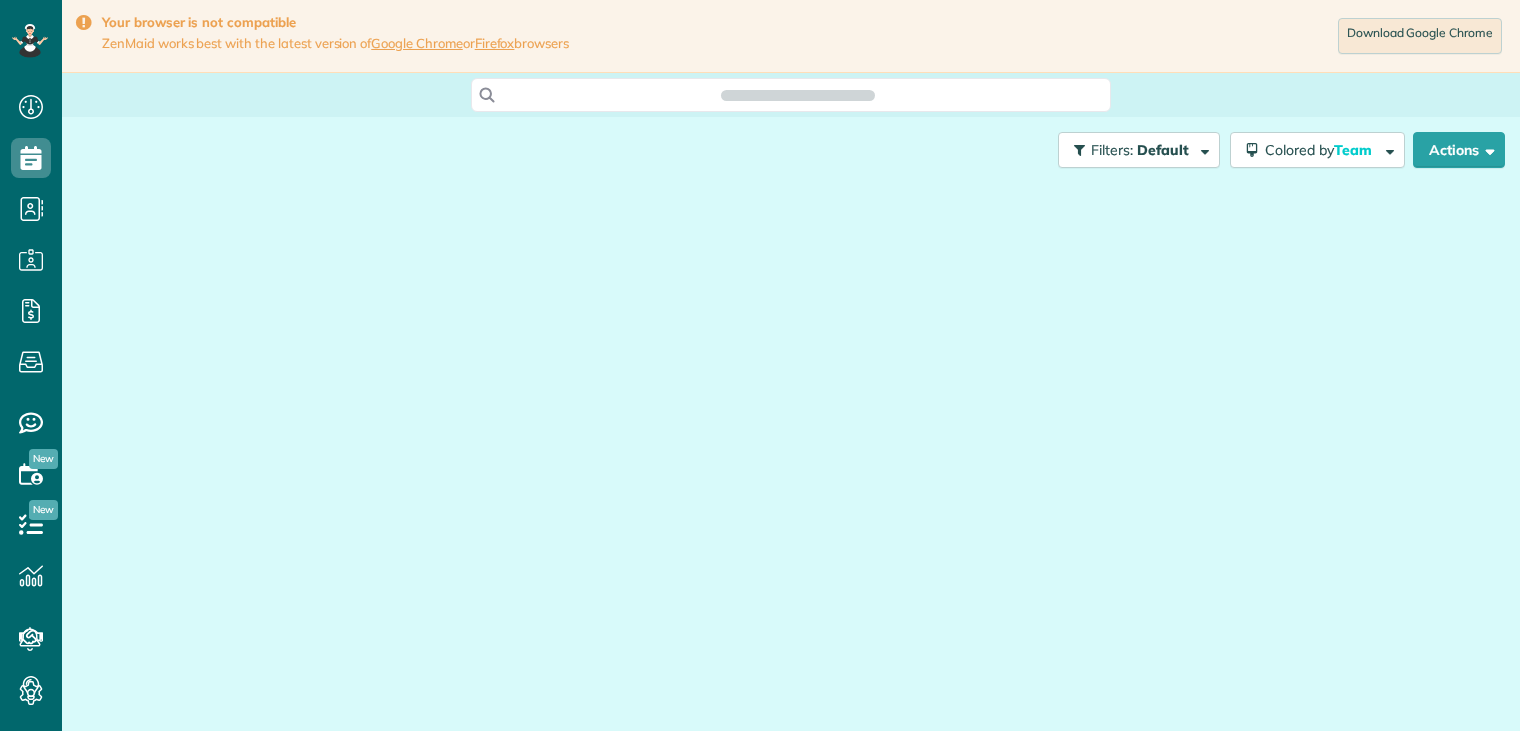scroll, scrollTop: 0, scrollLeft: 0, axis: both 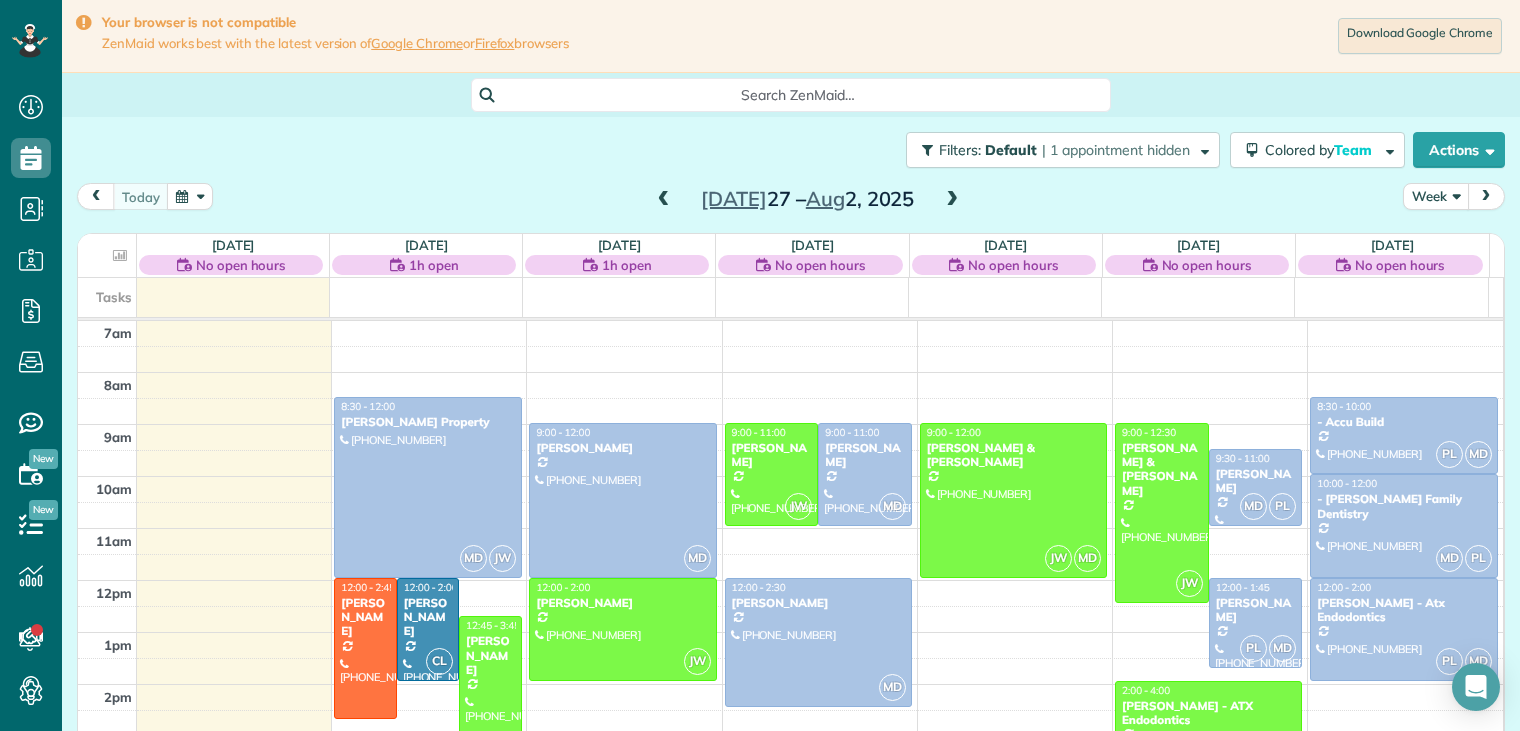 click on "Week" at bounding box center [1436, 196] 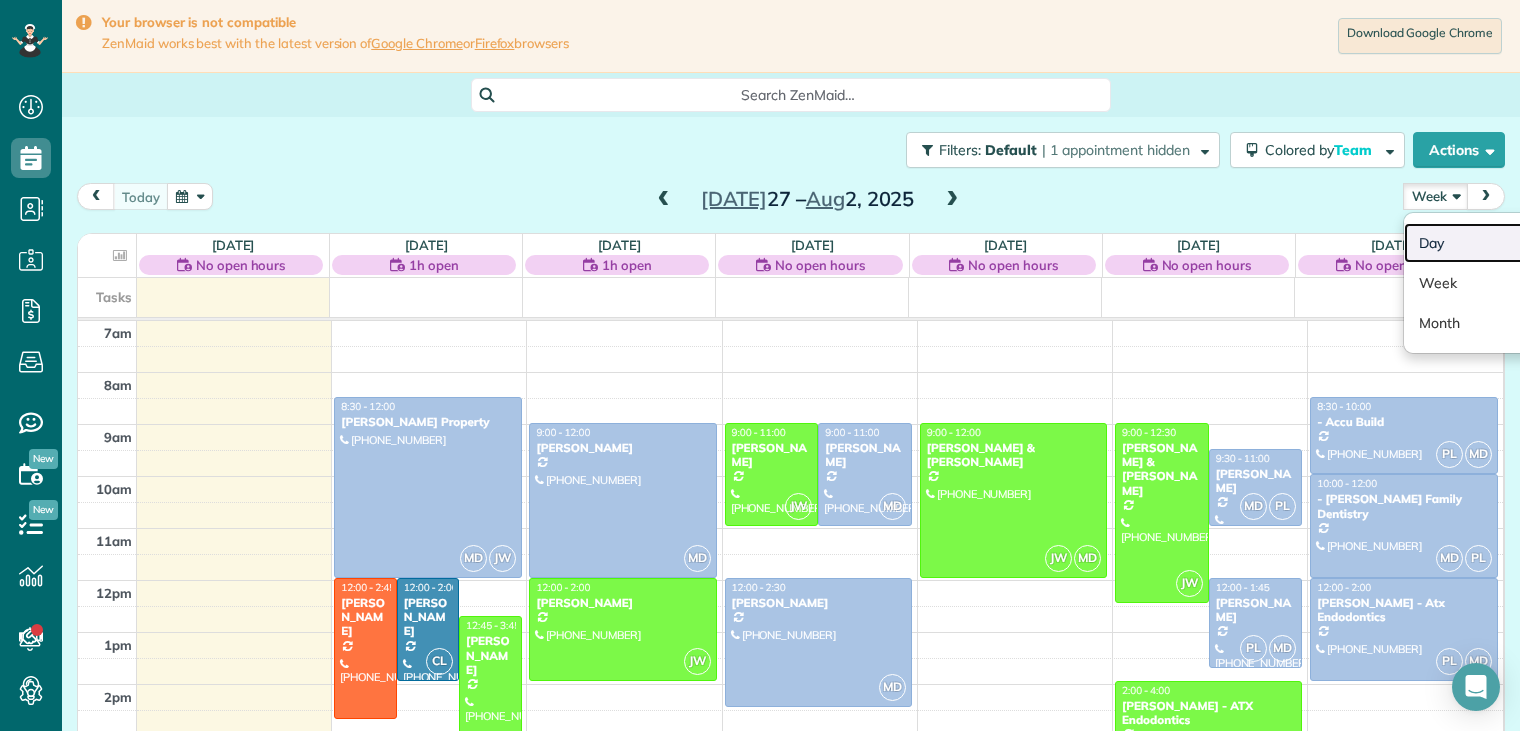 click on "Day" at bounding box center (1483, 243) 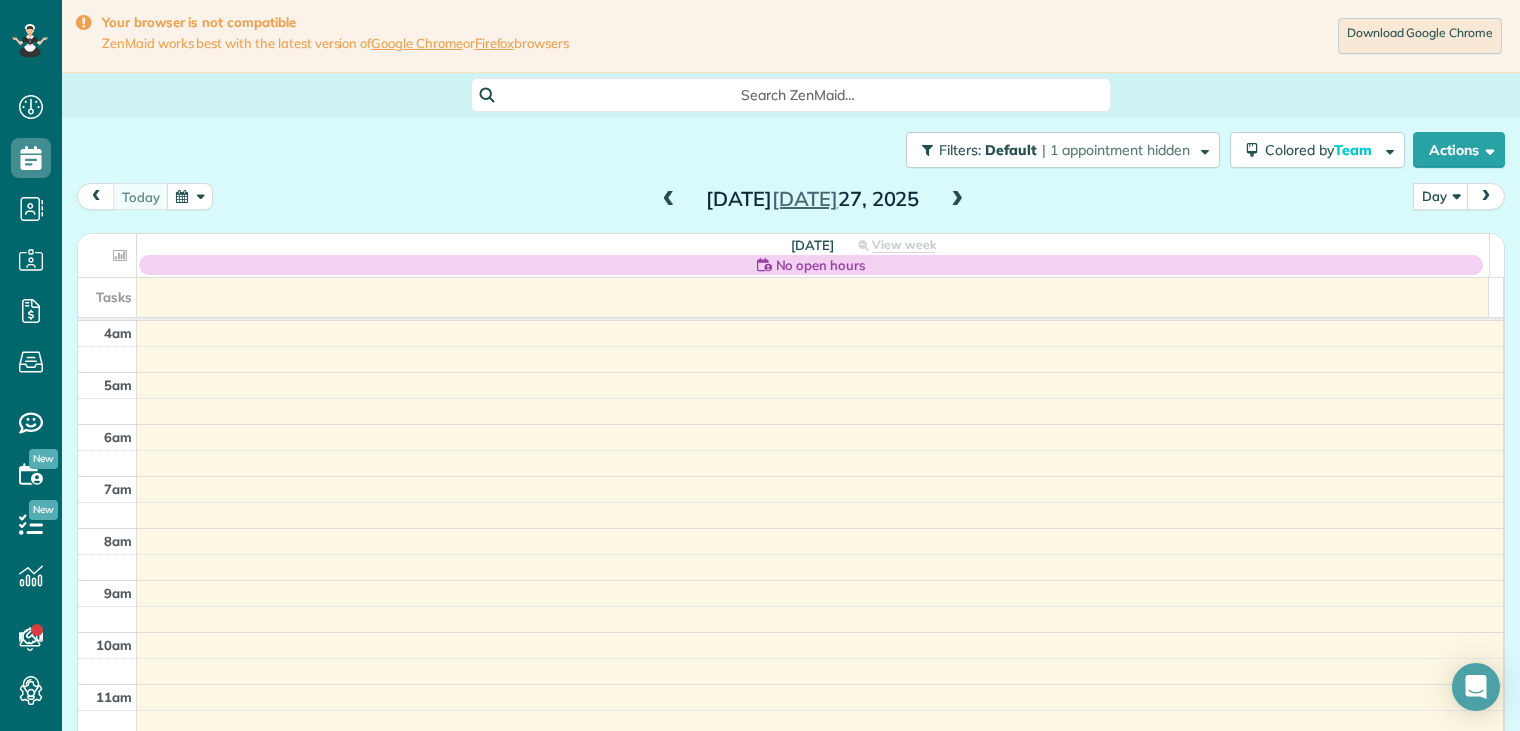 scroll, scrollTop: 156, scrollLeft: 0, axis: vertical 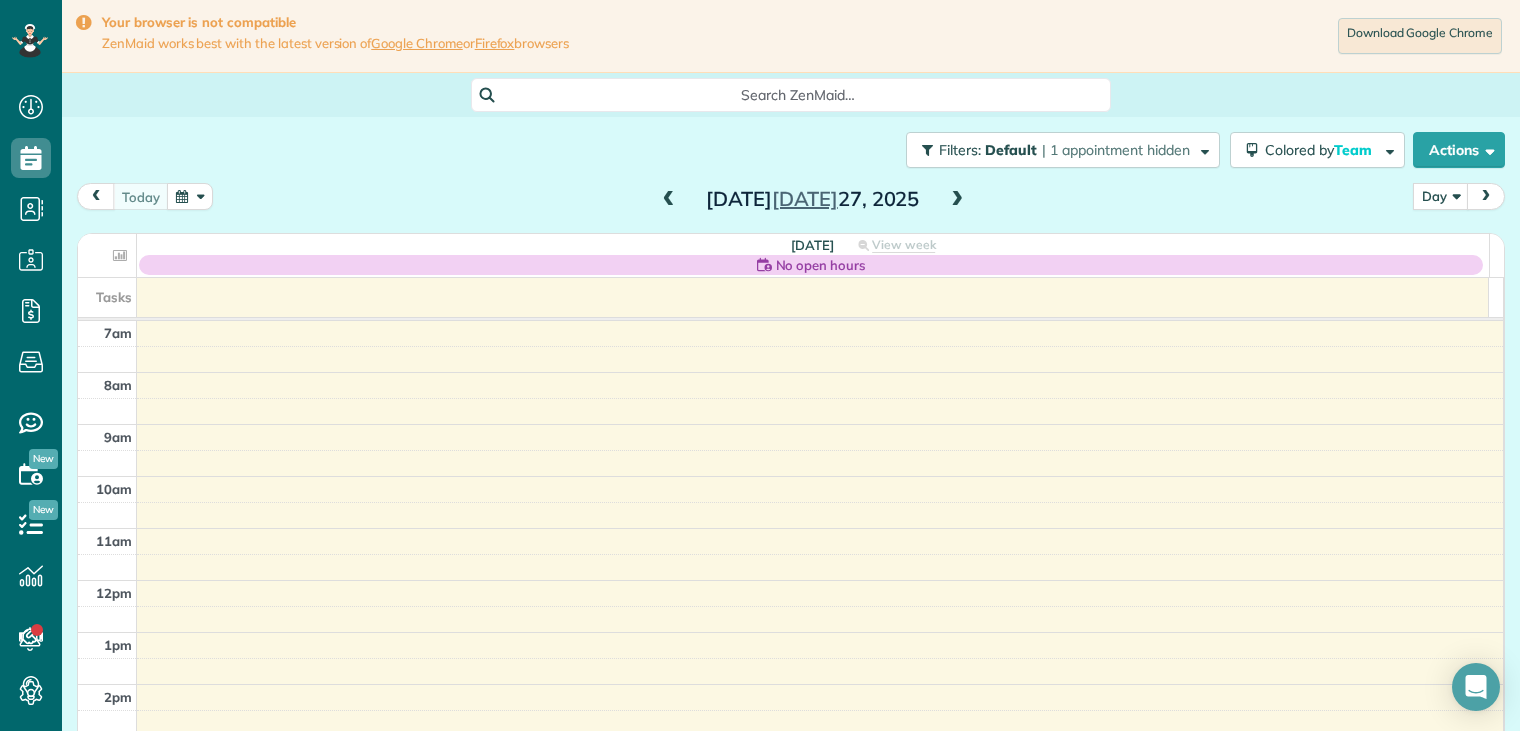click at bounding box center [957, 200] 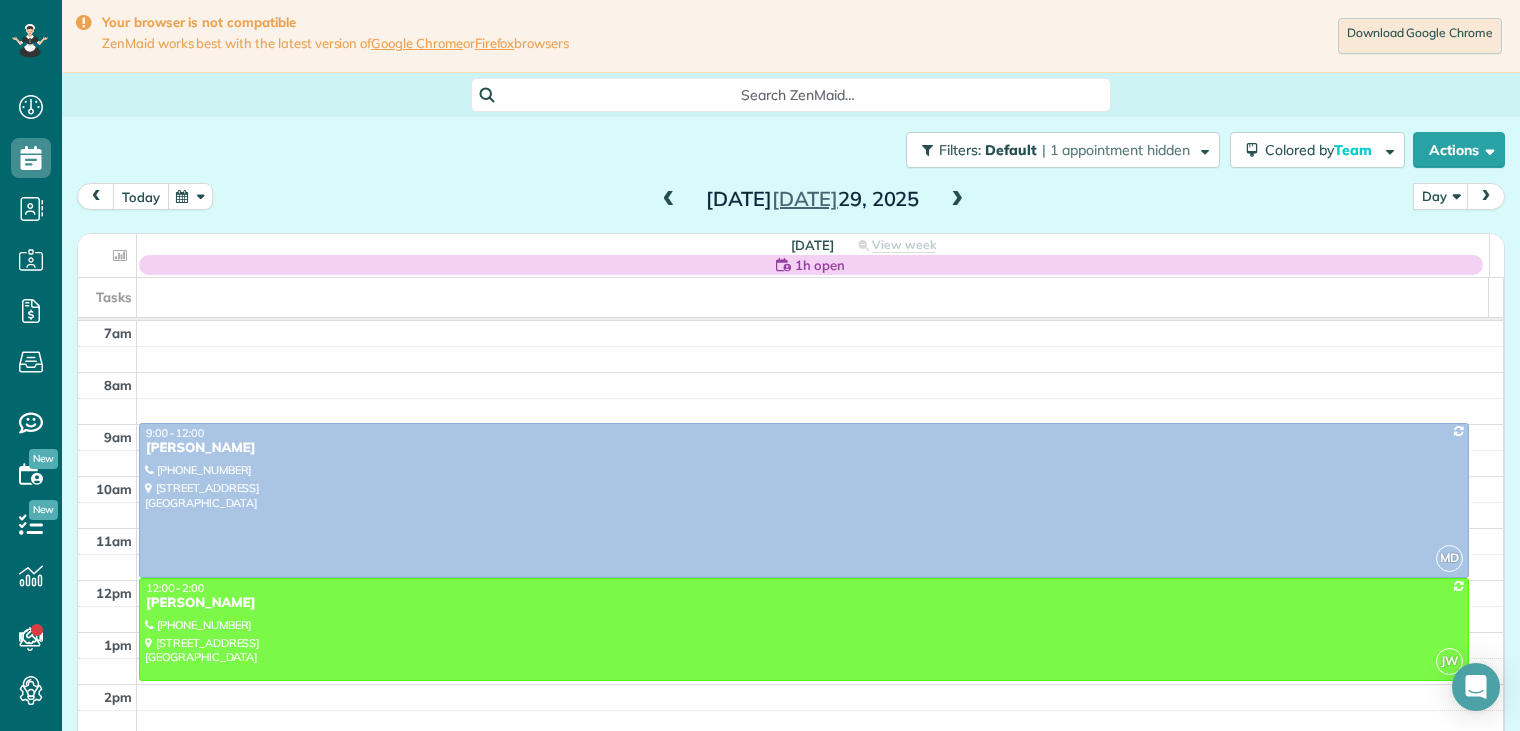 click on "today" at bounding box center [141, 196] 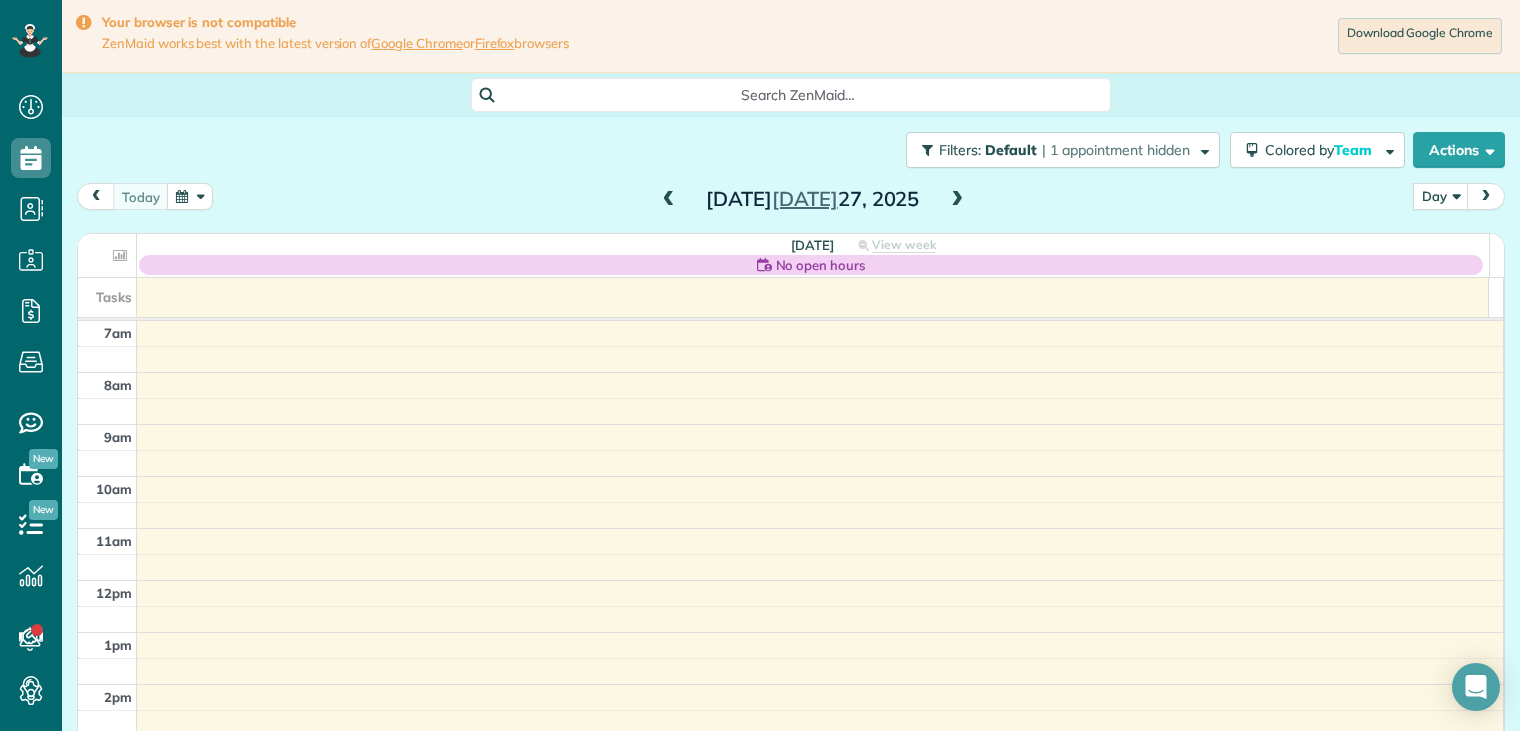 click at bounding box center (957, 200) 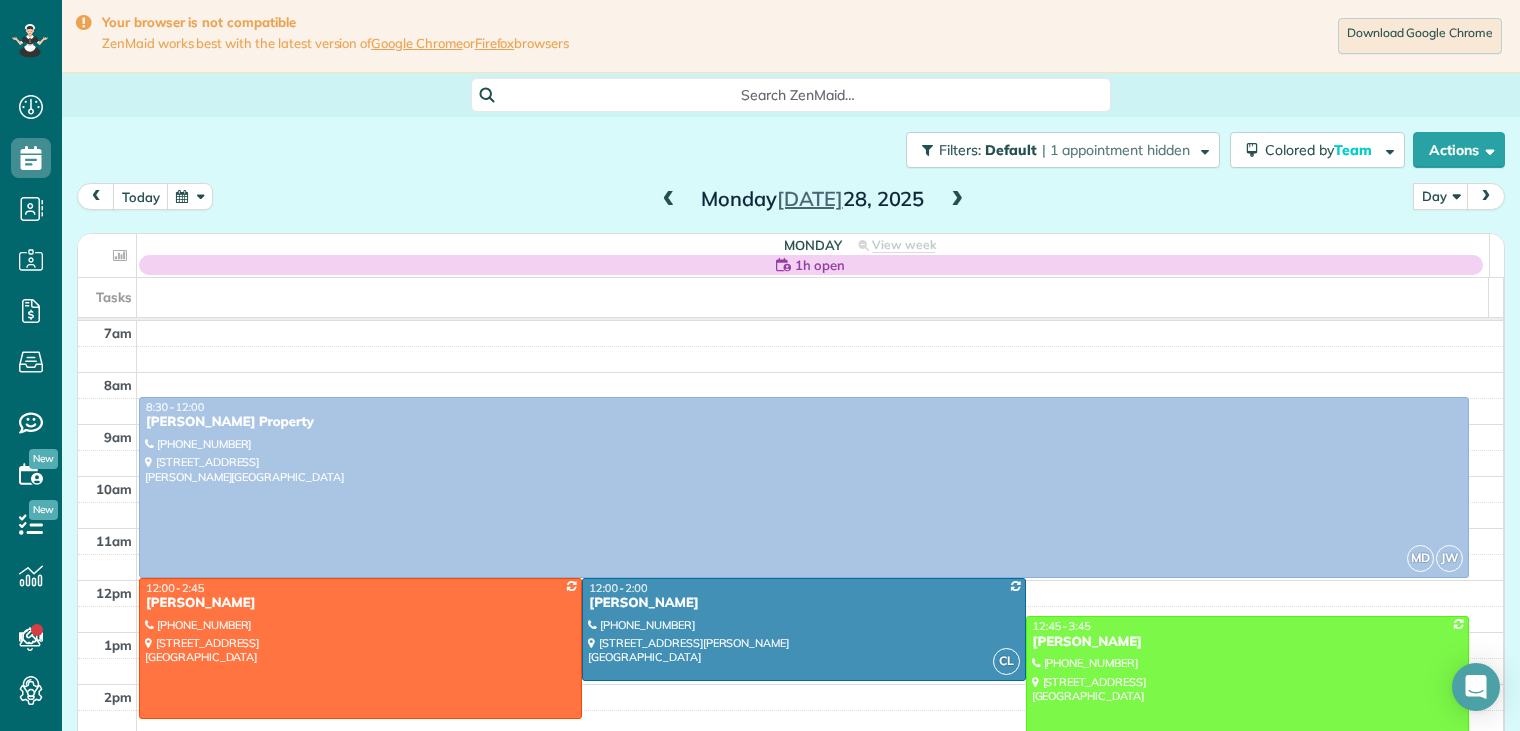 click at bounding box center [957, 200] 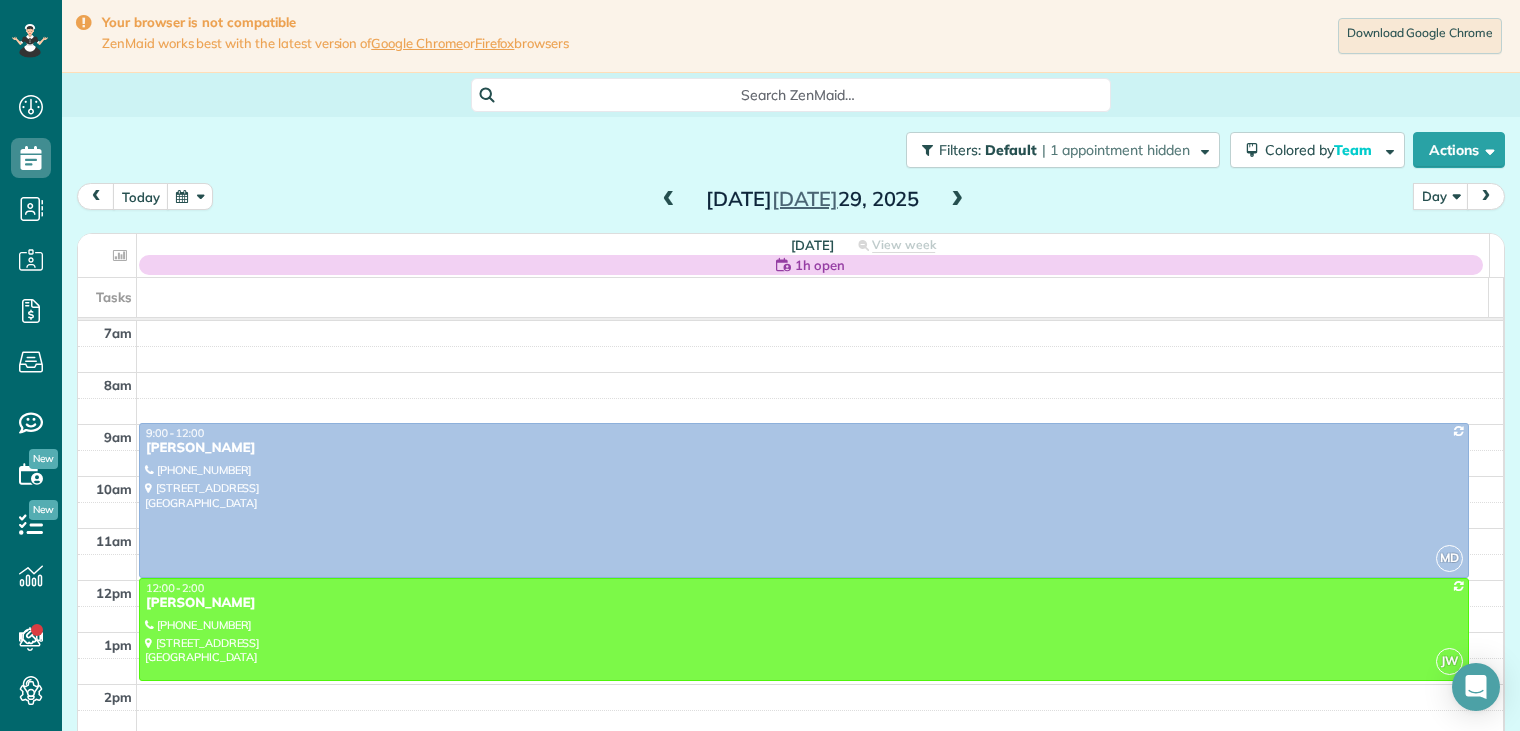click at bounding box center [957, 200] 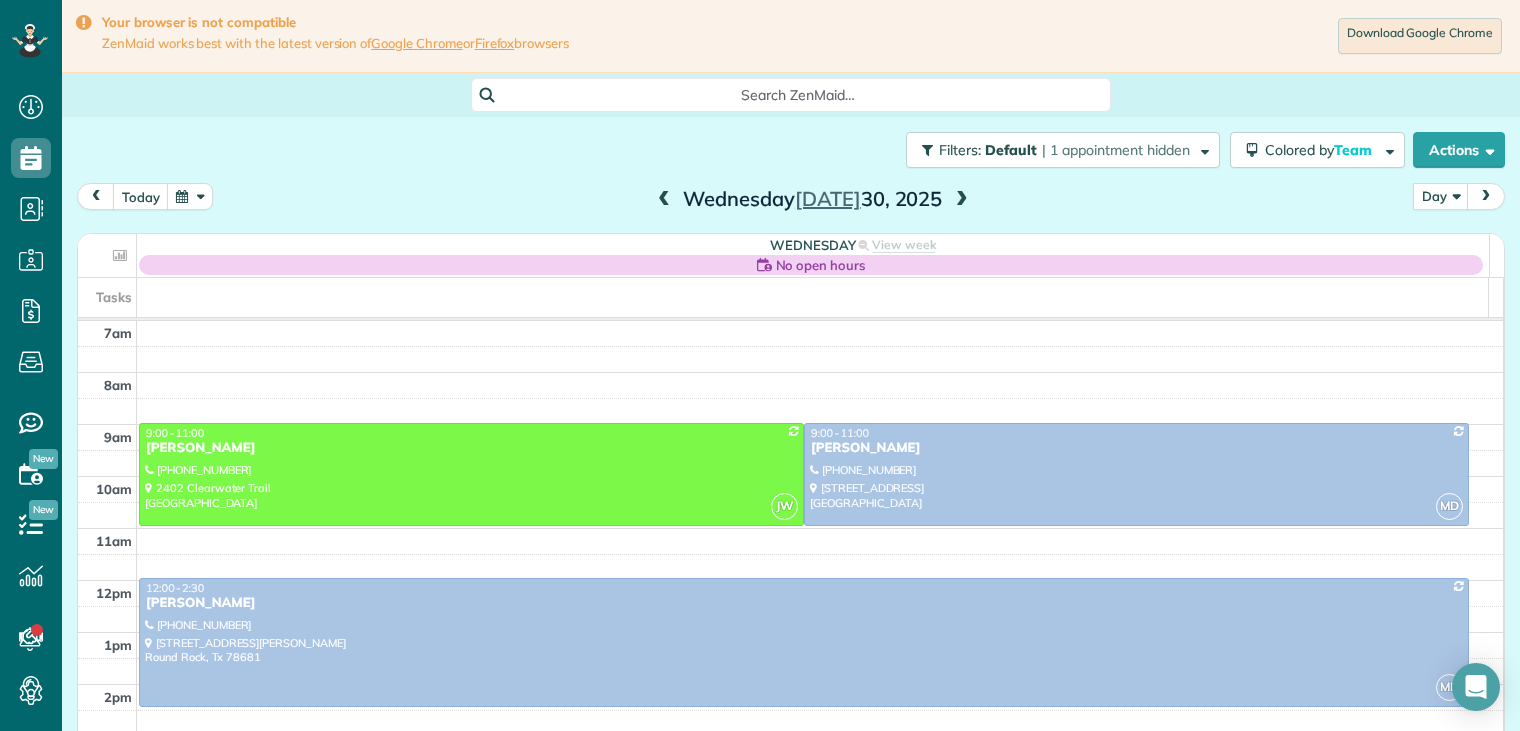 click at bounding box center [962, 200] 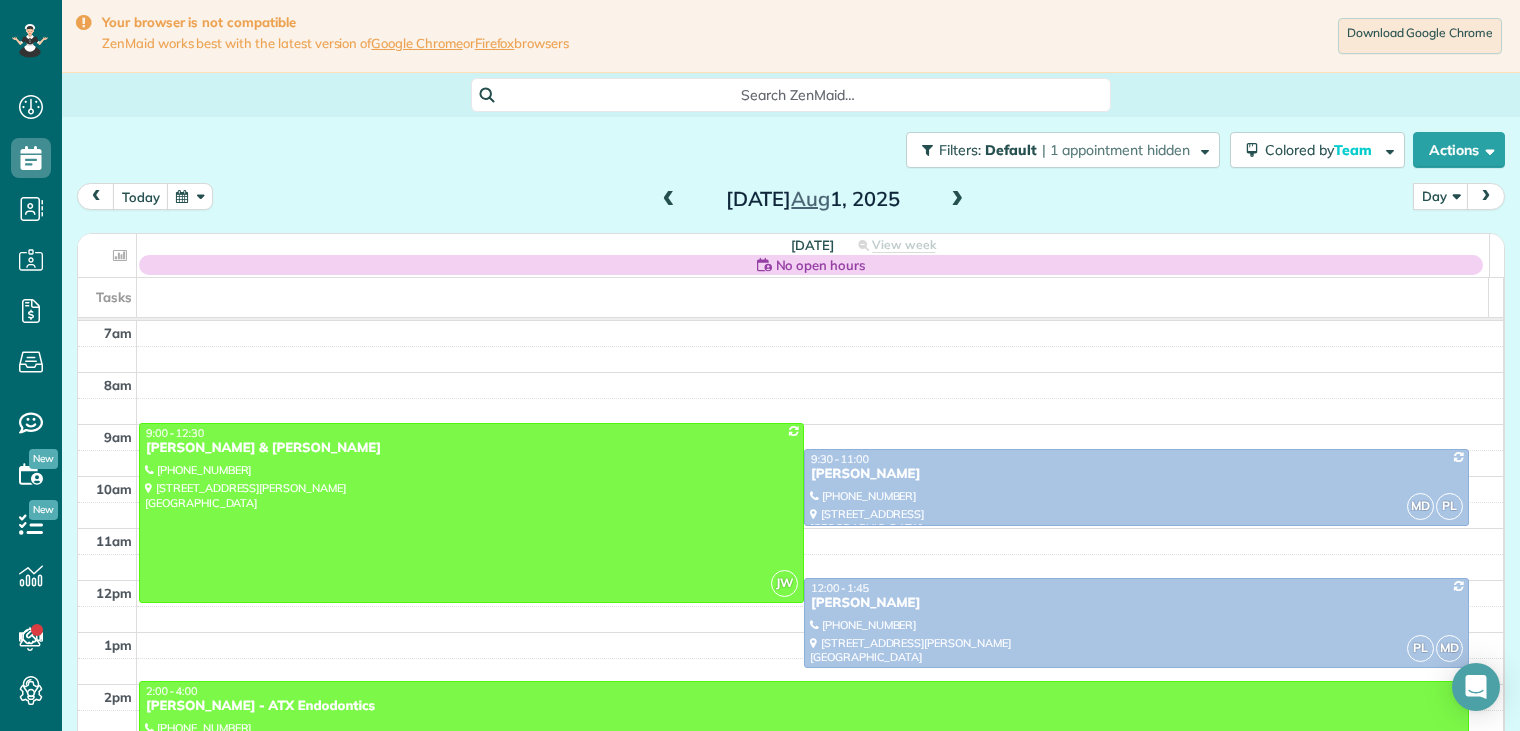 click at bounding box center [957, 200] 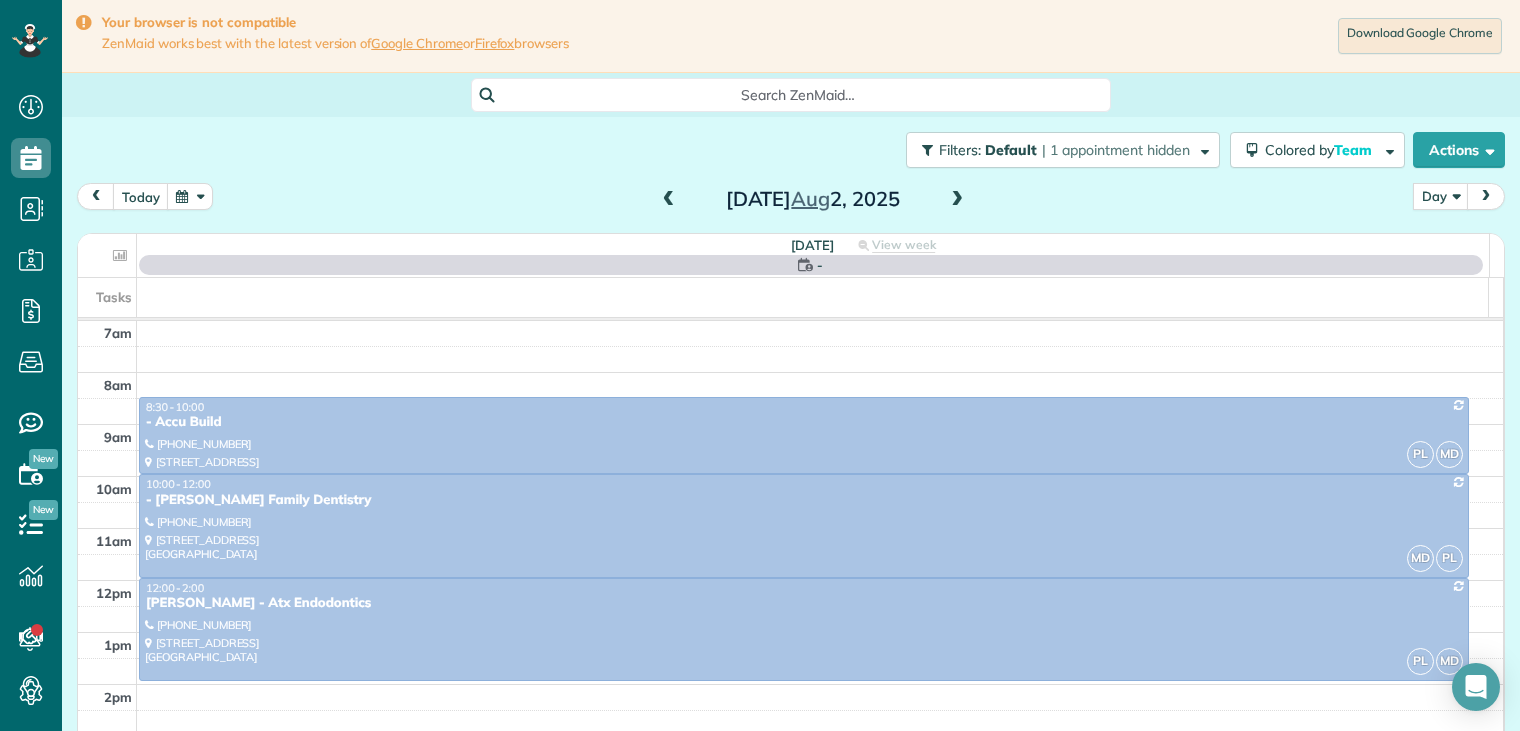 click at bounding box center [957, 200] 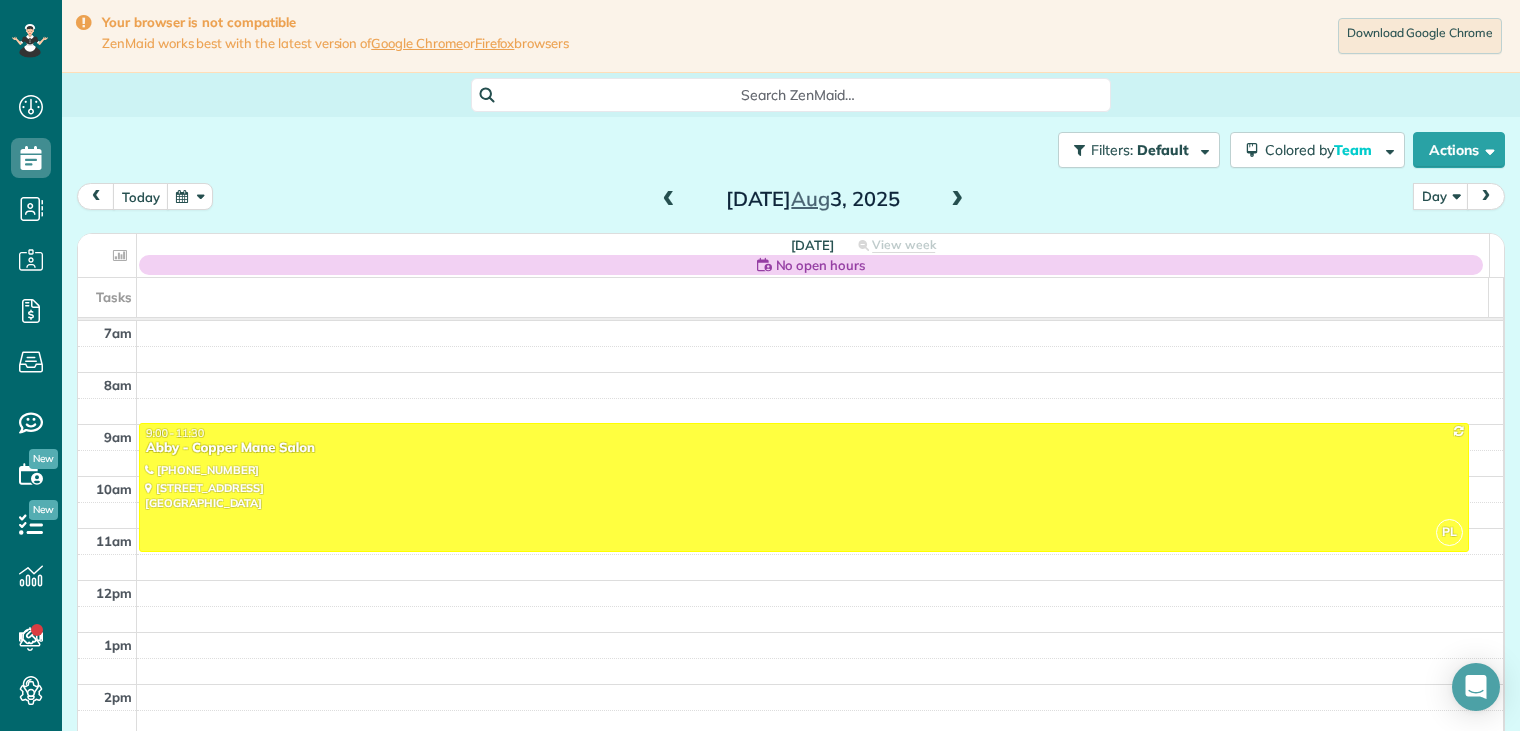click at bounding box center (957, 200) 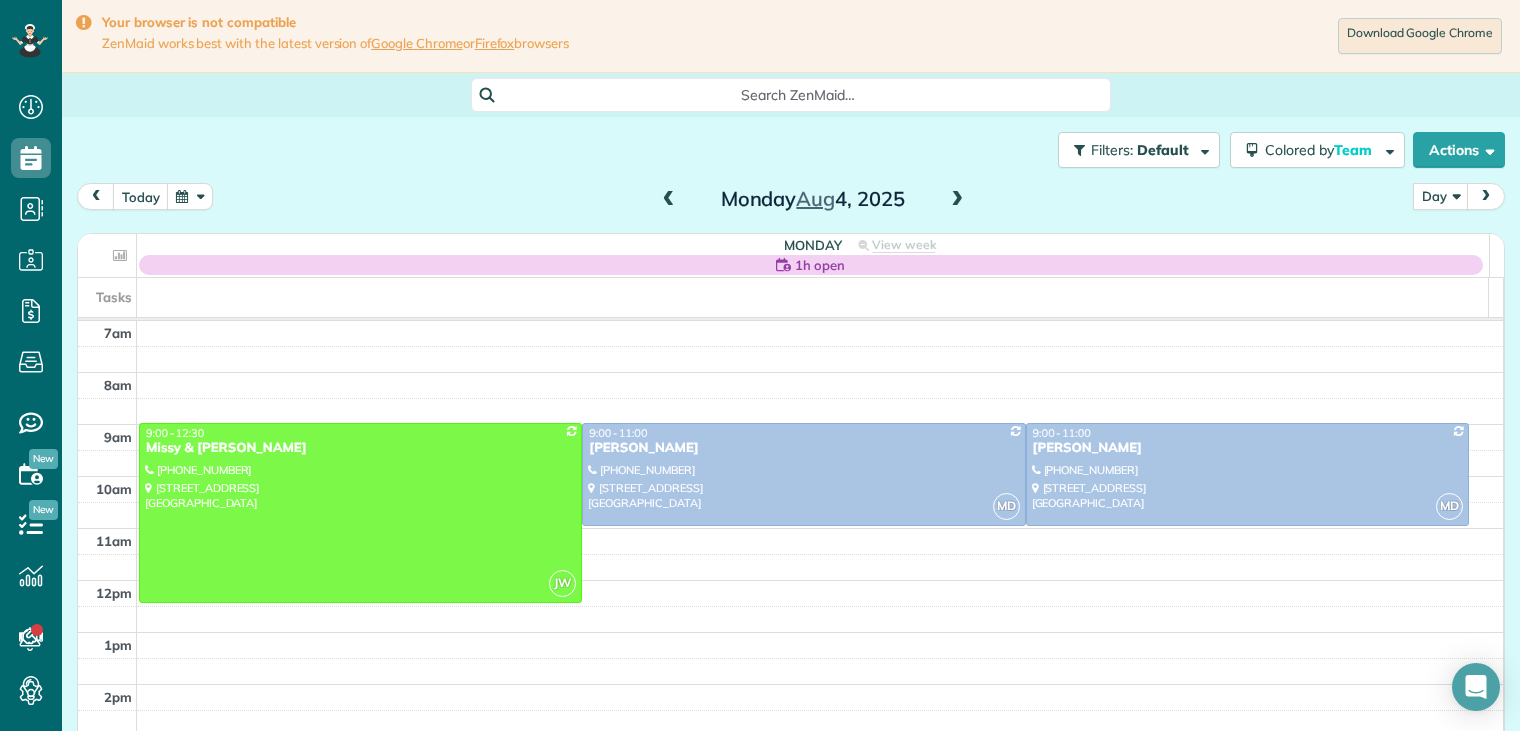 click at bounding box center (957, 200) 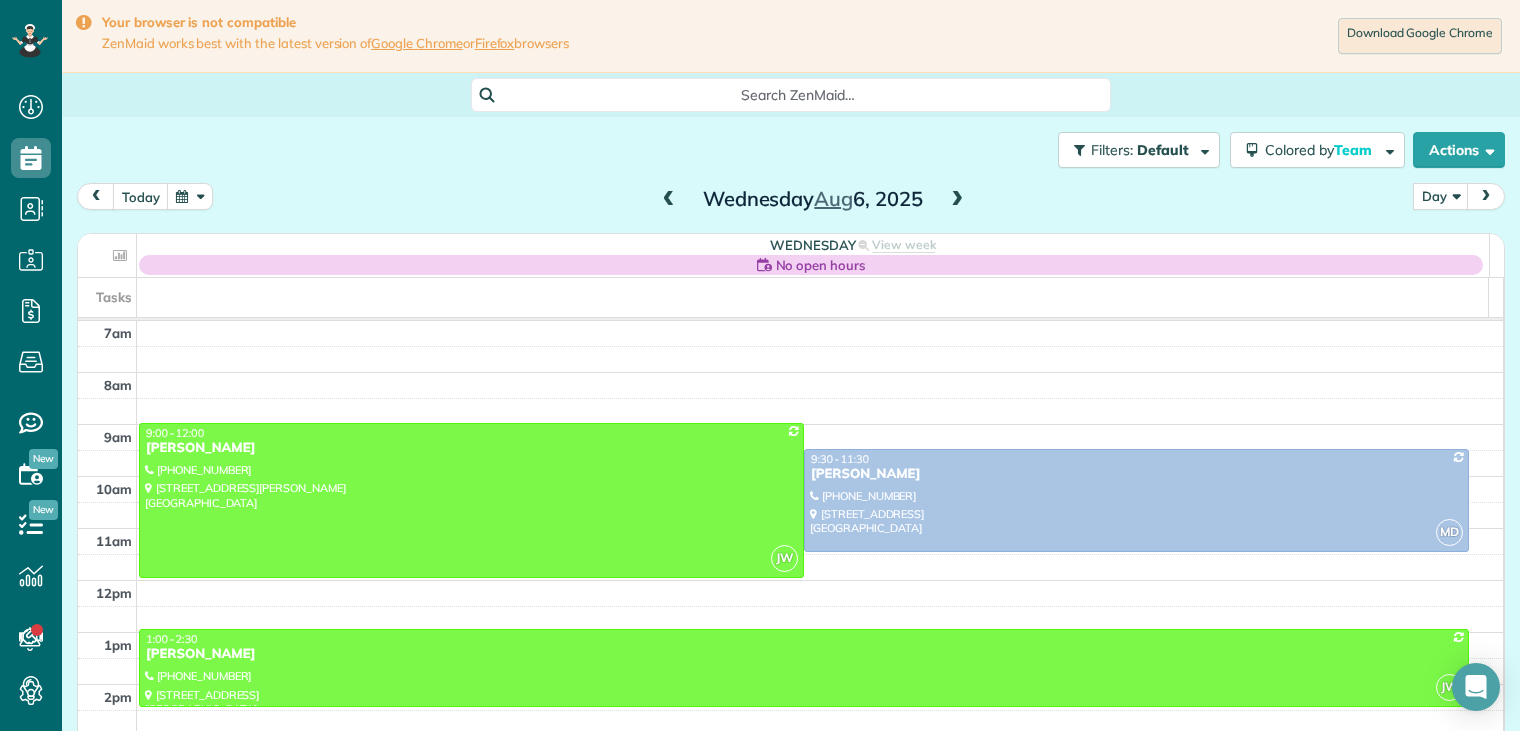 click at bounding box center [957, 200] 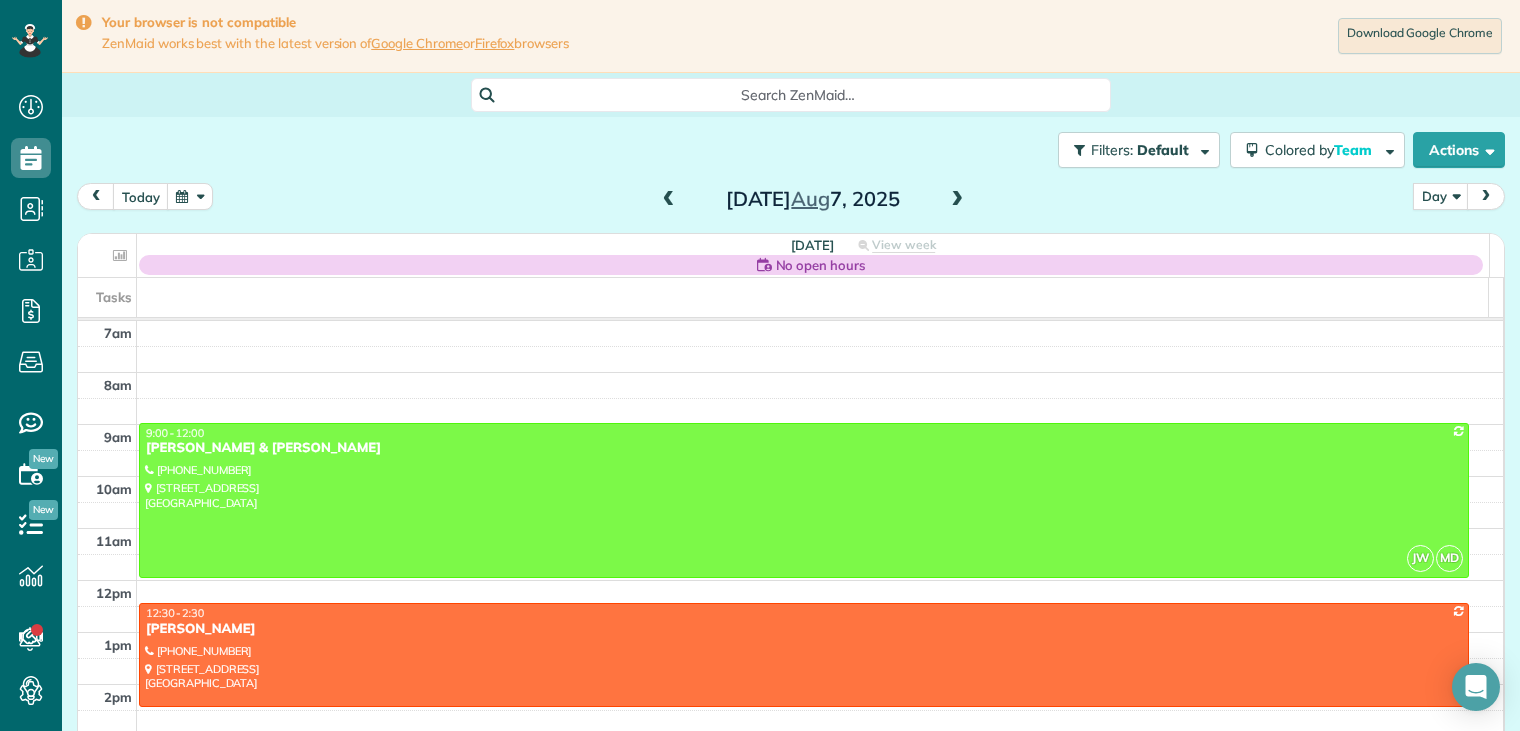 click at bounding box center (957, 200) 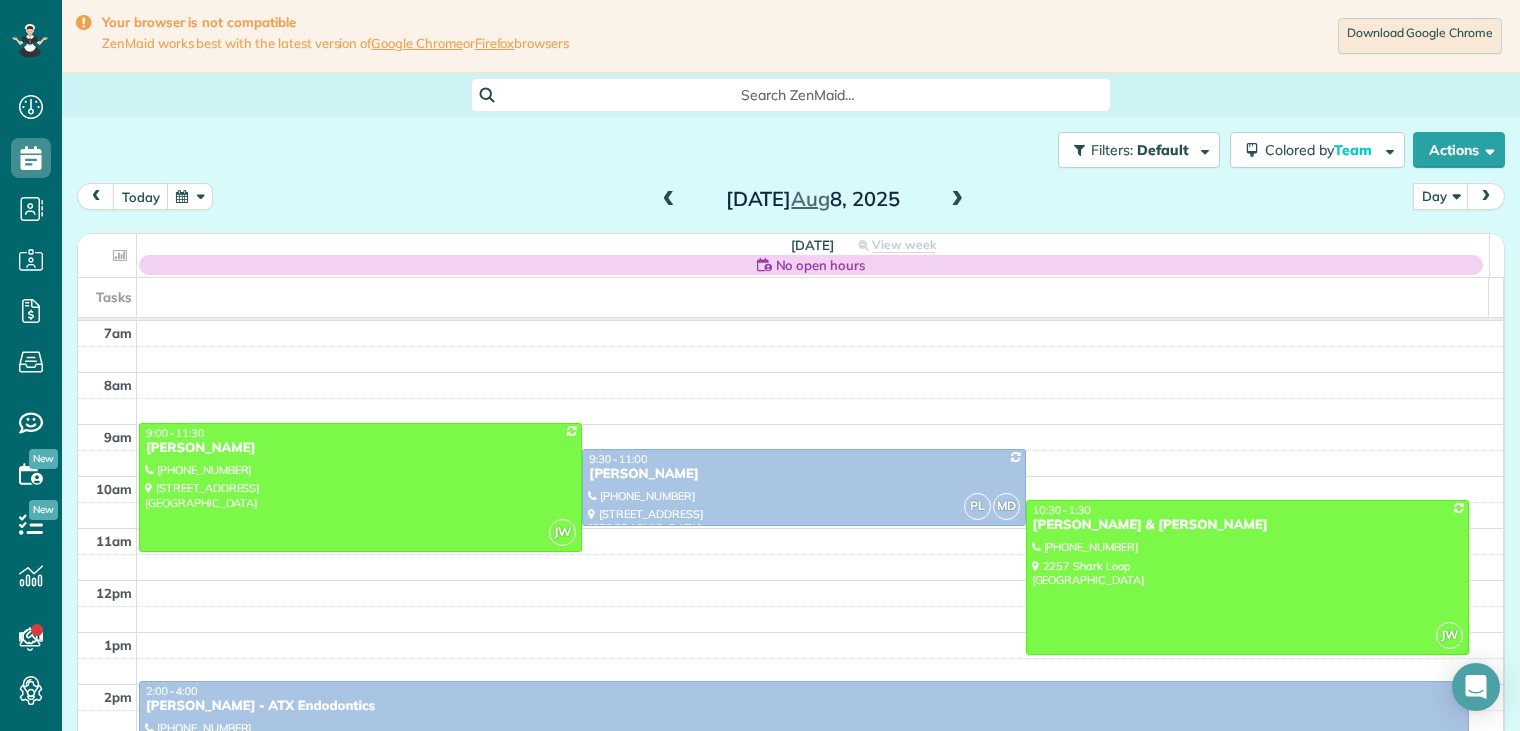 click at bounding box center [957, 200] 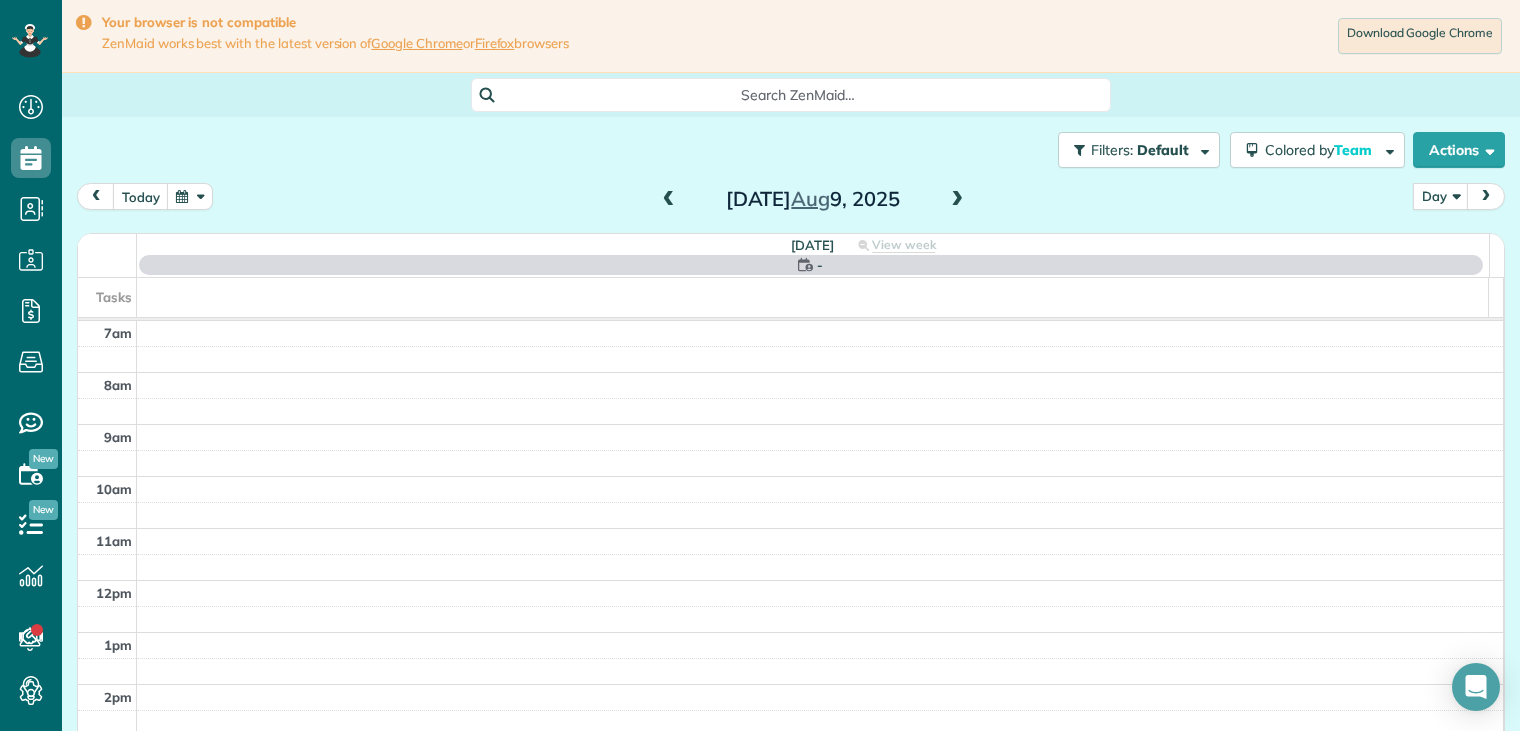 click at bounding box center [957, 200] 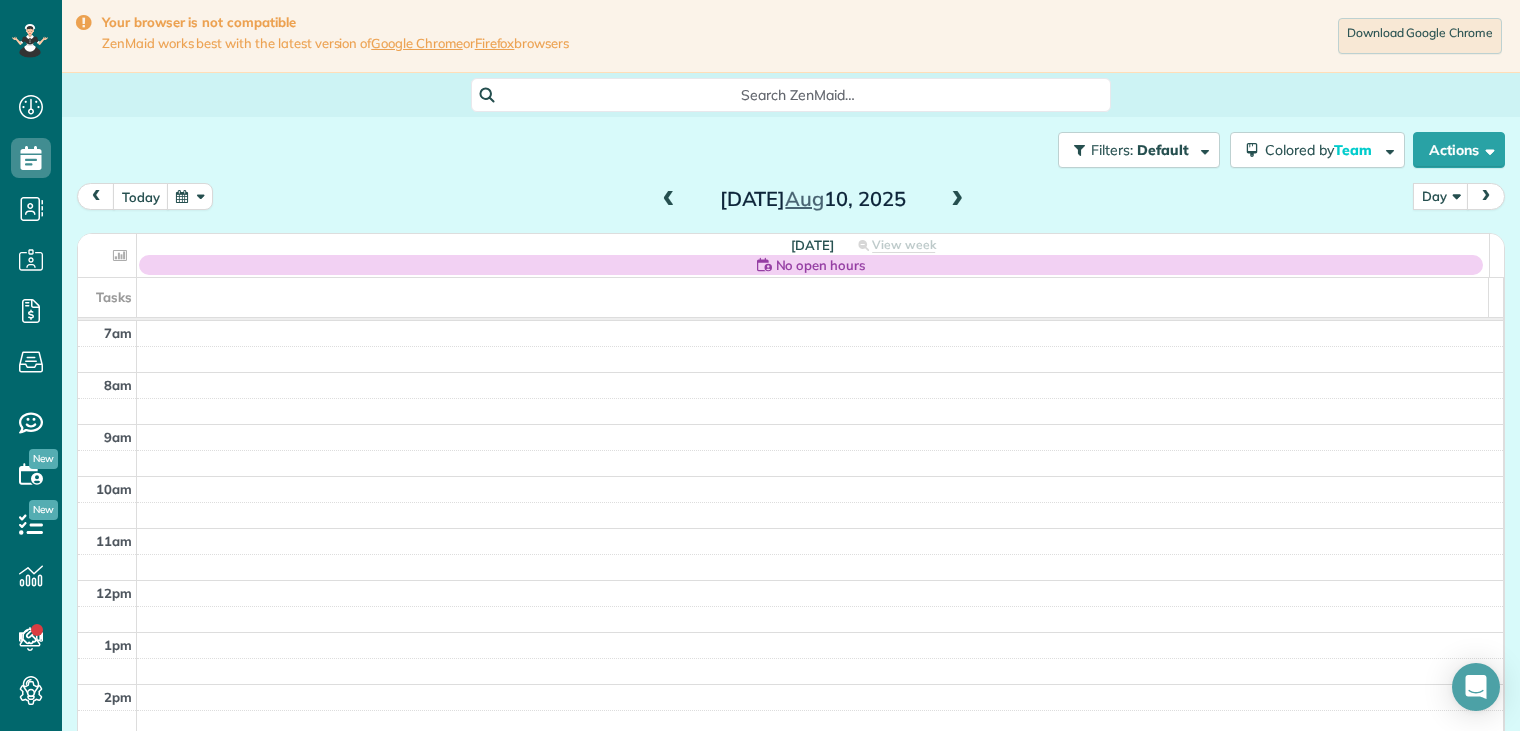 click at bounding box center (957, 200) 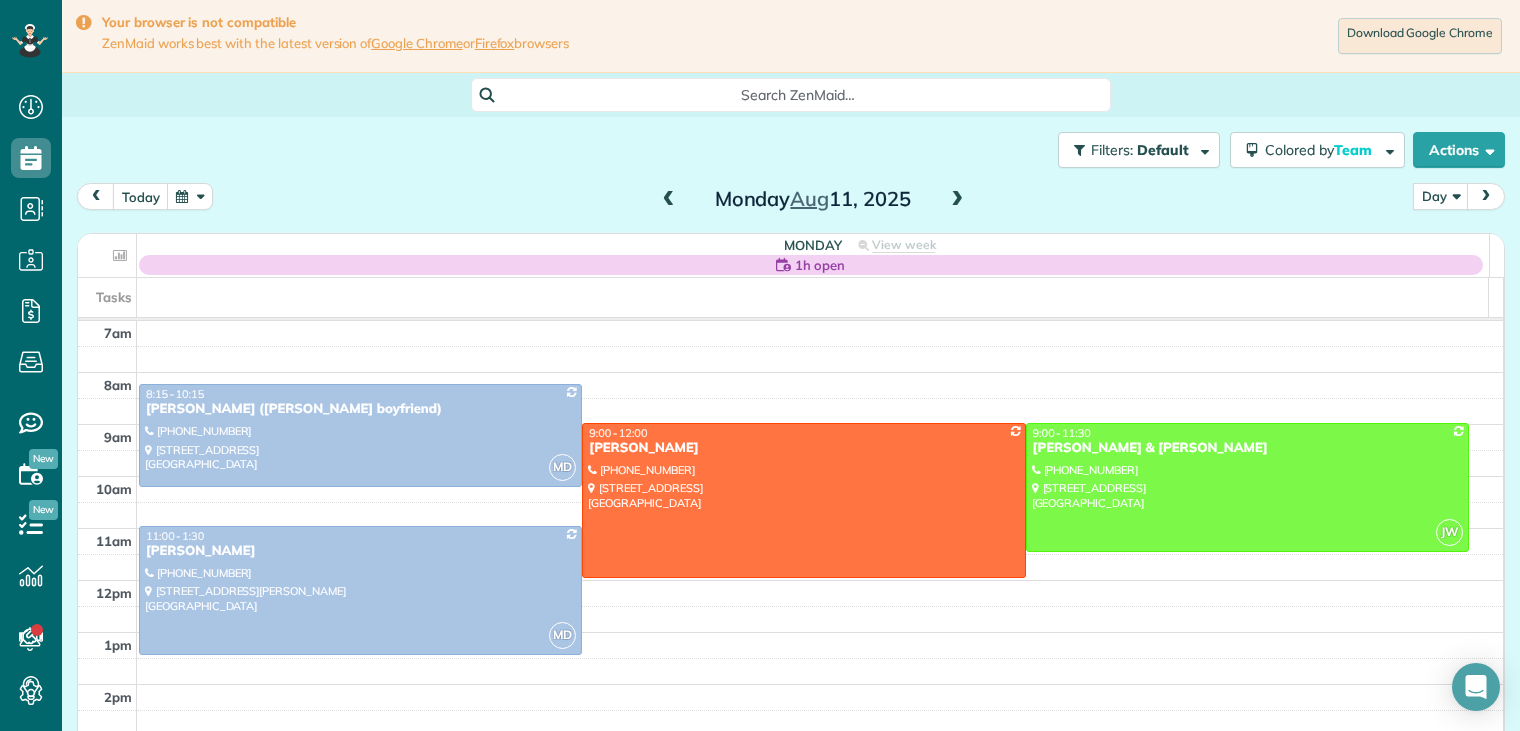click at bounding box center (957, 200) 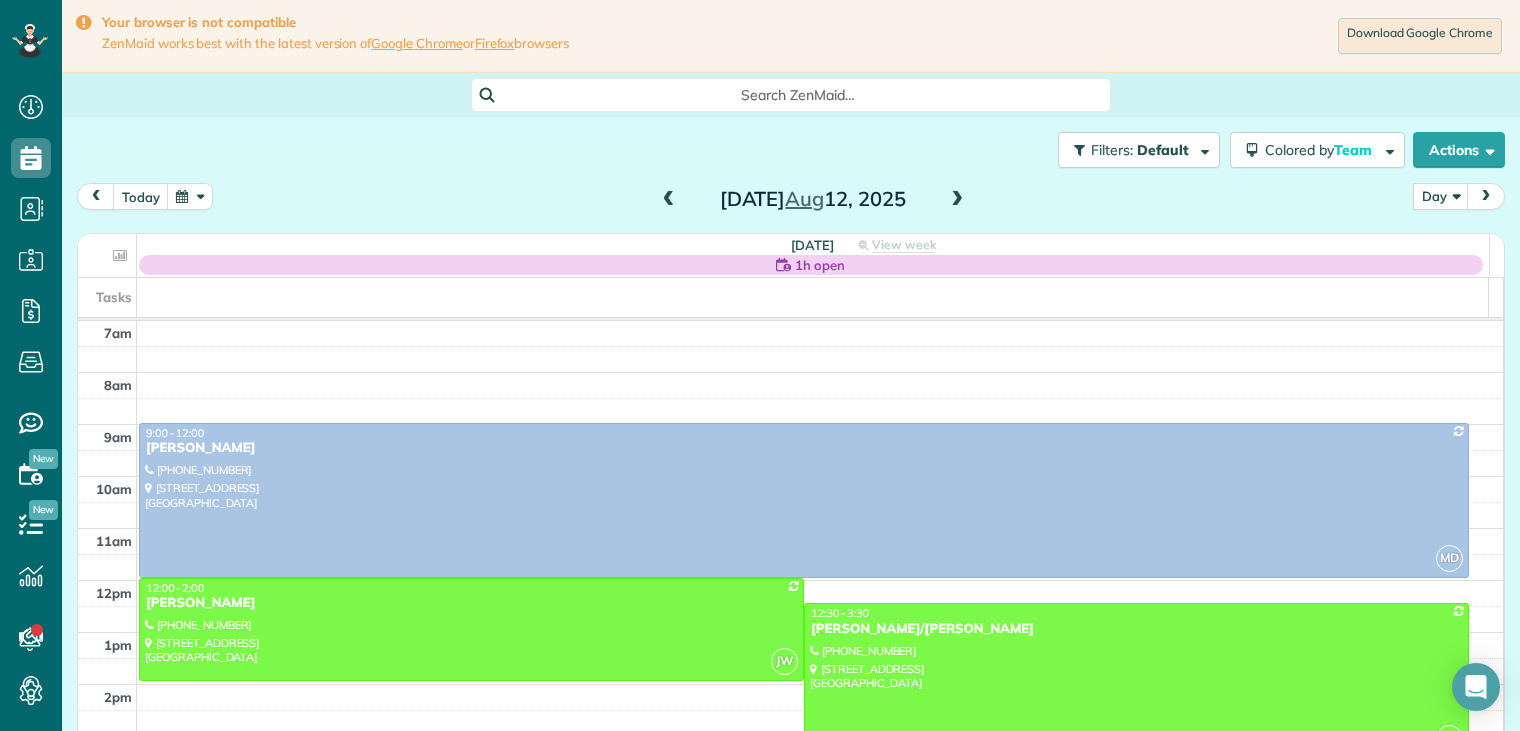 click at bounding box center (957, 200) 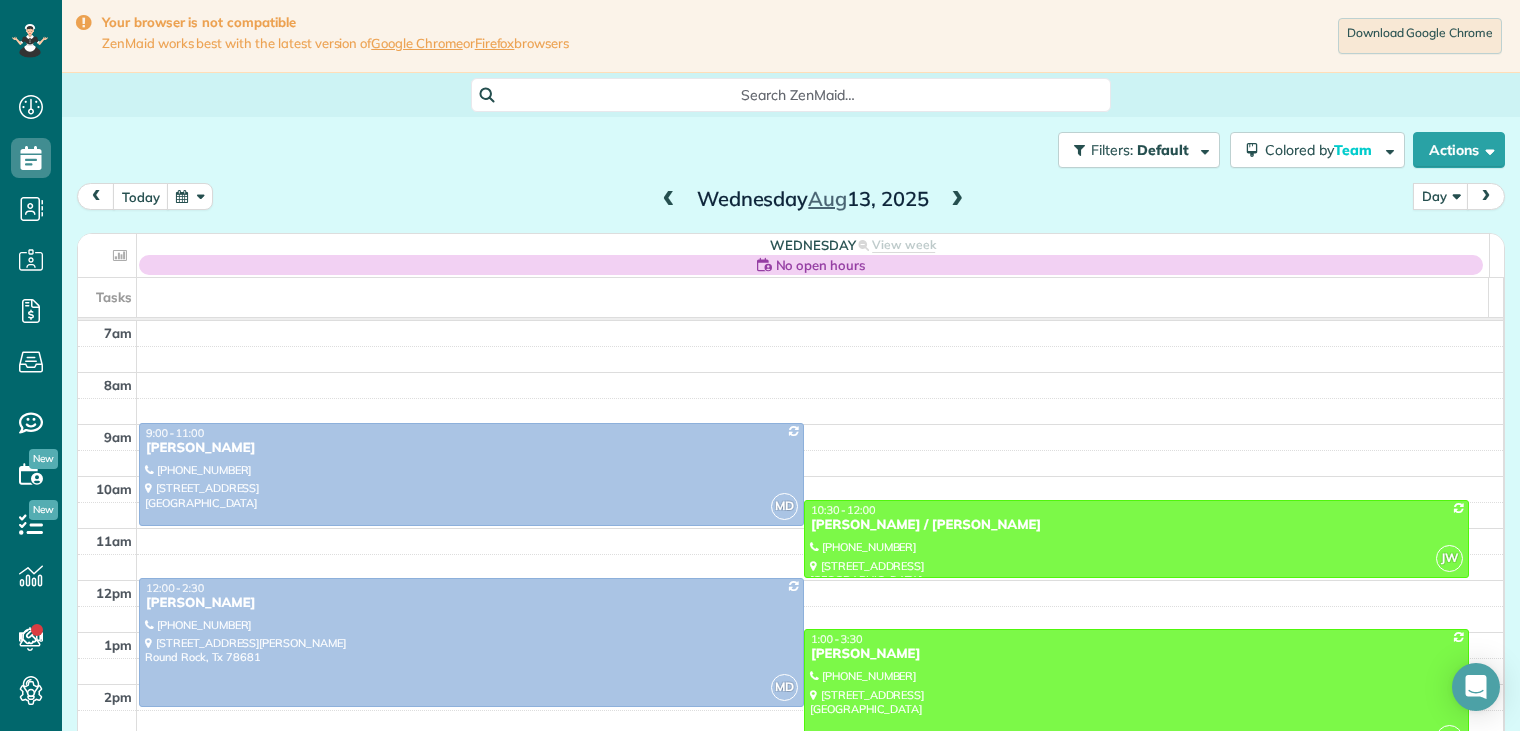 click at bounding box center (669, 200) 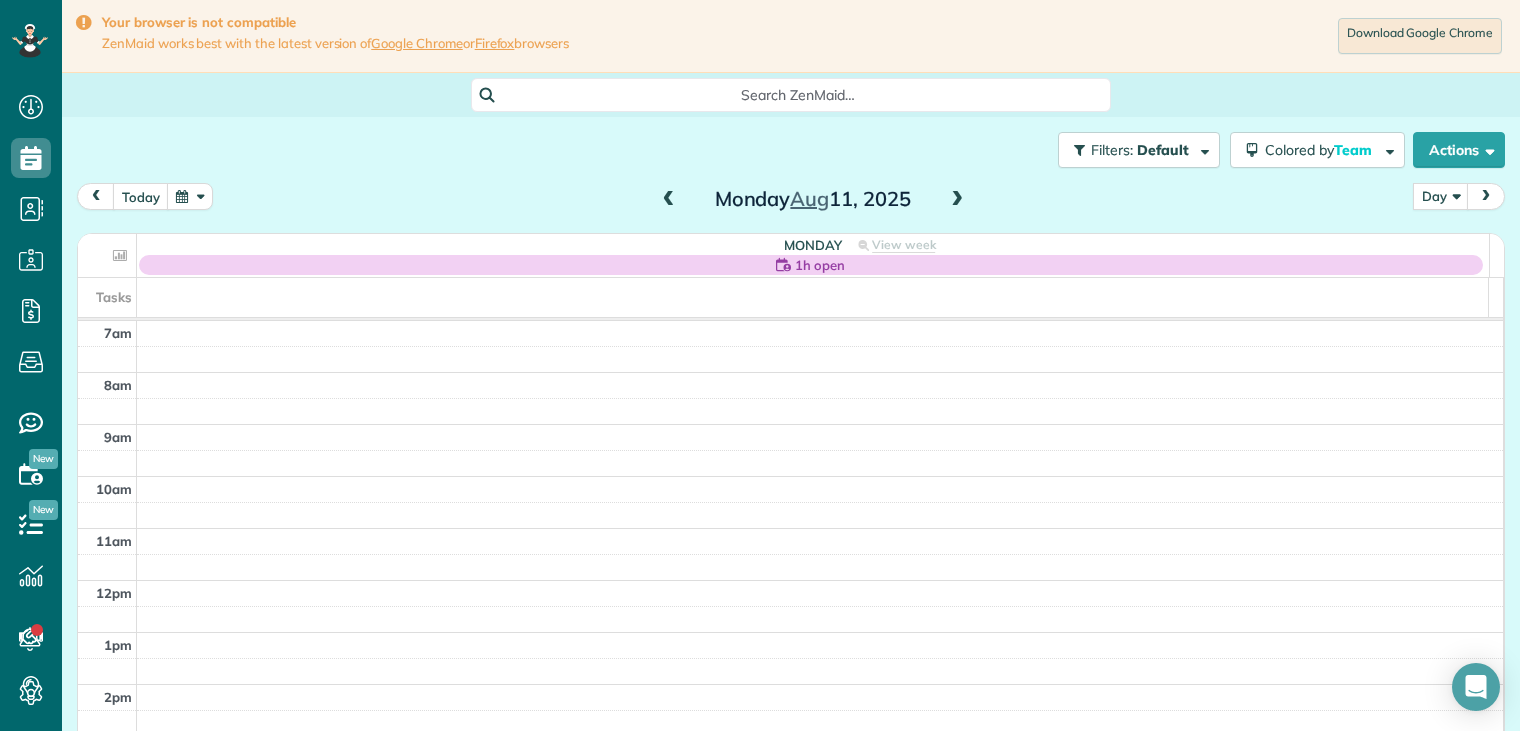 click at bounding box center (669, 200) 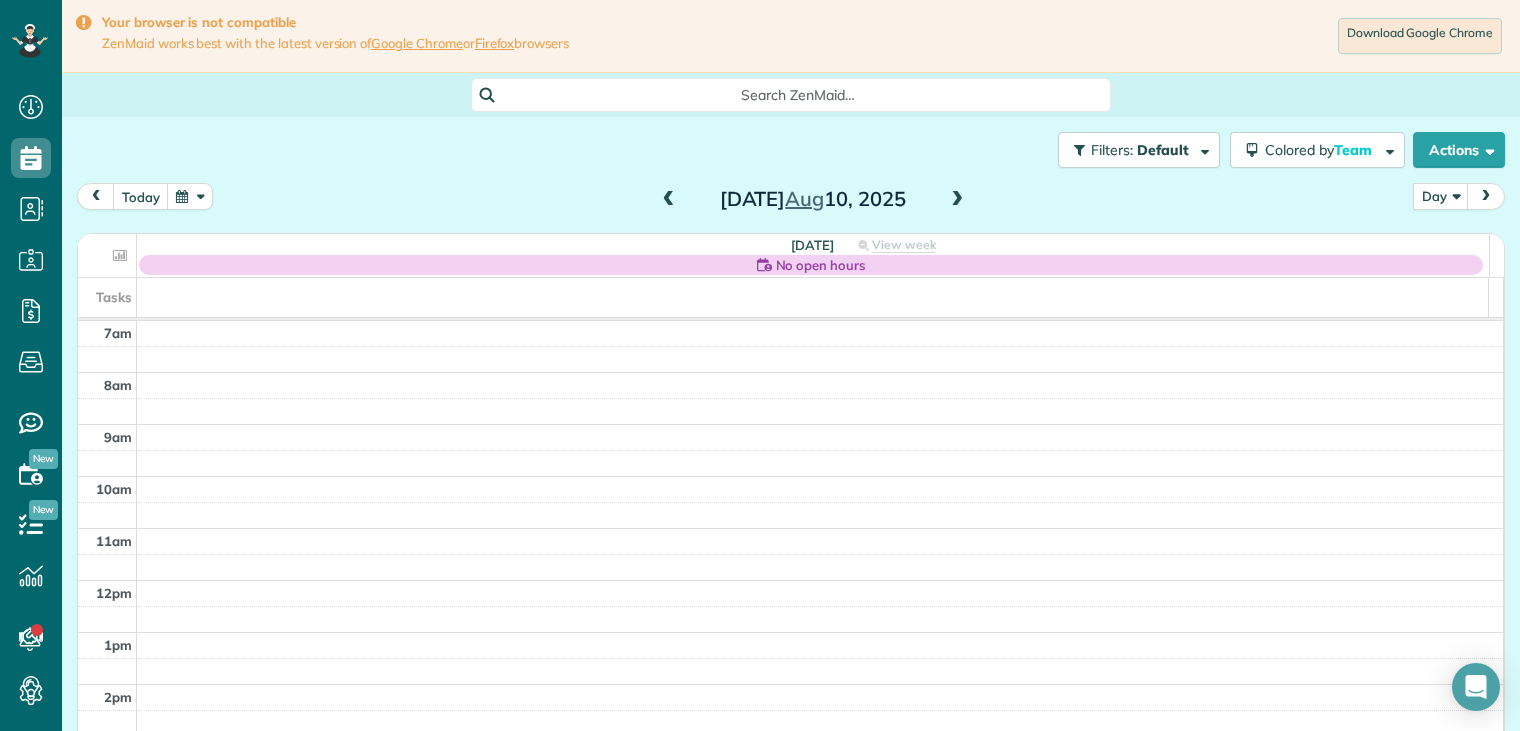 click at bounding box center (669, 200) 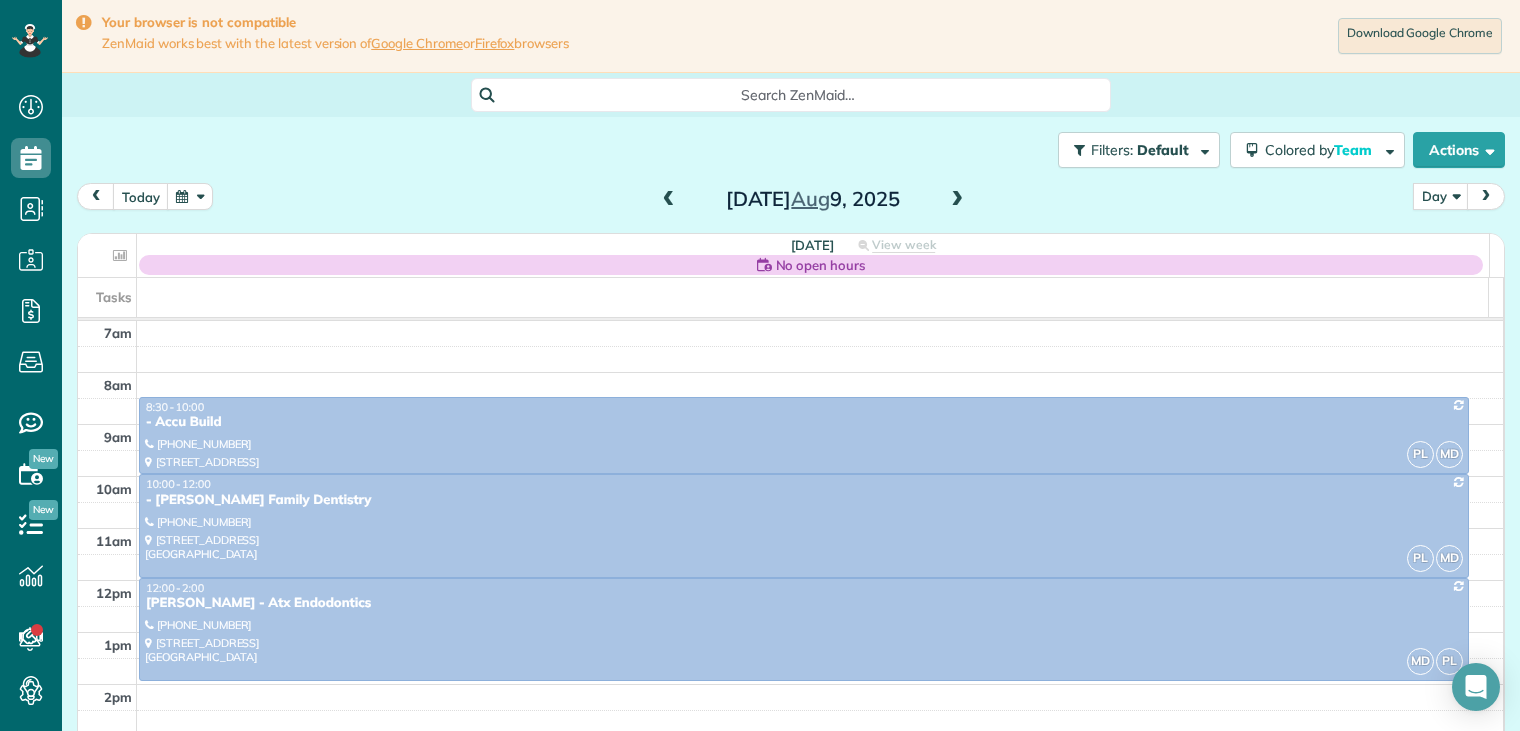 click at bounding box center [669, 200] 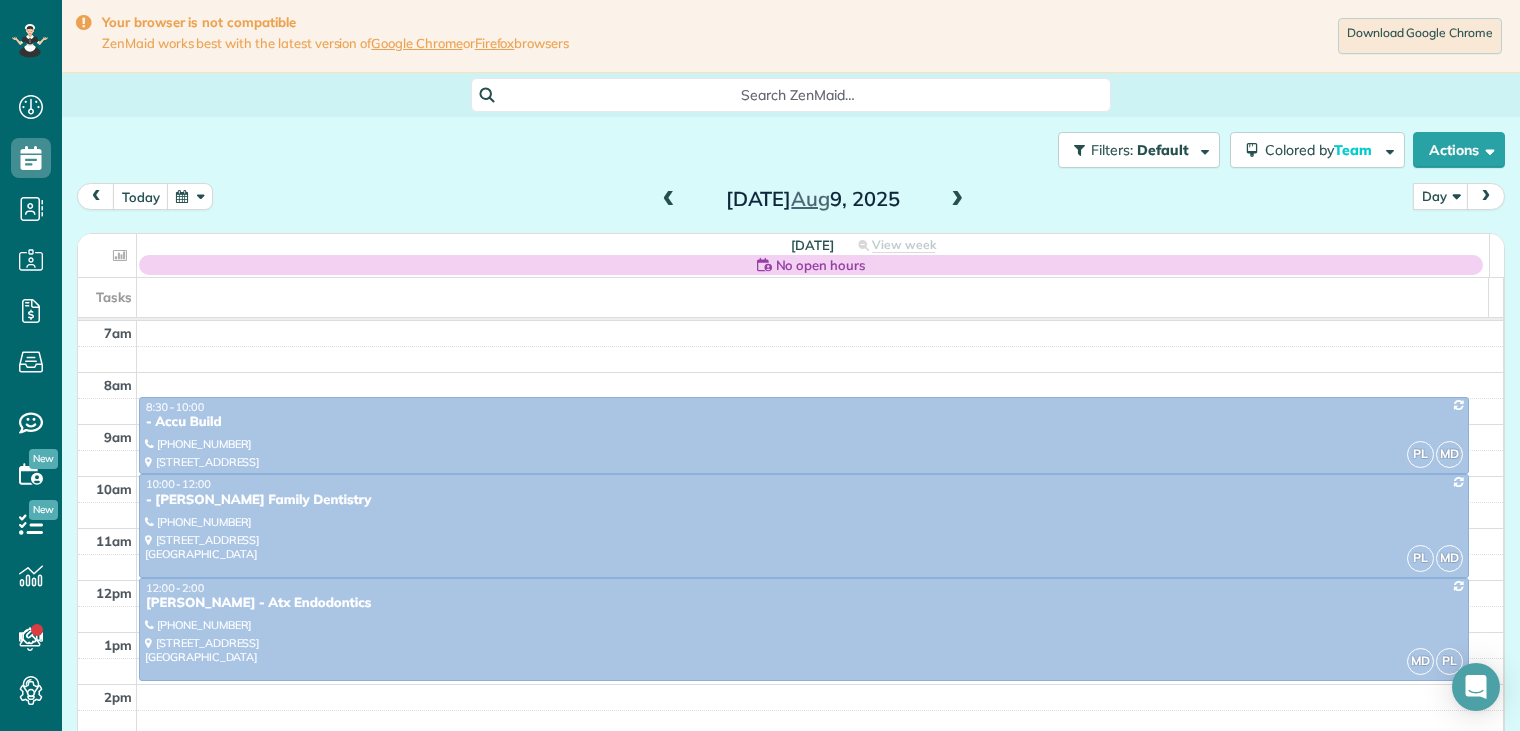 click at bounding box center [669, 200] 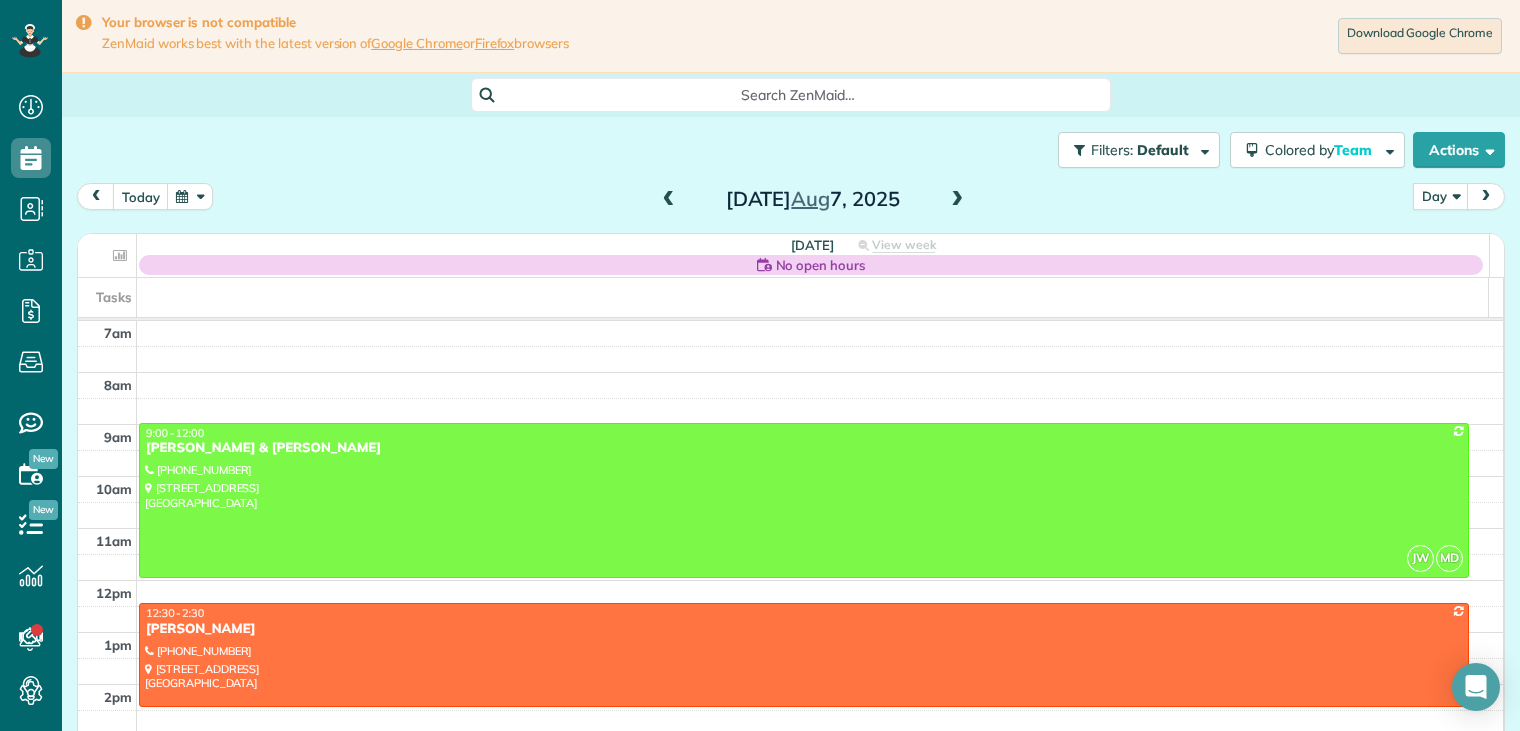 click at bounding box center [669, 200] 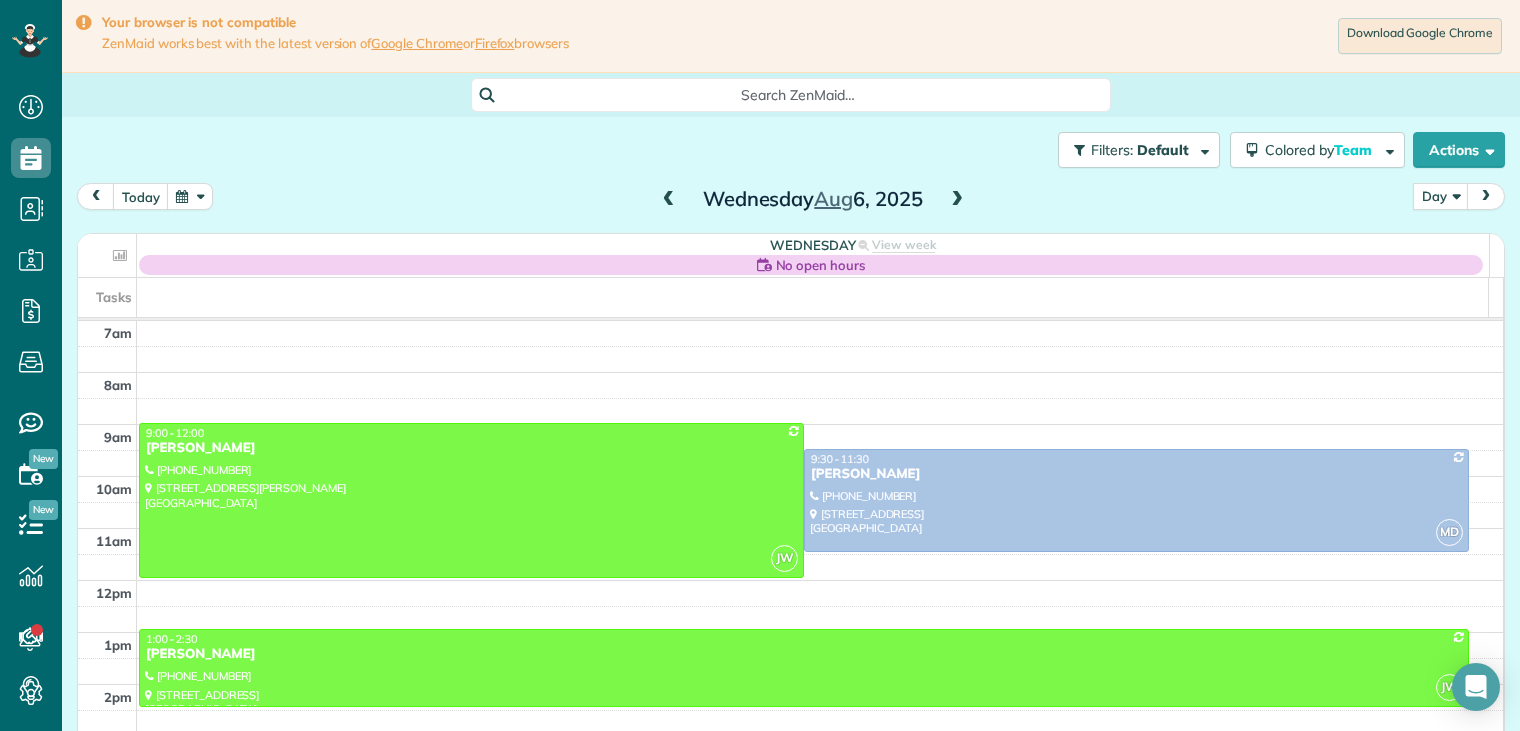 click on "[DATE]" at bounding box center [813, 199] 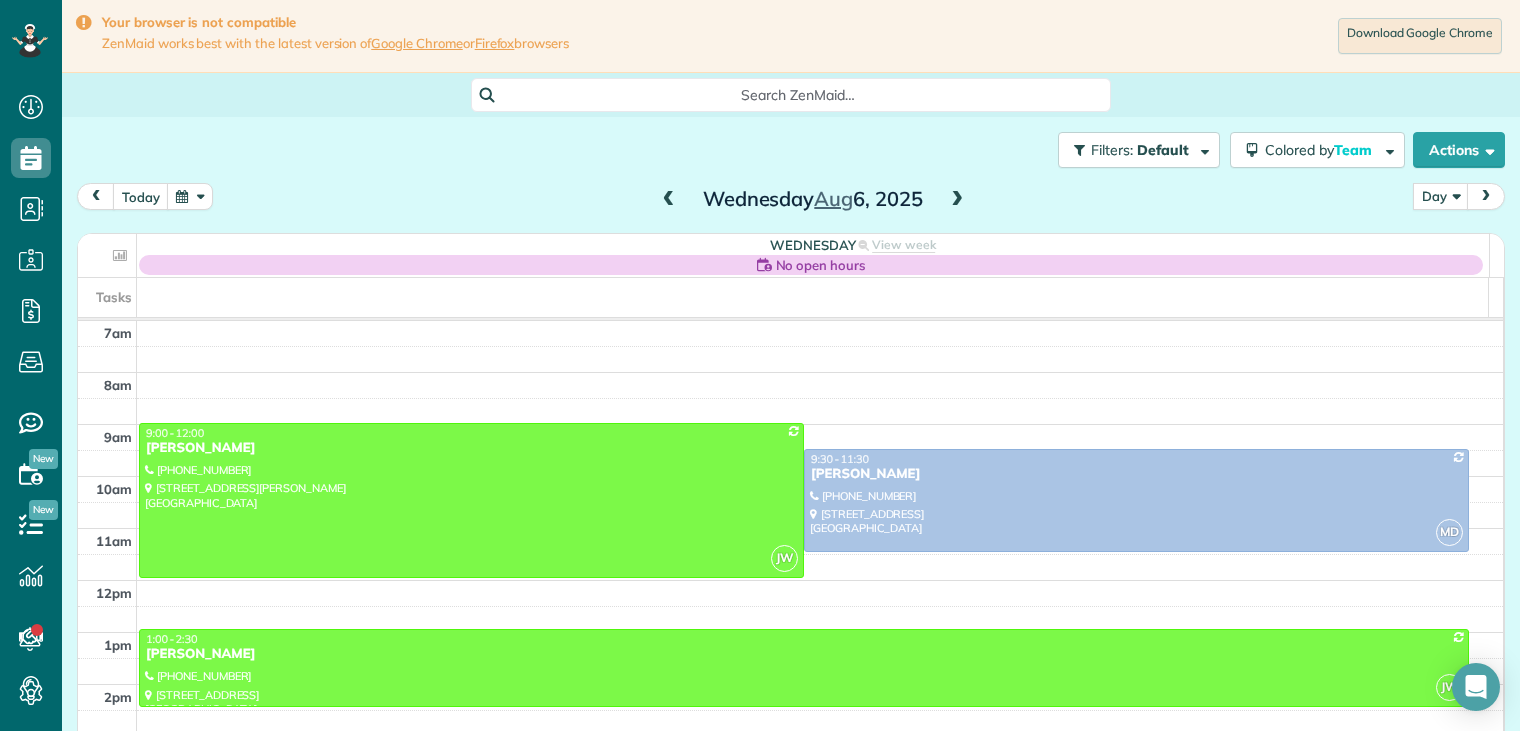 click on "[DATE]" at bounding box center (813, 199) 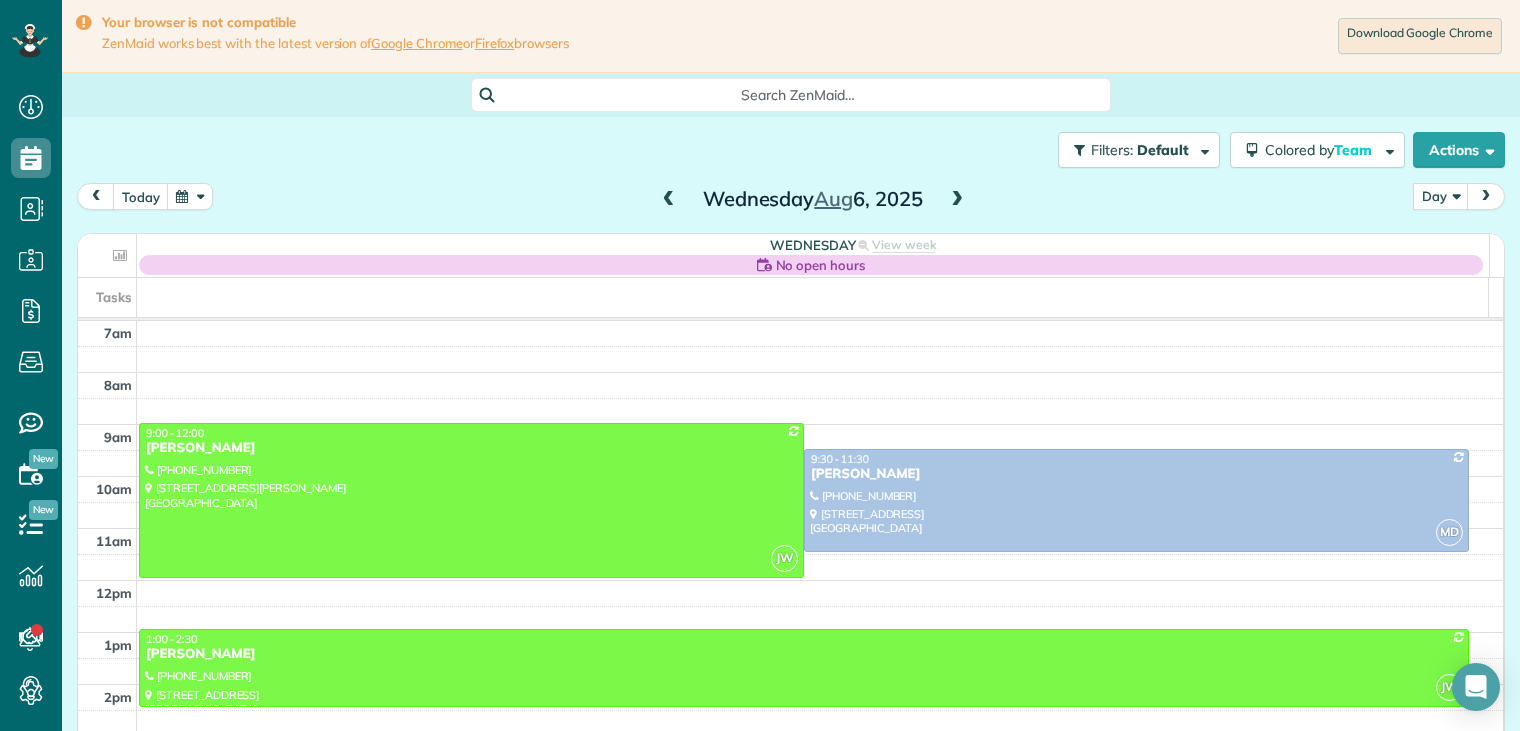 drag, startPoint x: 672, startPoint y: 203, endPoint x: 661, endPoint y: 203, distance: 11 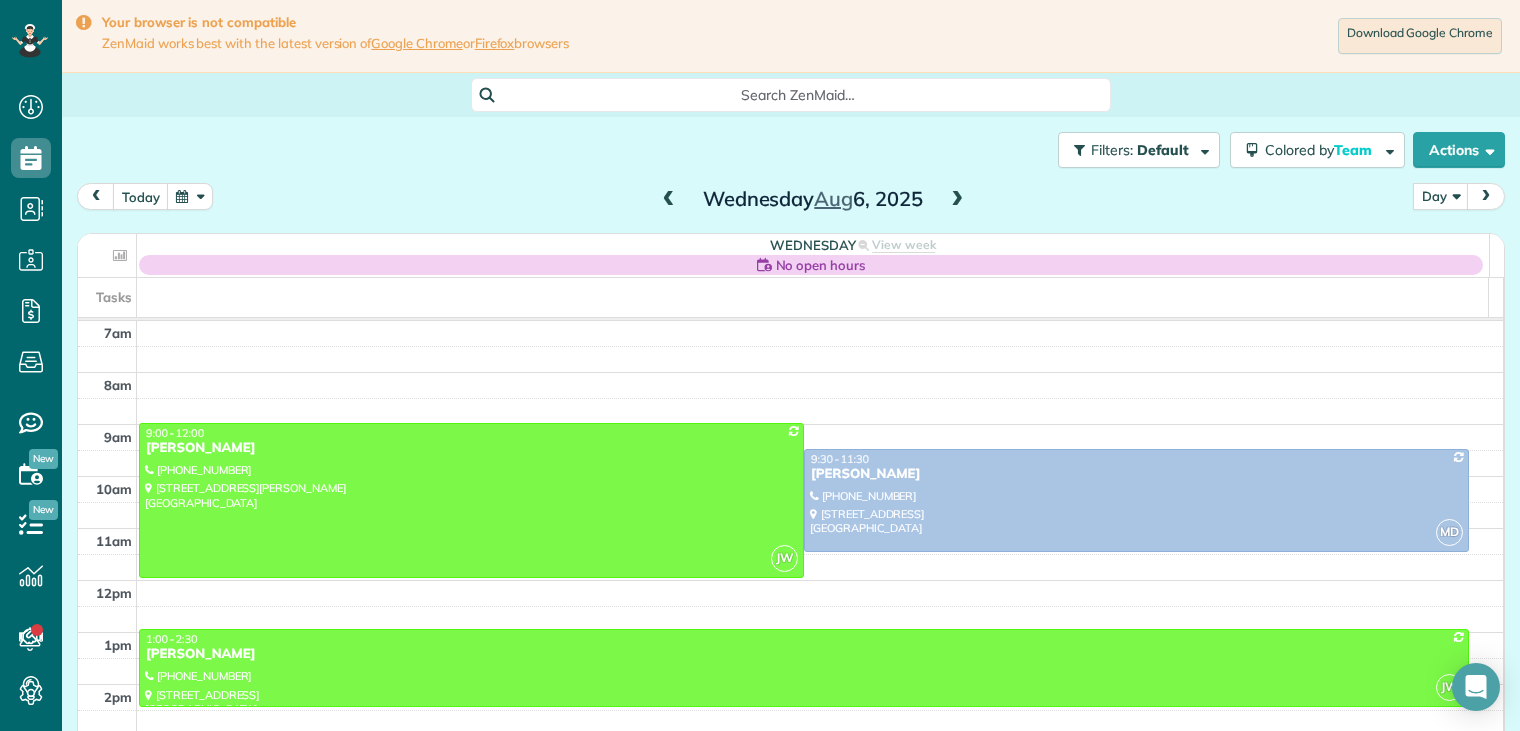 click at bounding box center [669, 200] 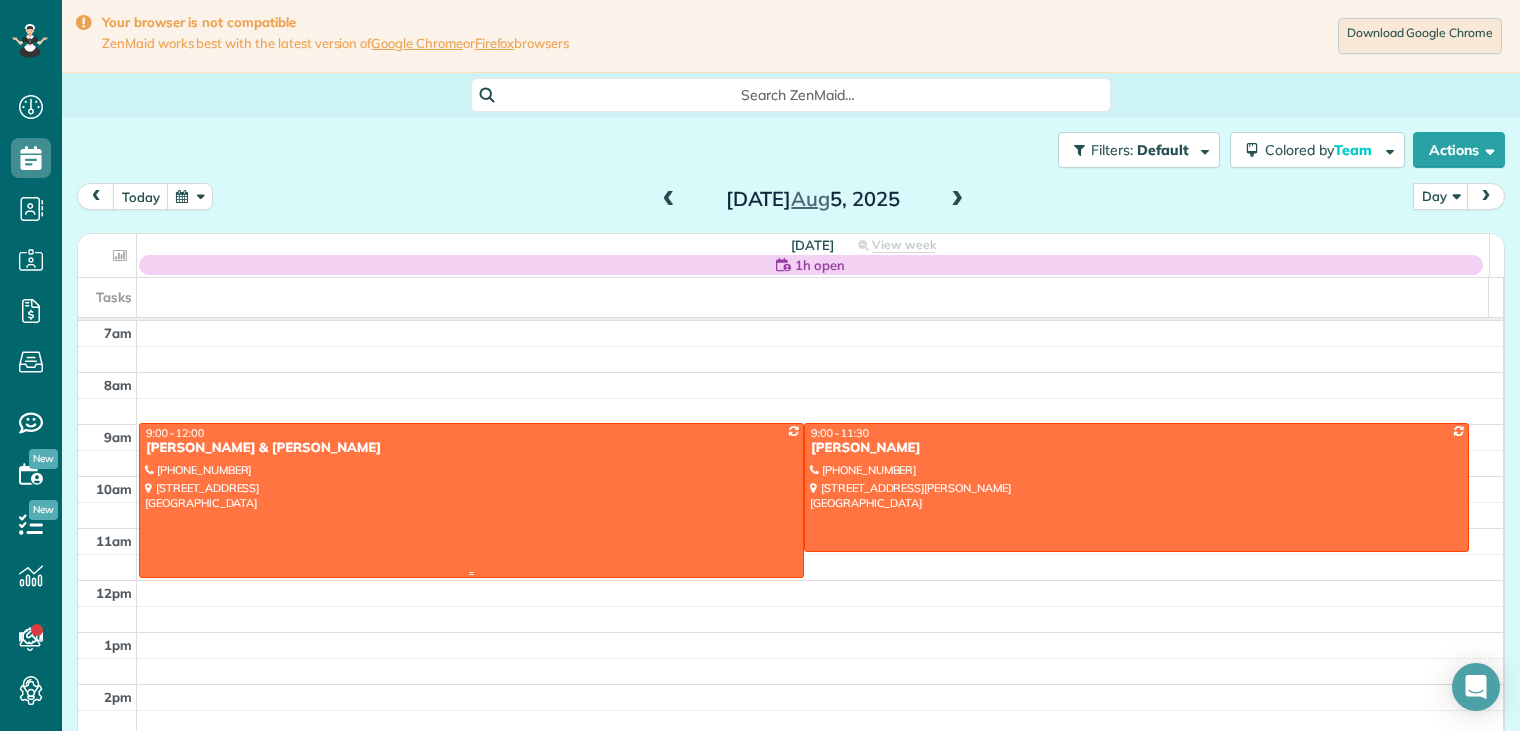 click on "[PERSON_NAME] & [PERSON_NAME]" at bounding box center [471, 448] 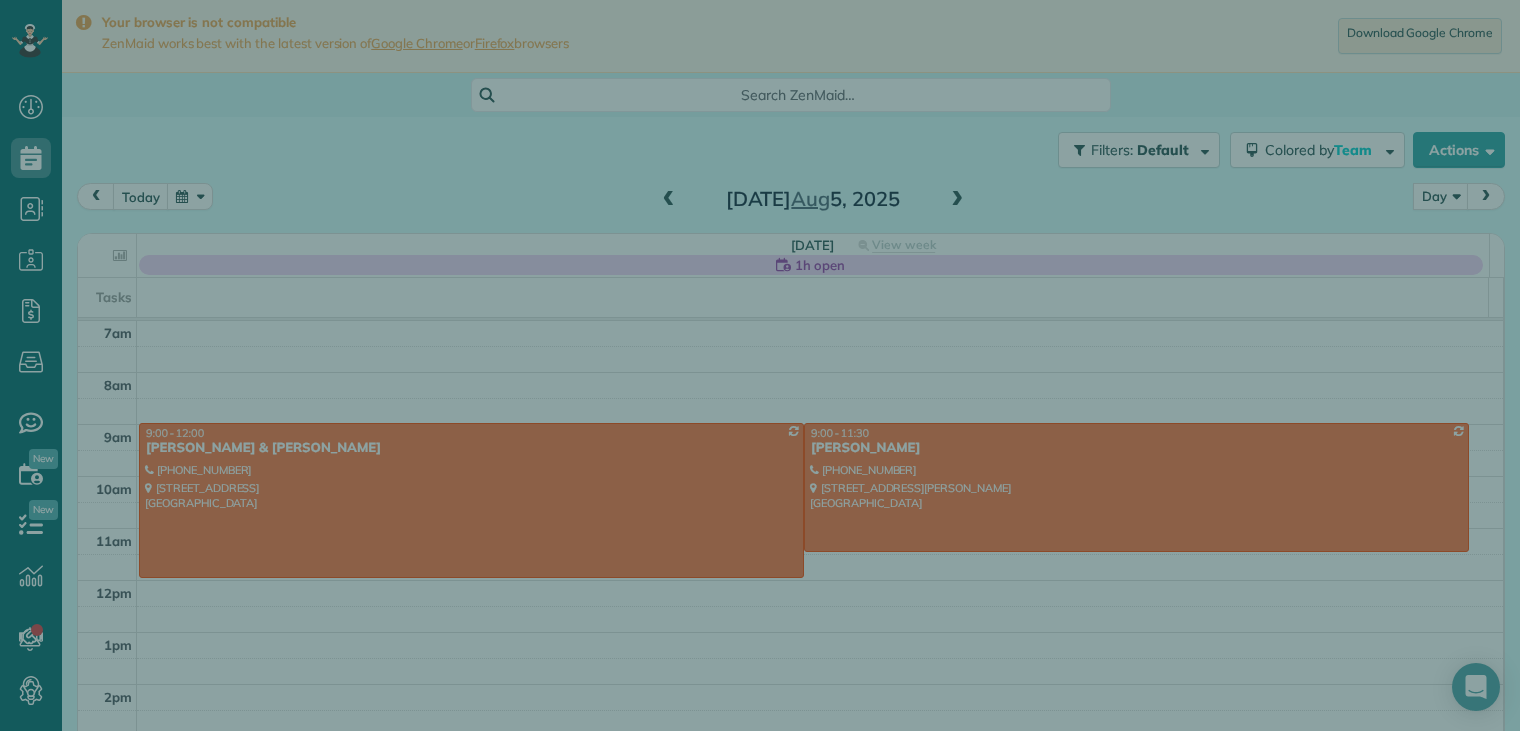 click on "Close   Cleaners" at bounding box center [760, 365] 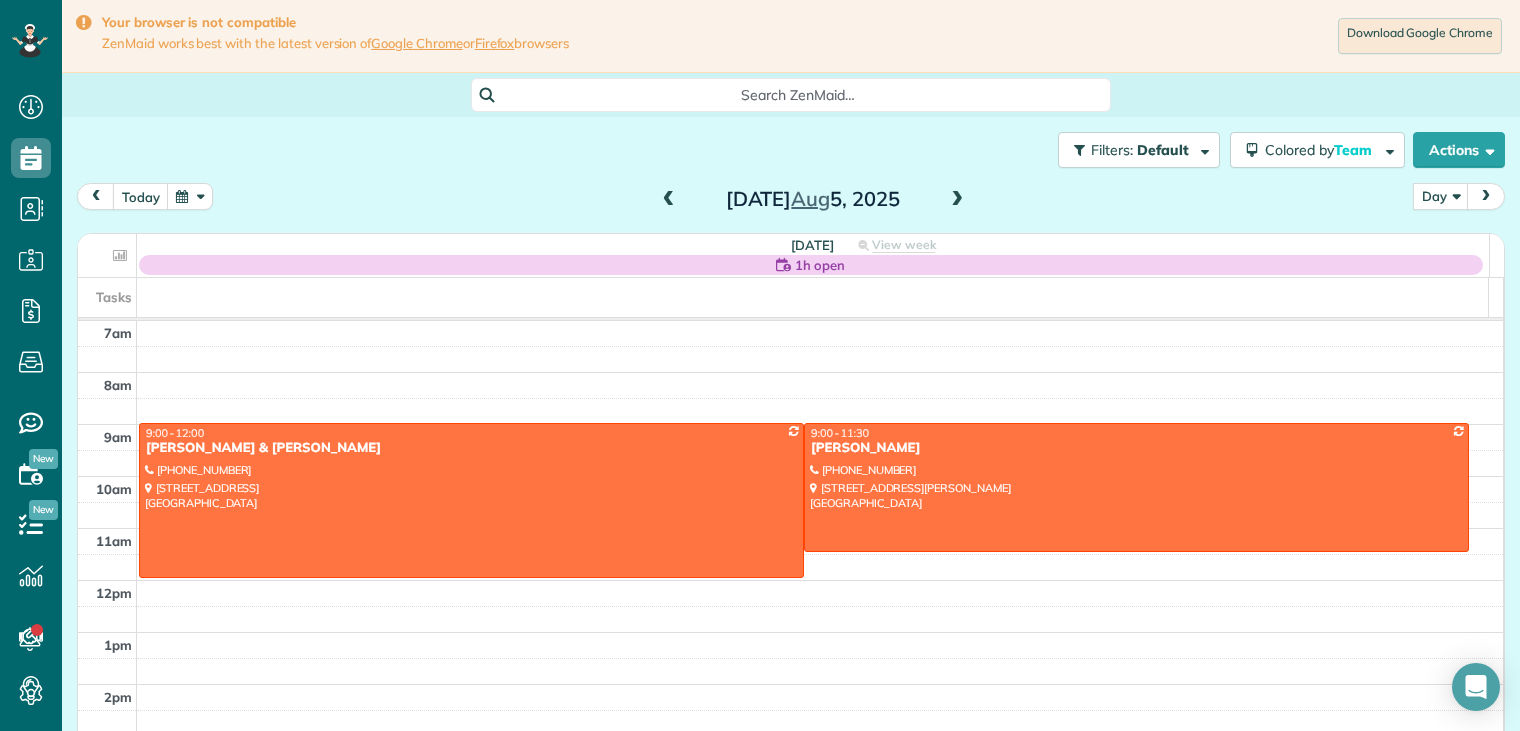 click on "[PERSON_NAME] & [PERSON_NAME]" at bounding box center (471, 448) 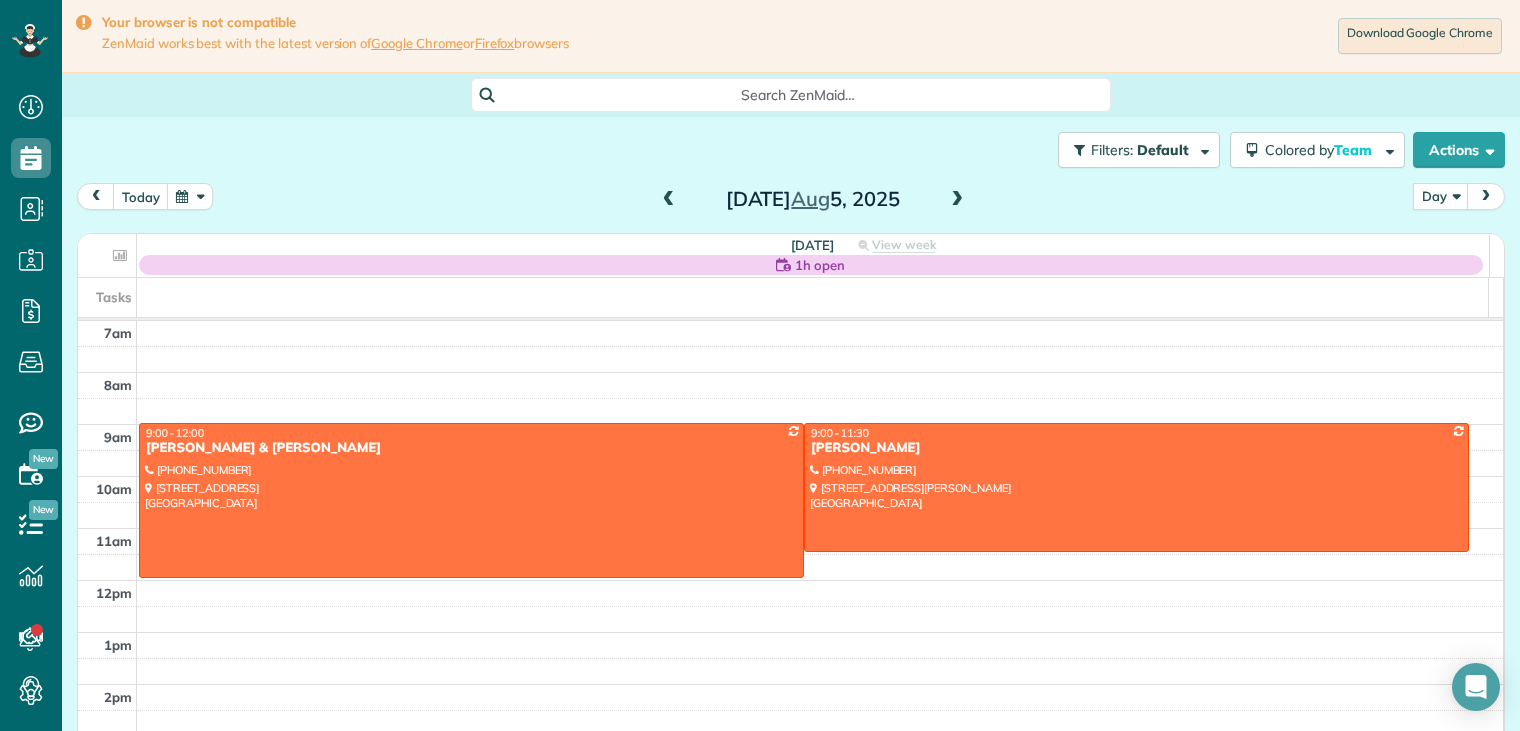 click at bounding box center [0, 0] 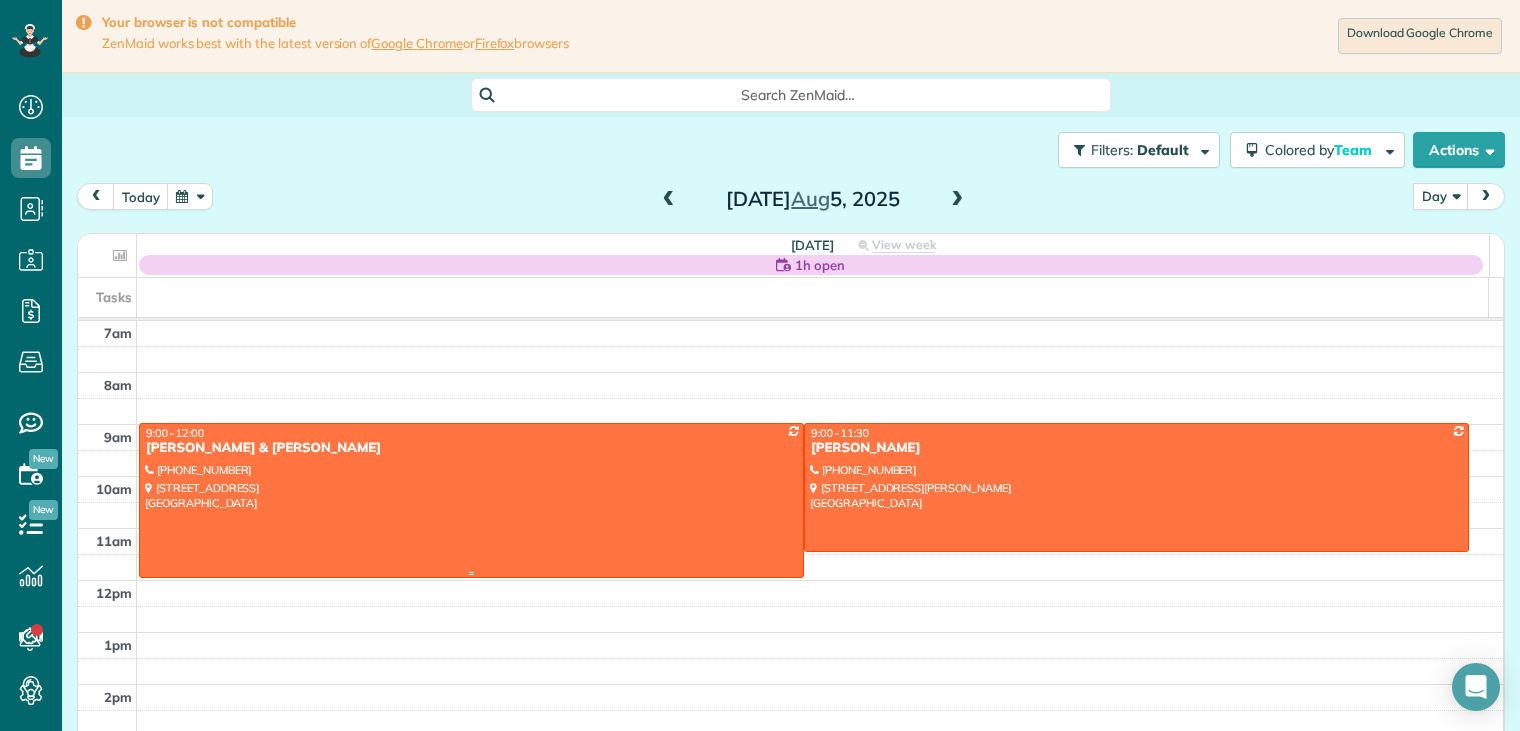 drag, startPoint x: 256, startPoint y: 443, endPoint x: 305, endPoint y: 471, distance: 56.435802 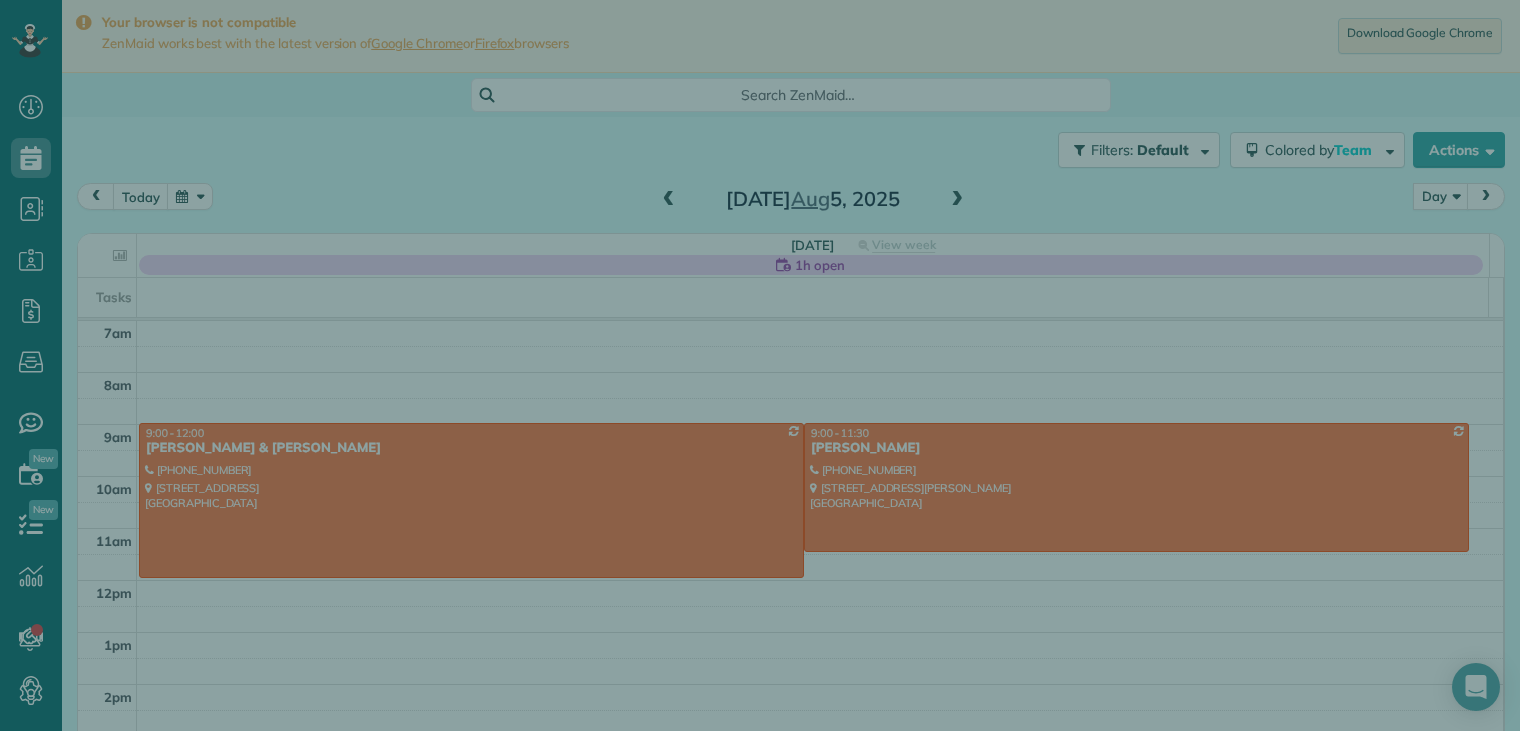 click on "Close Residential [PERSON_NAME] & [PERSON_NAME] Actions Status Active [PERSON_NAME] & [PERSON_NAME] · Open profile MOBILE [PHONE_NUMBER] Copy [EMAIL_ADDRESS][DOMAIN_NAME] Copy View Details Residential [DATE] 9:00 AM 12:00 PM 3 hours and 0 minutes Repeats every 2 weeks Edit recurring service Previous ([DATE]) Next ([DATE]) [STREET_ADDRESS] Service was not rated yet Setup ratings Cleaners Time in and out Assign Invite Team No team assigned yet Cleaners No cleaners assigned yet Checklist Try Now Keep this appointment up to your standards. Stay on top of every detail, keep your cleaners organised, and your client happy. Assign a checklist Watch a 5 min demo Billing Billing actions Service Service Price (1x $115.48) $115.48 Add an item Overcharge $0.00 Discount $0.00 Coupon discount - Primary tax Sales Tax (8.25%.) (8.25%) $9.53 Secondary tax - Total appointment price $125.01 Tips collected New feature! $0.00 Unpaid Mark as paid Total including tip $125.01 Work items   Notes 0" at bounding box center (760, 365) 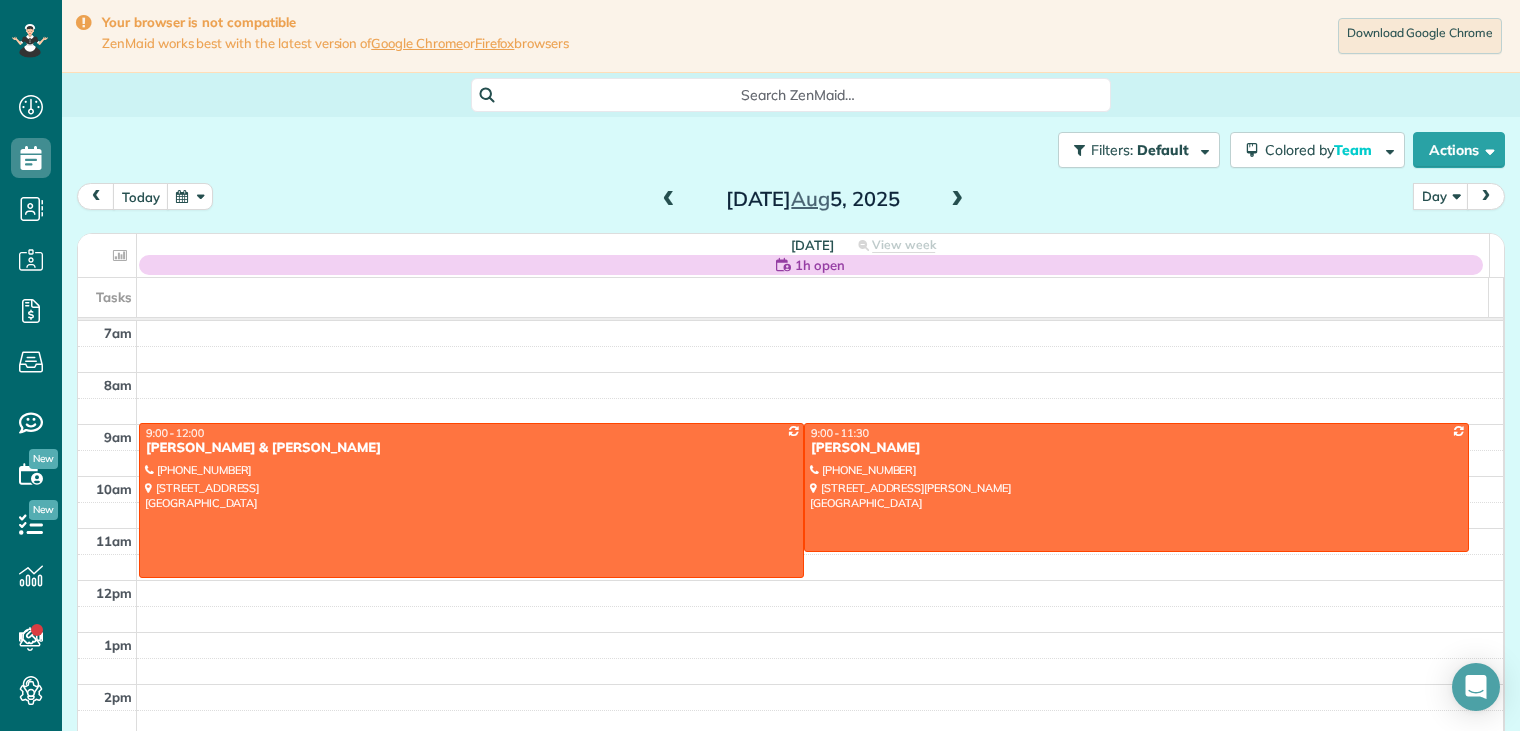 click at bounding box center [471, 500] 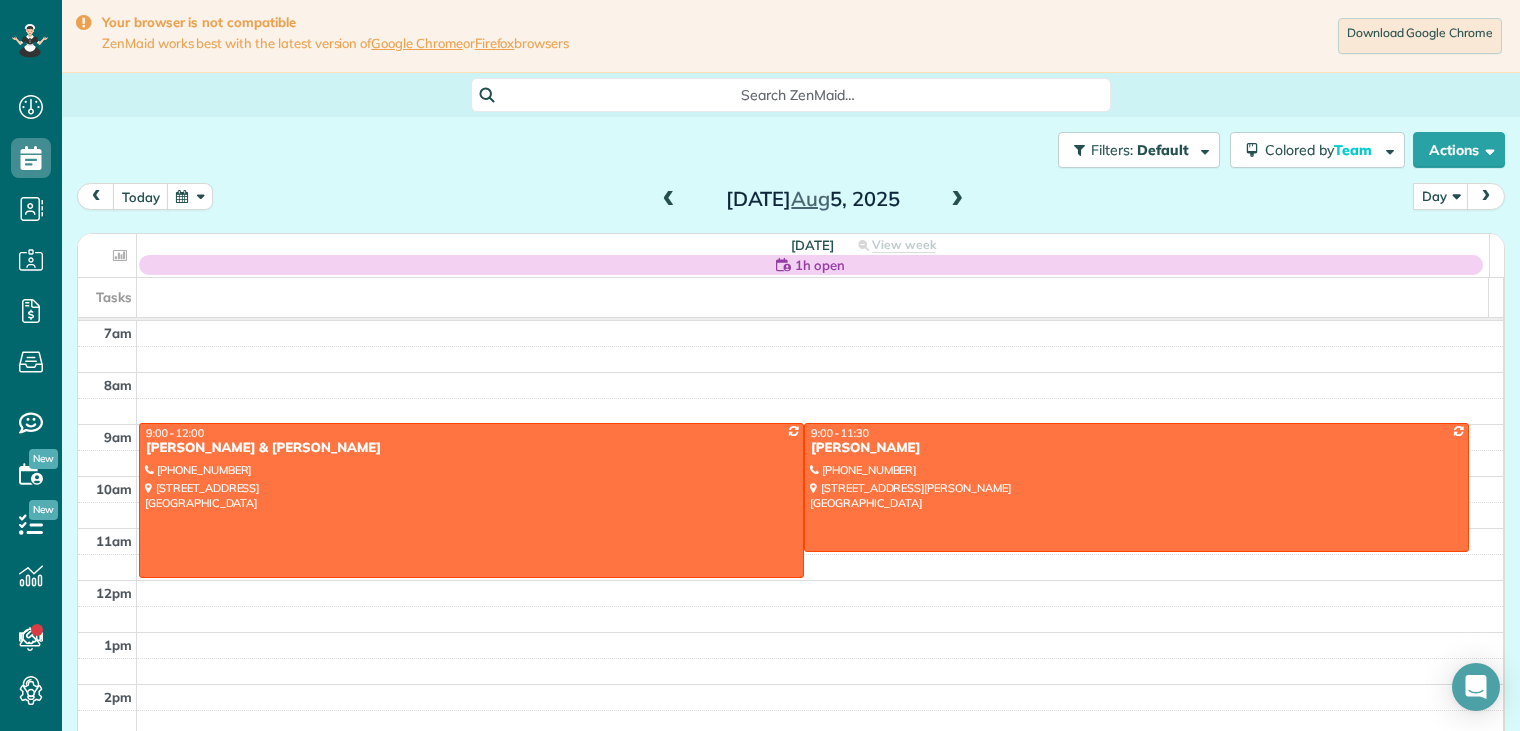 click at bounding box center (0, 0) 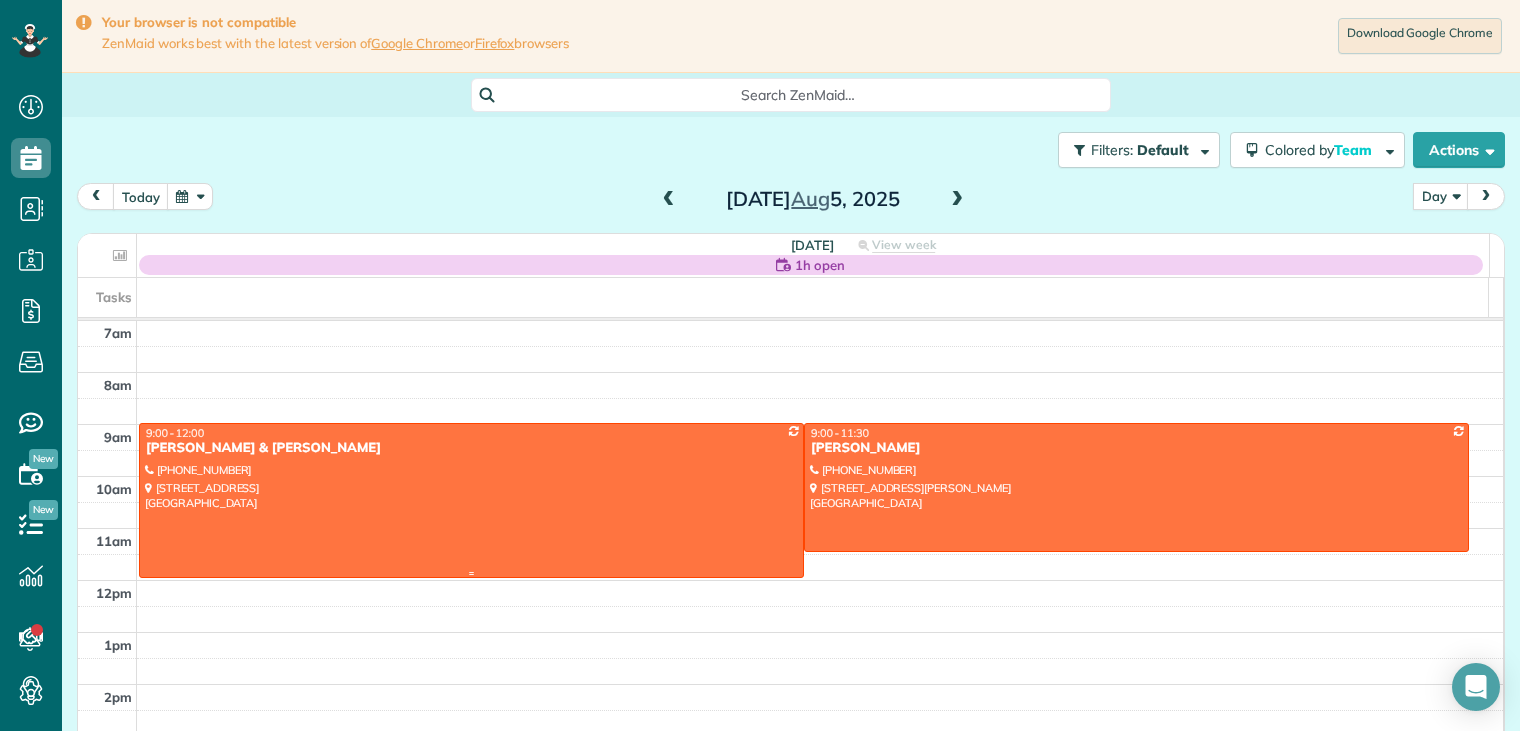 click at bounding box center (471, 500) 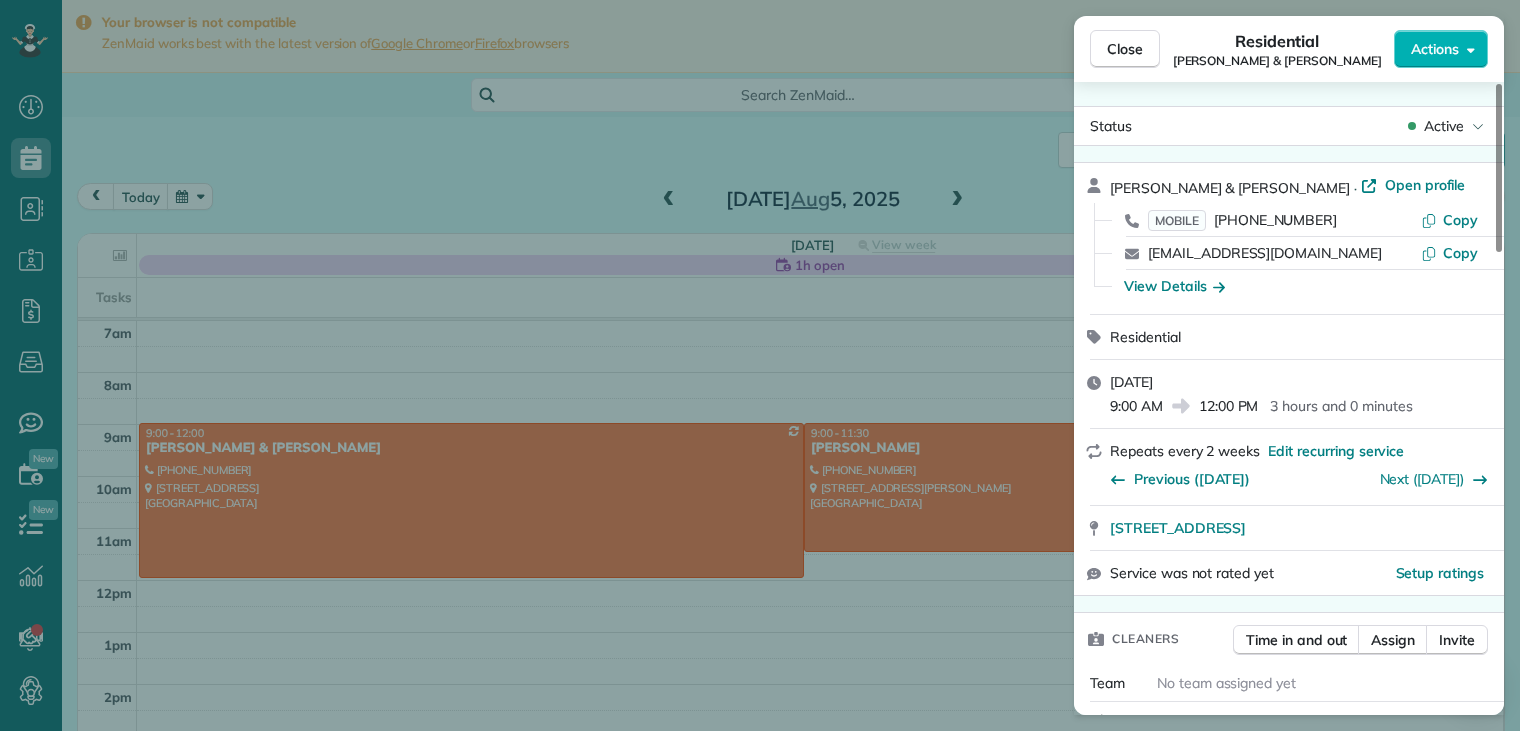 click on "View Details" at bounding box center [1301, 286] 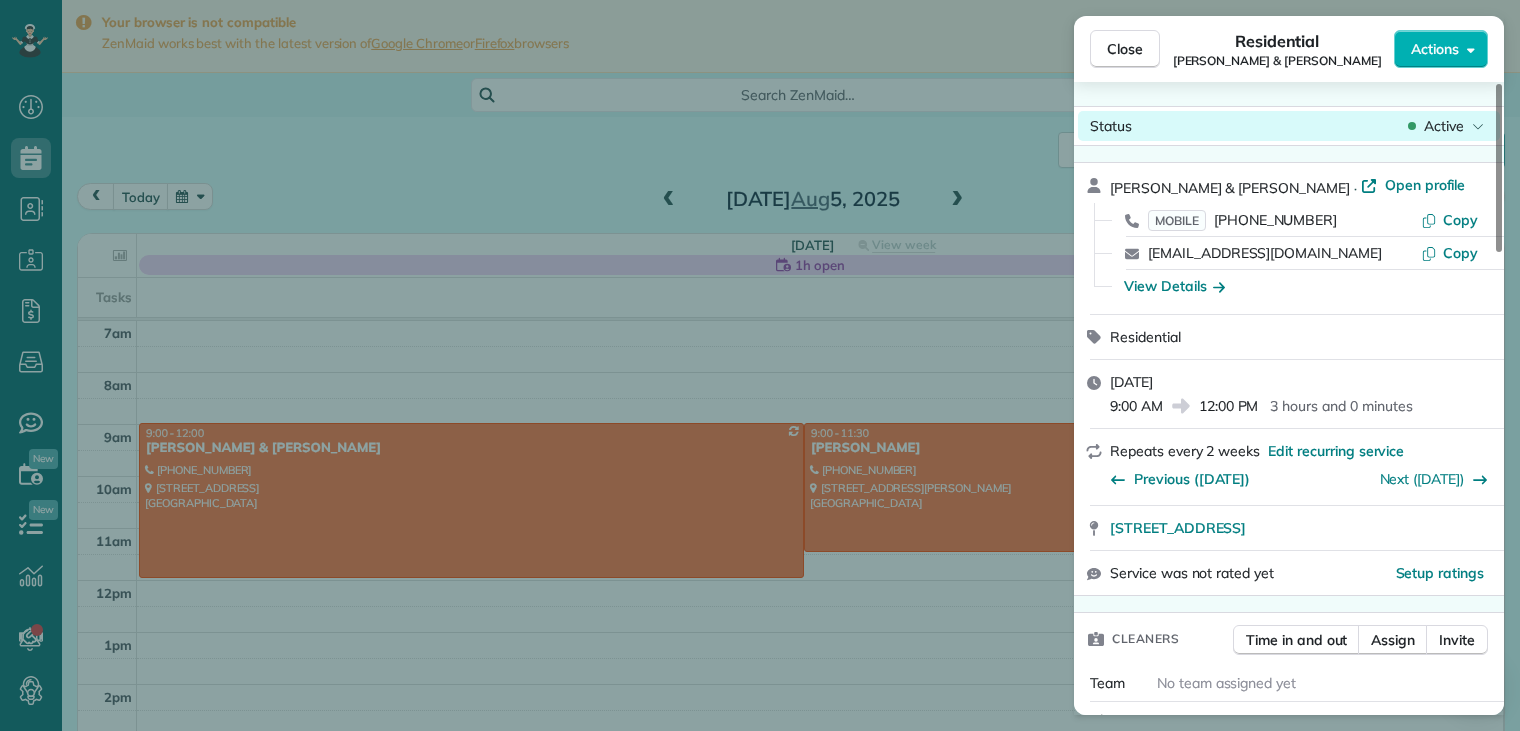 click on "Active" at bounding box center (1444, 126) 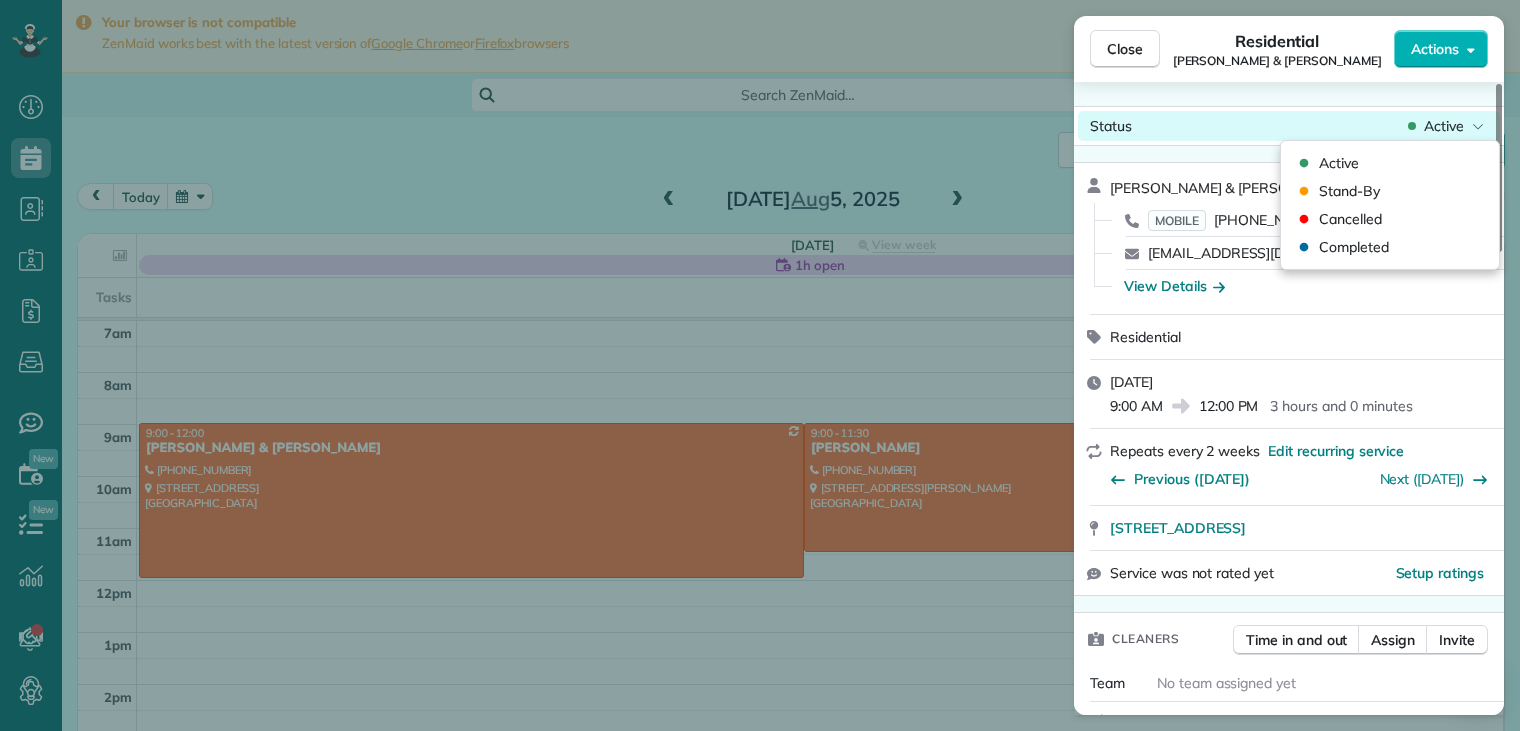 click on "Active" at bounding box center [1444, 126] 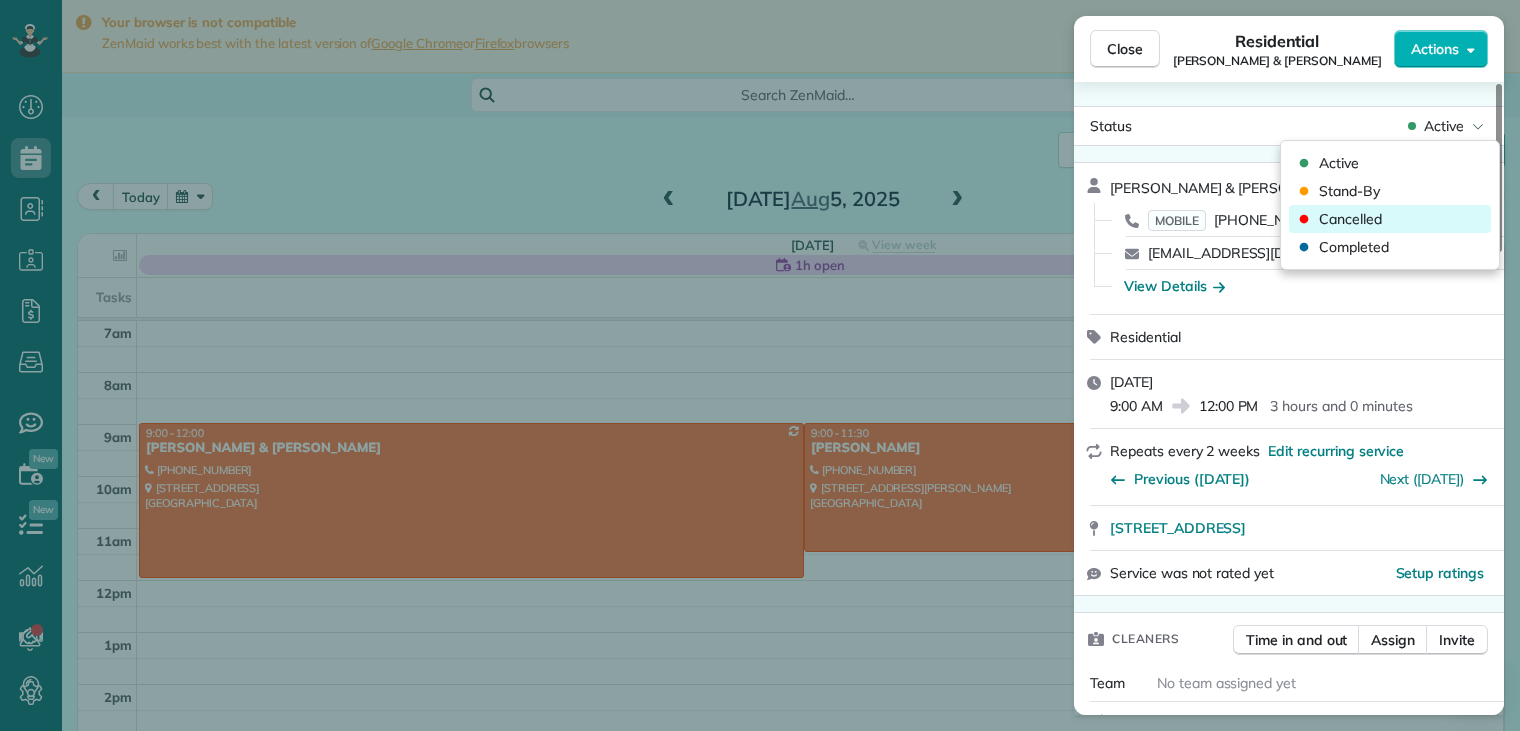 click on "Cancelled" at bounding box center (1350, 219) 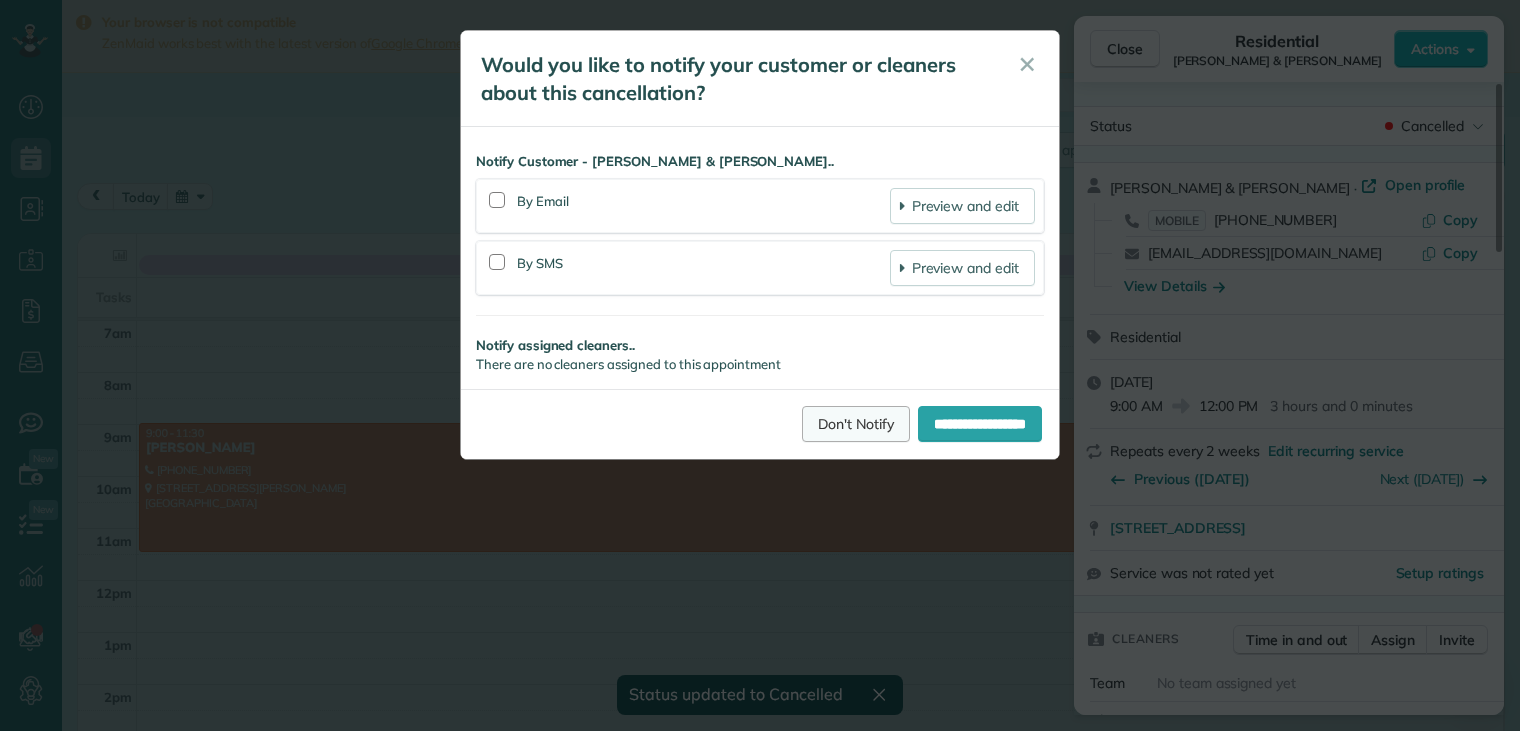 click on "Don't Notify" at bounding box center (856, 424) 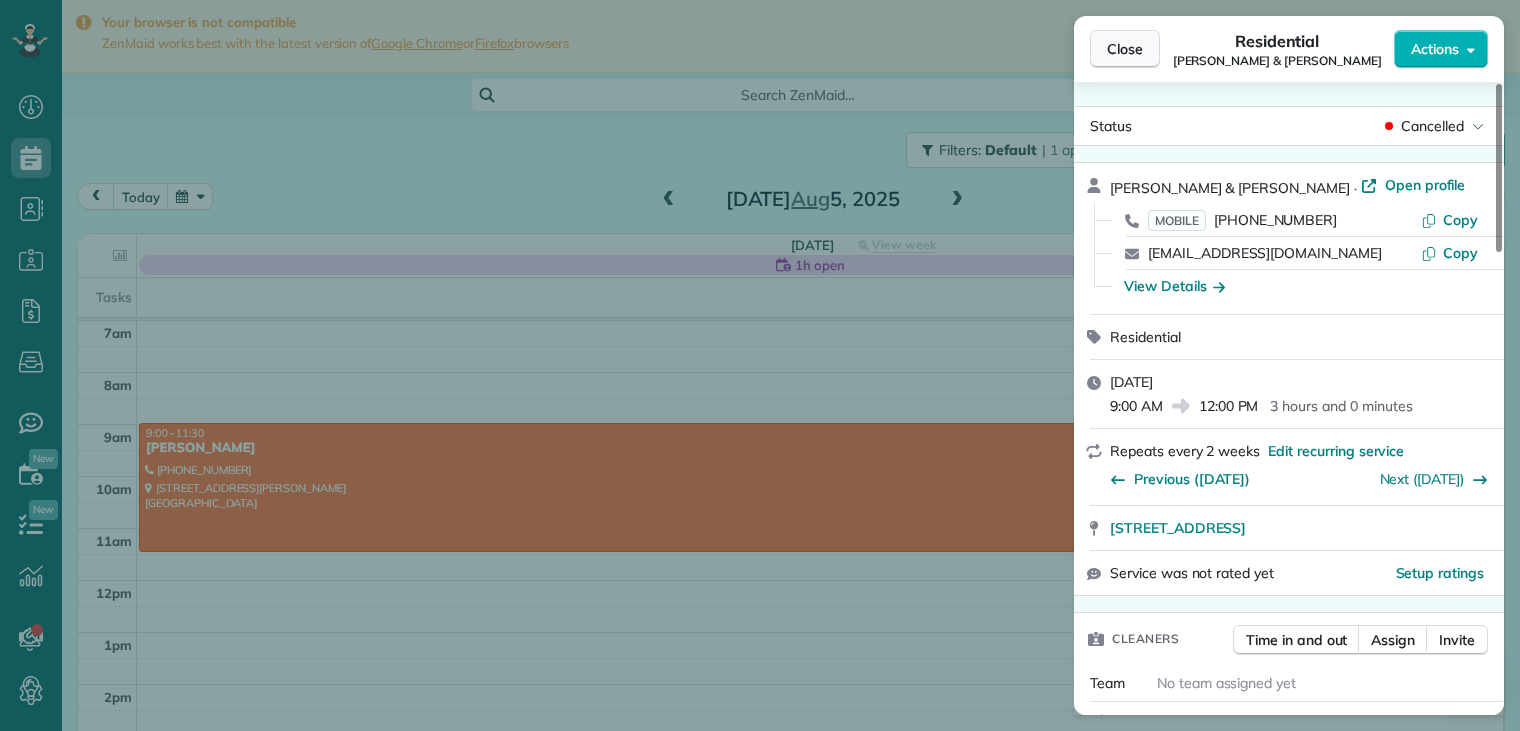 click on "Close" at bounding box center [1125, 49] 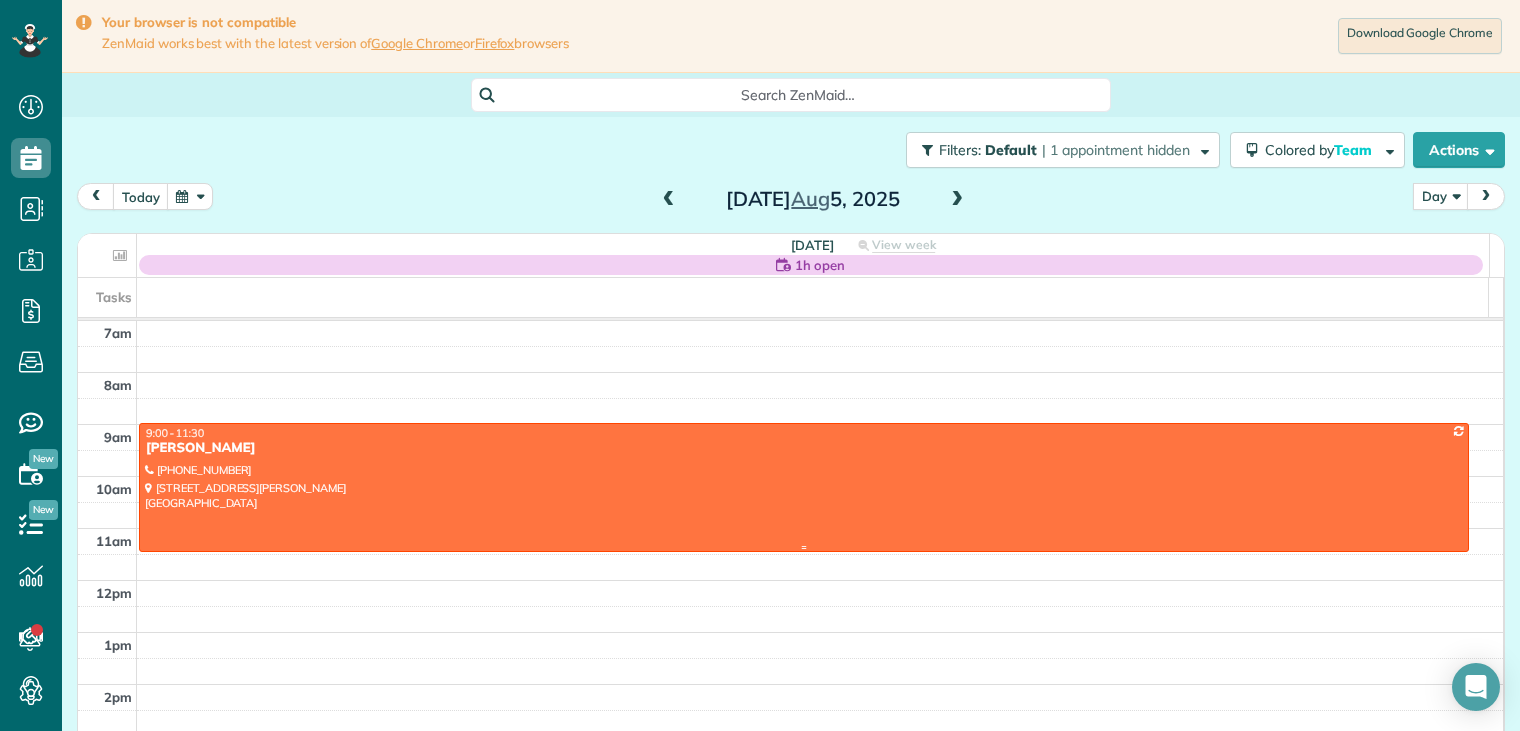 click on "[PERSON_NAME]" at bounding box center (804, 448) 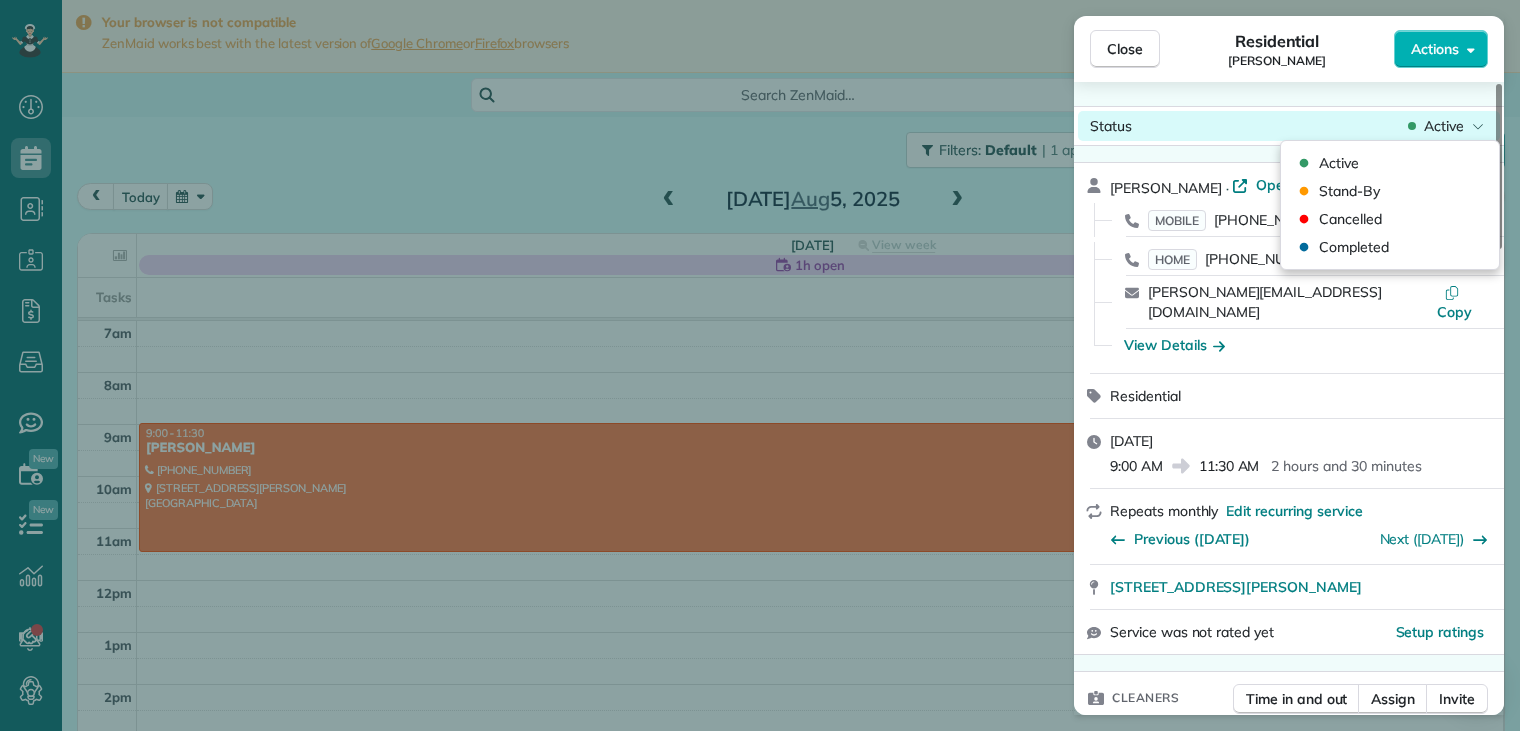 click on "Active" at bounding box center (1444, 126) 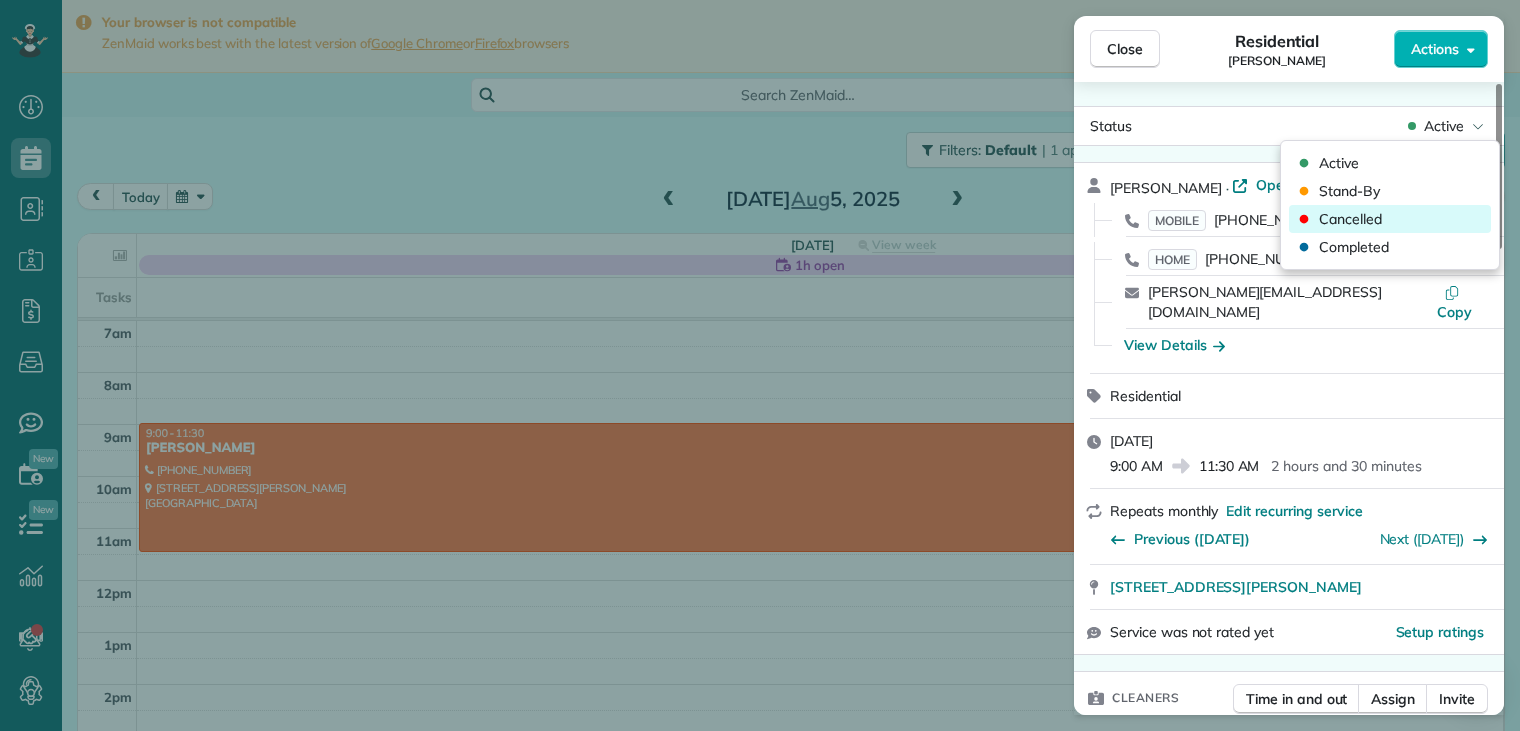 click on "Cancelled" at bounding box center (1350, 219) 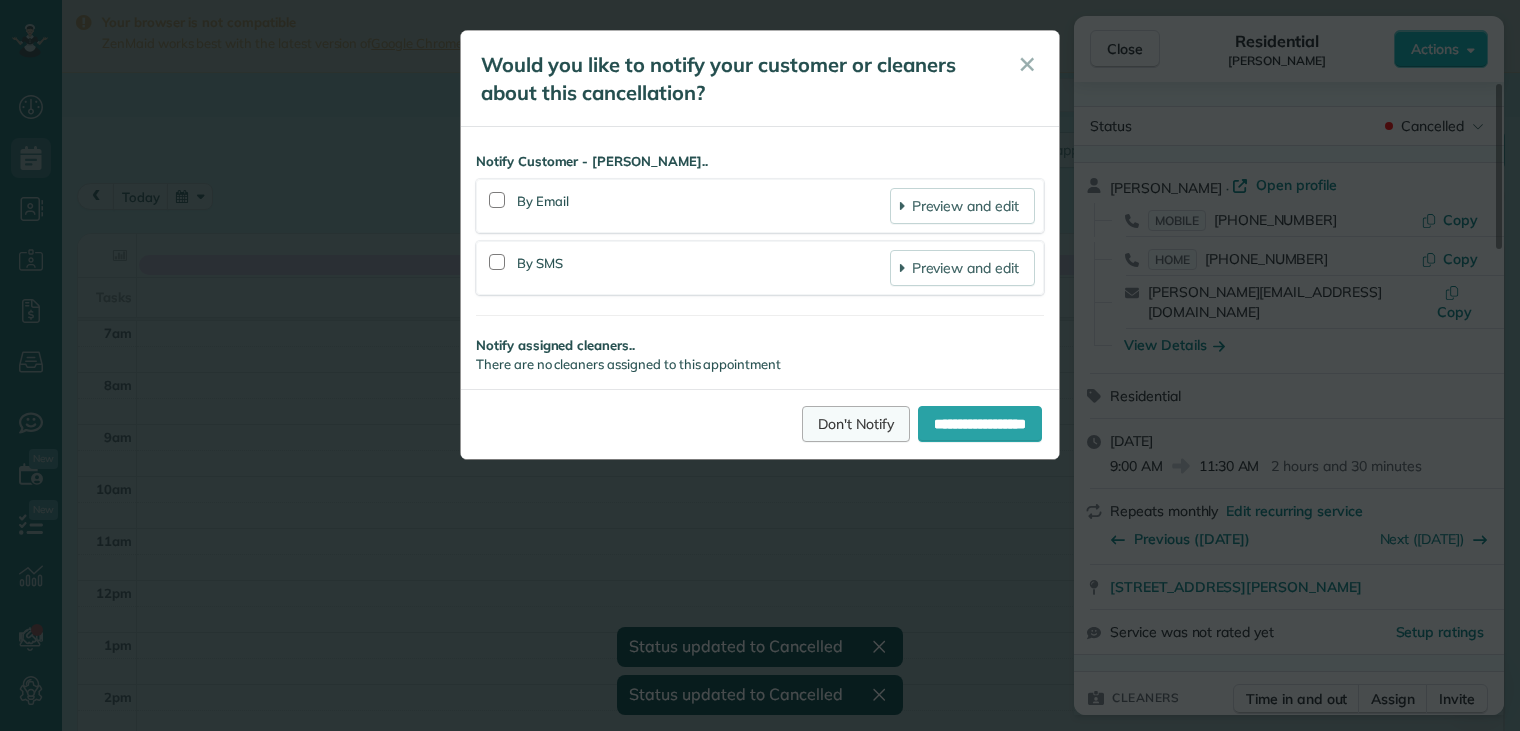 click on "Don't Notify" at bounding box center (856, 424) 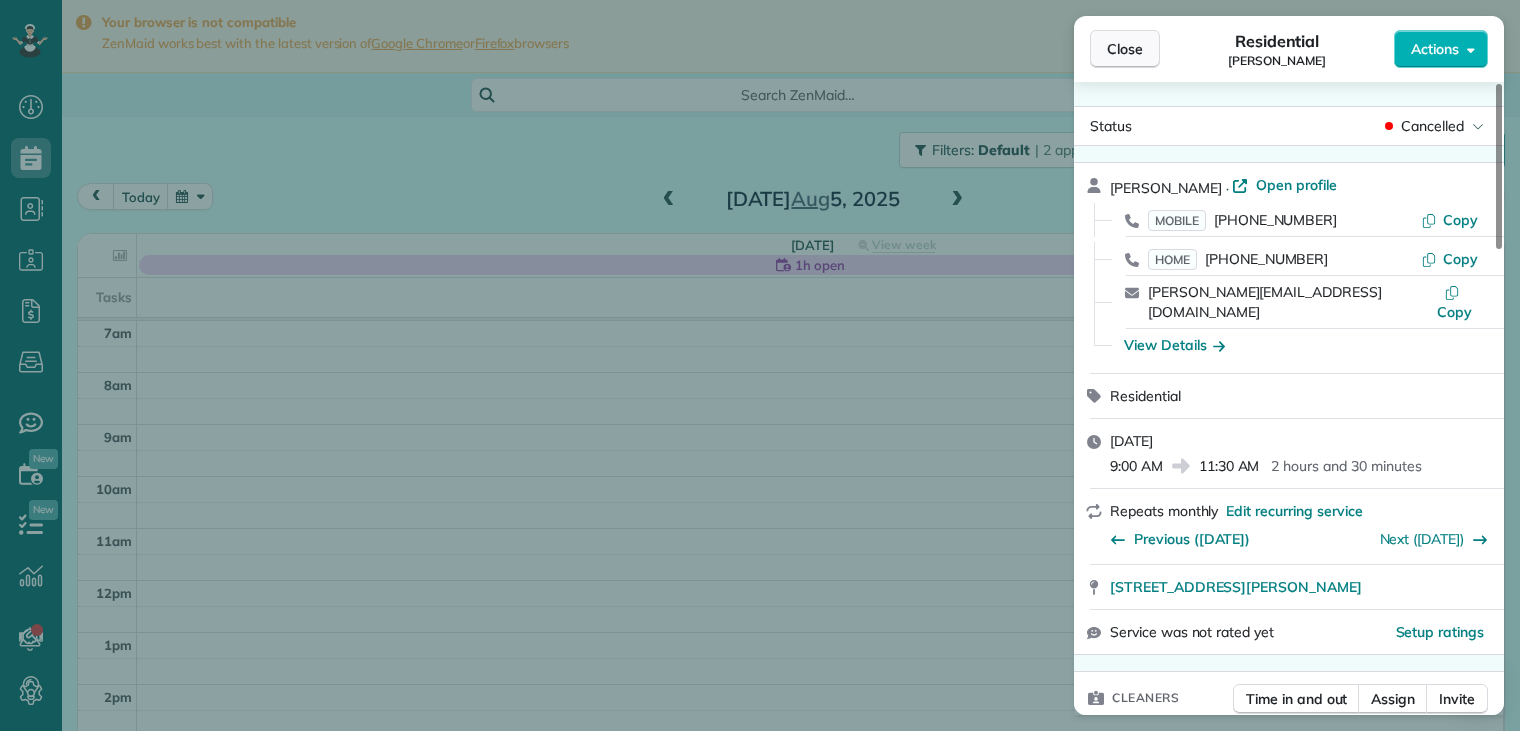 click on "Close" at bounding box center [1125, 49] 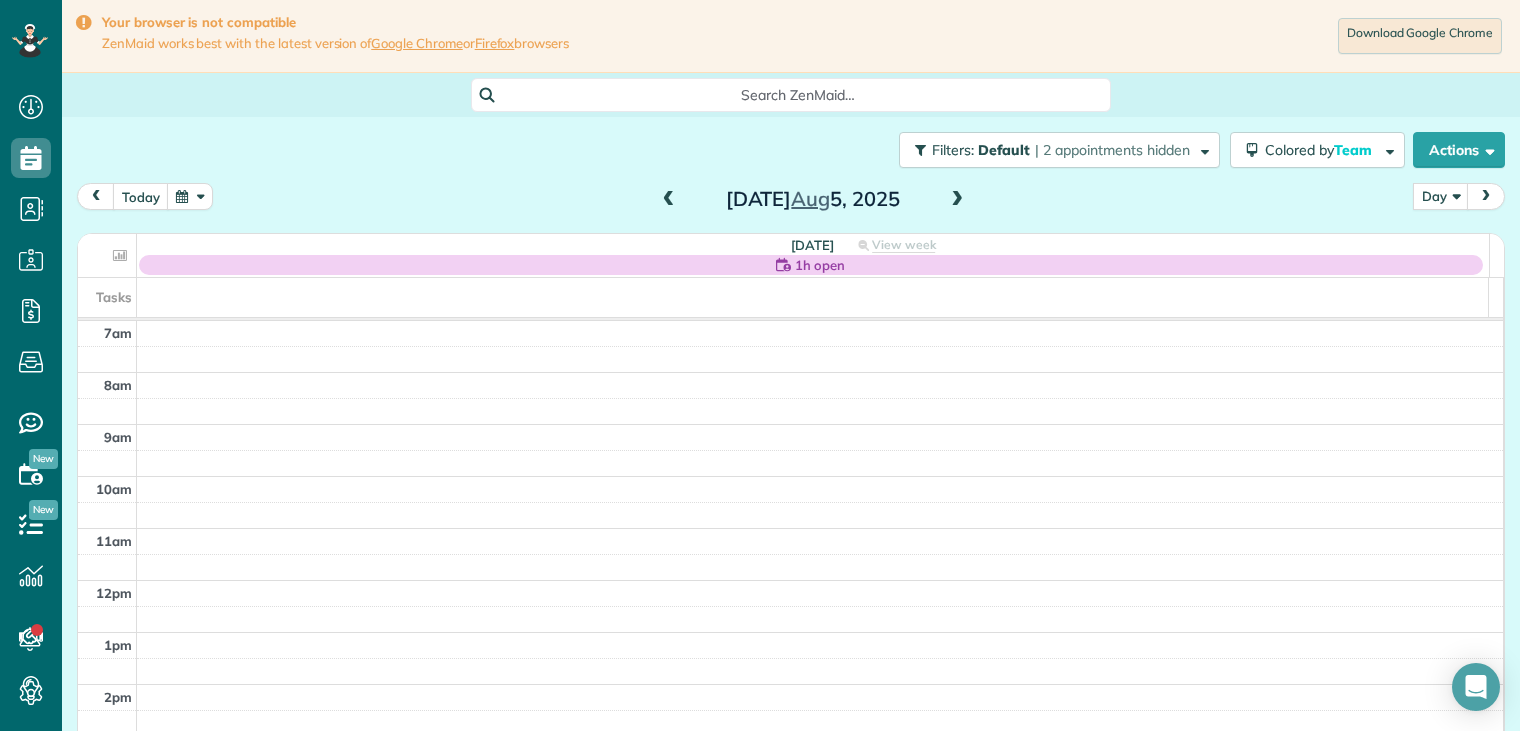 click at bounding box center [957, 200] 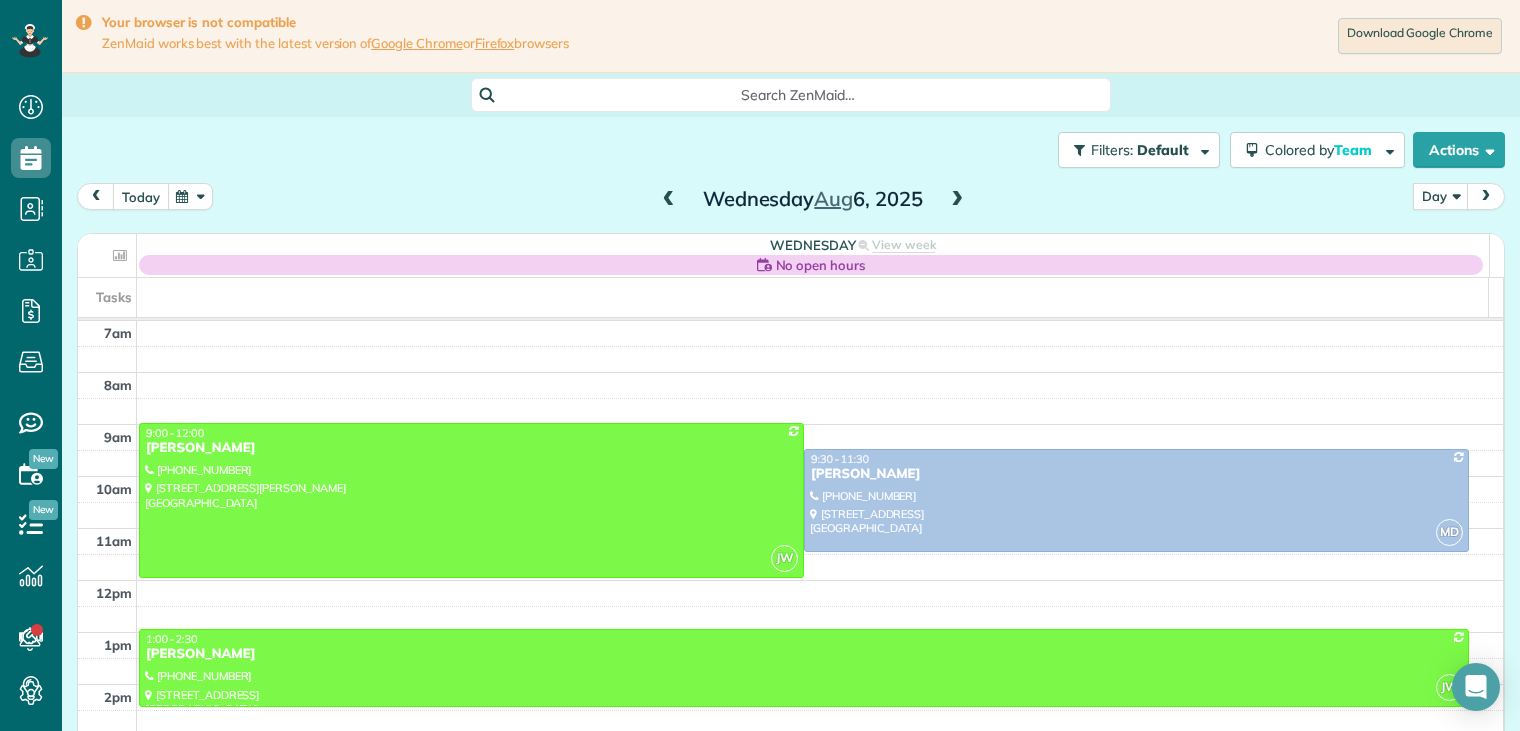 click on "today" at bounding box center (141, 196) 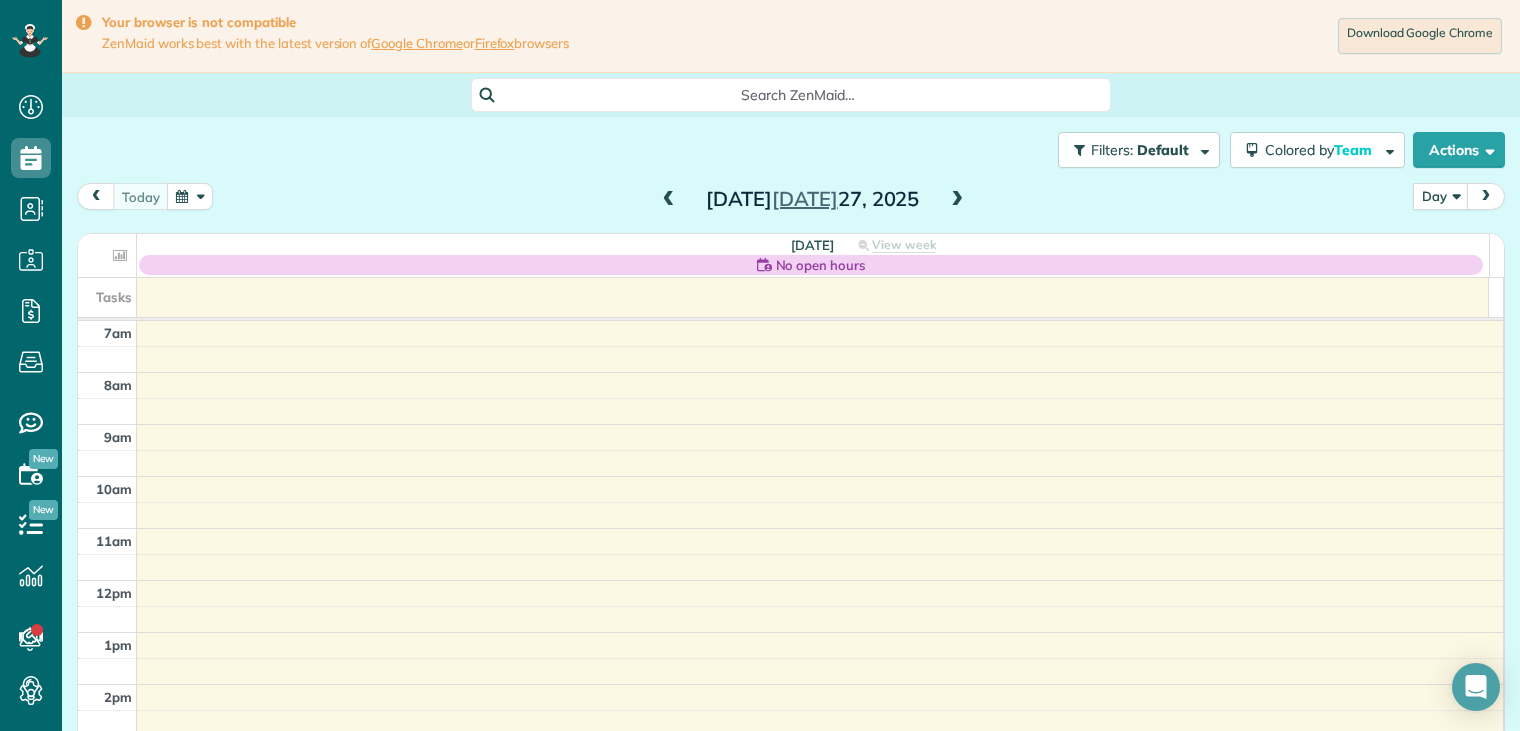 click at bounding box center (957, 200) 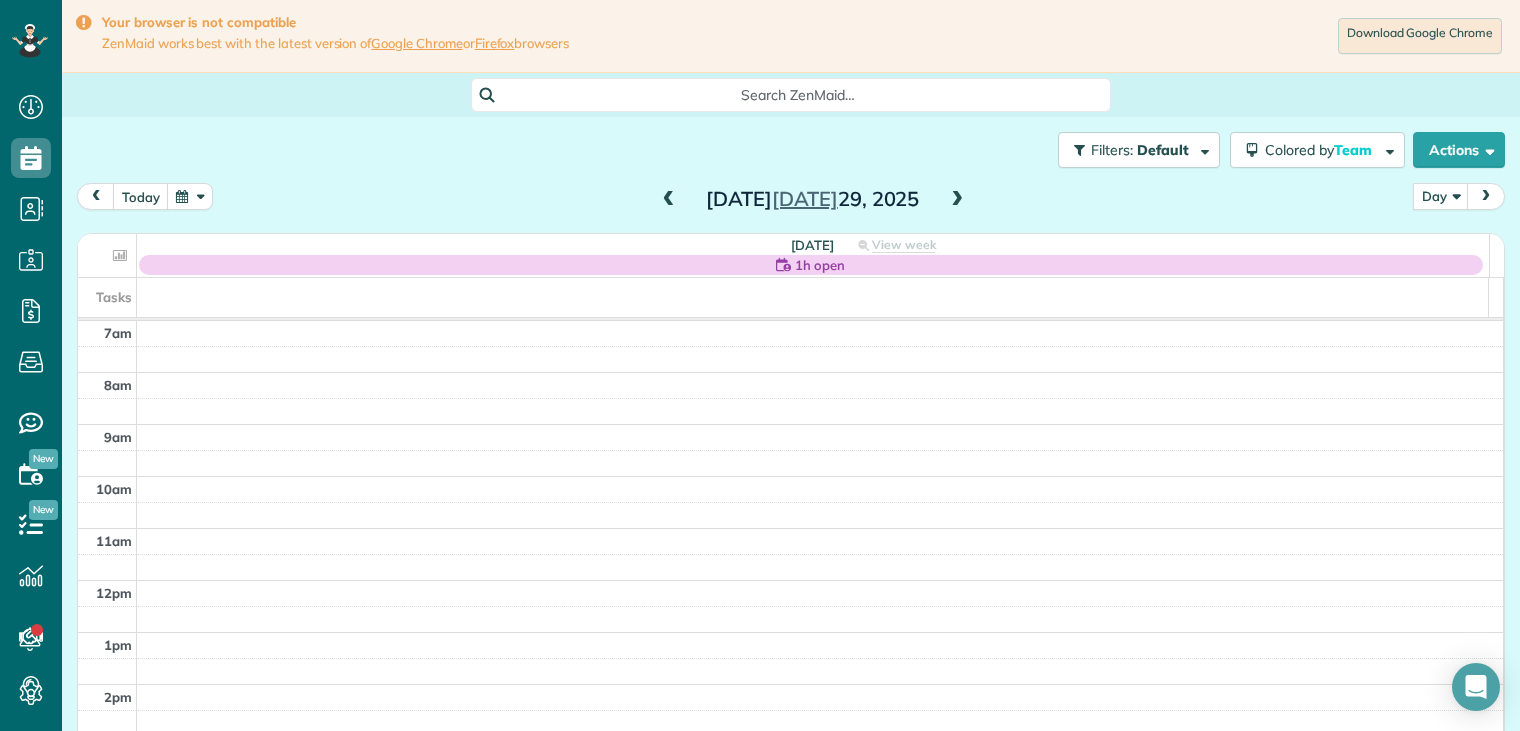 click at bounding box center [957, 200] 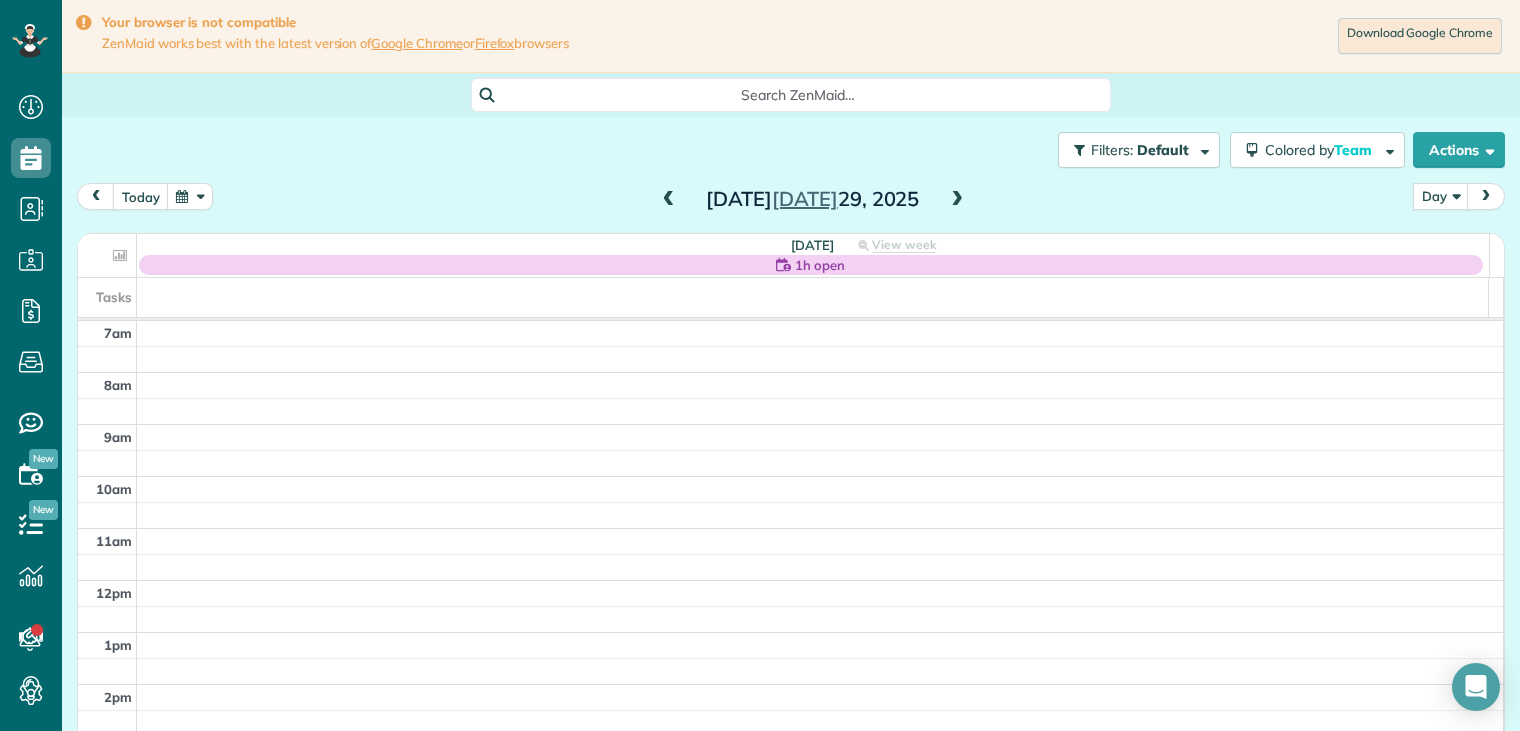 click at bounding box center (957, 200) 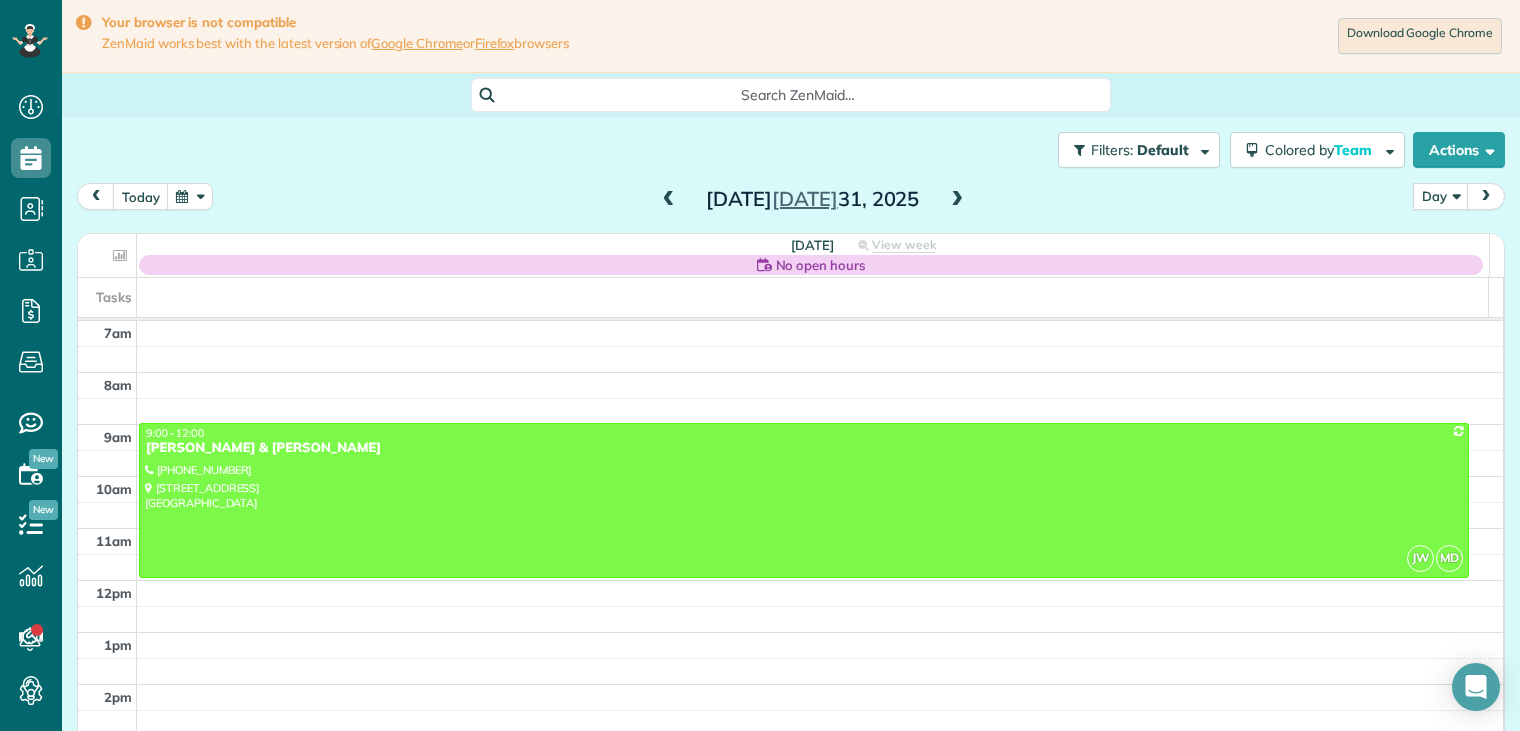 click at bounding box center (957, 200) 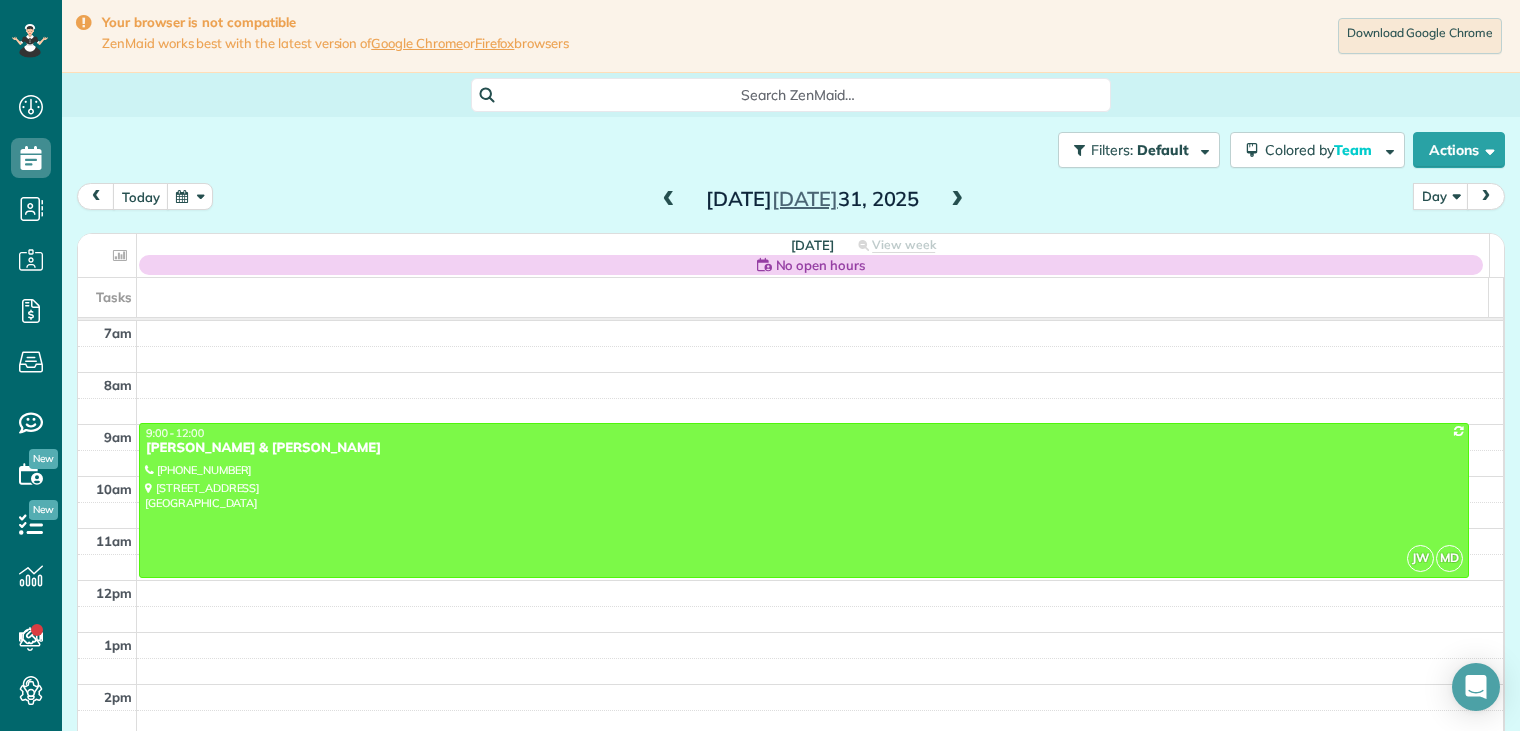 click at bounding box center [957, 200] 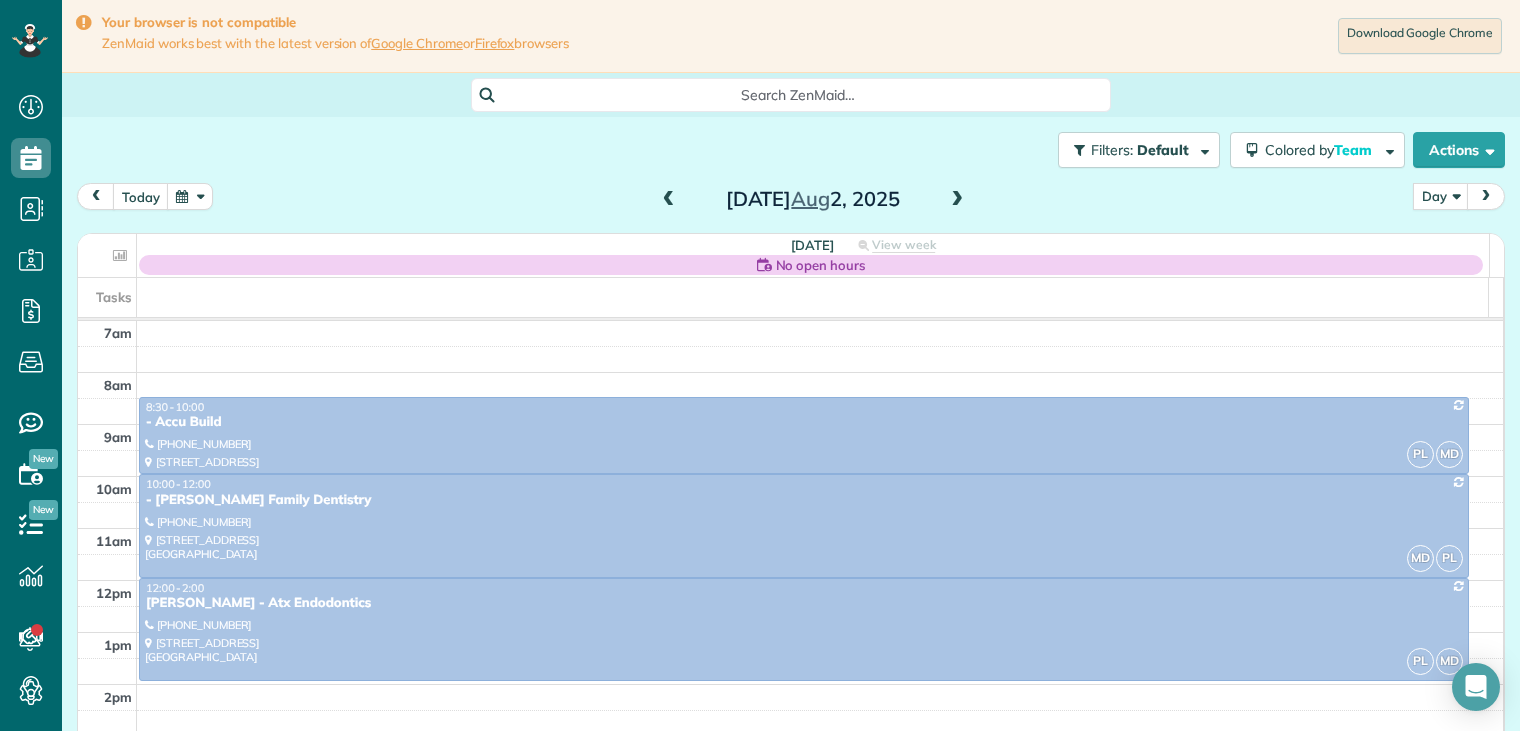 click at bounding box center (957, 200) 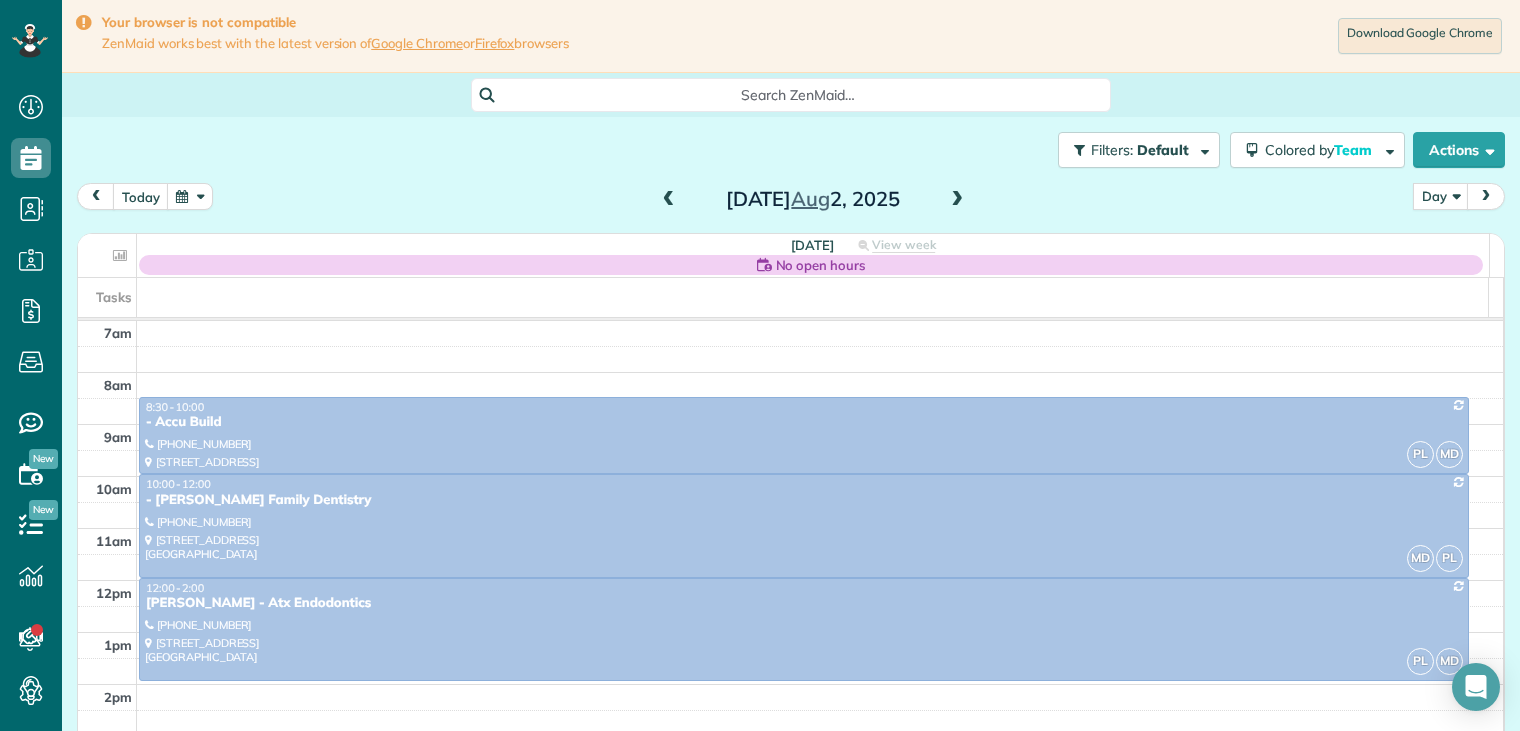 click at bounding box center (957, 200) 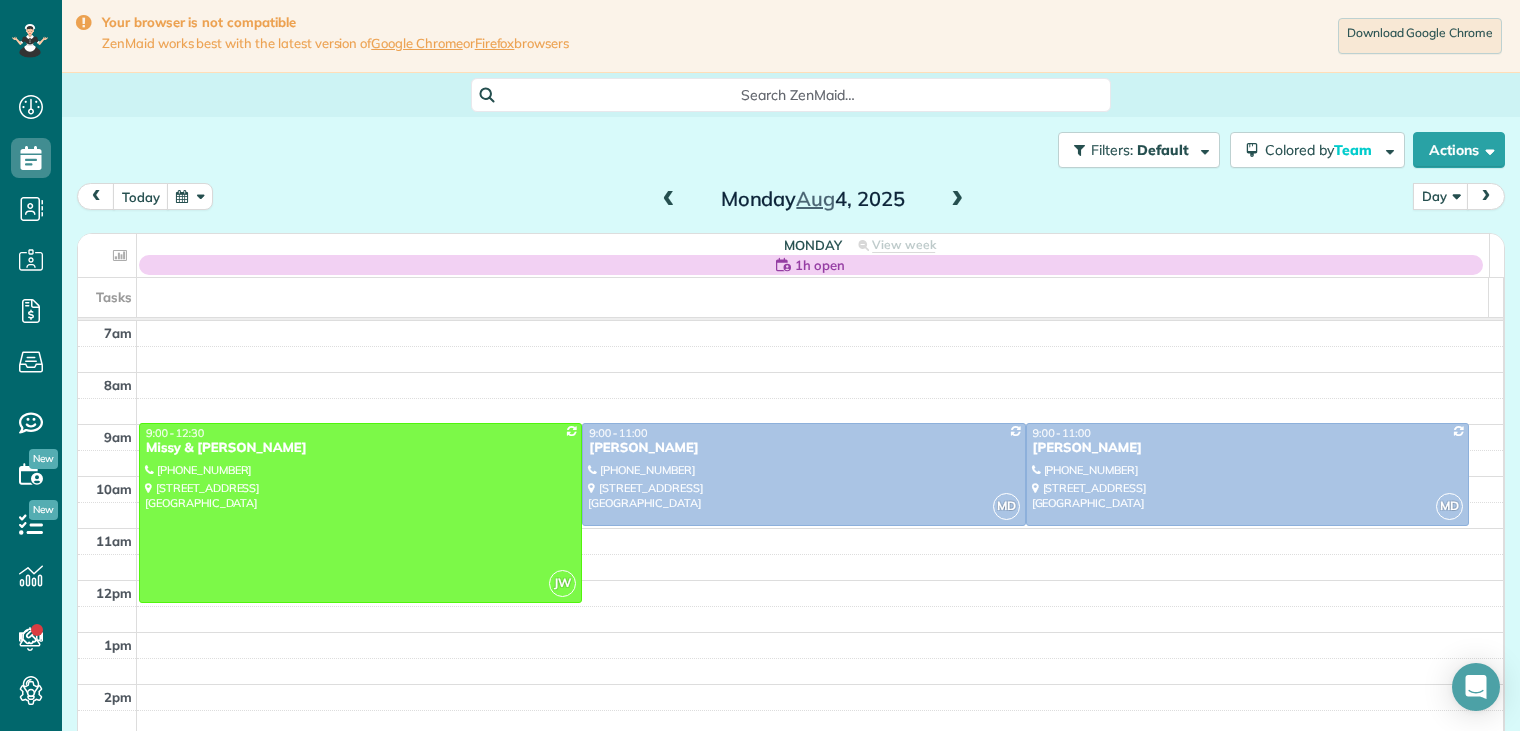 click at bounding box center [957, 200] 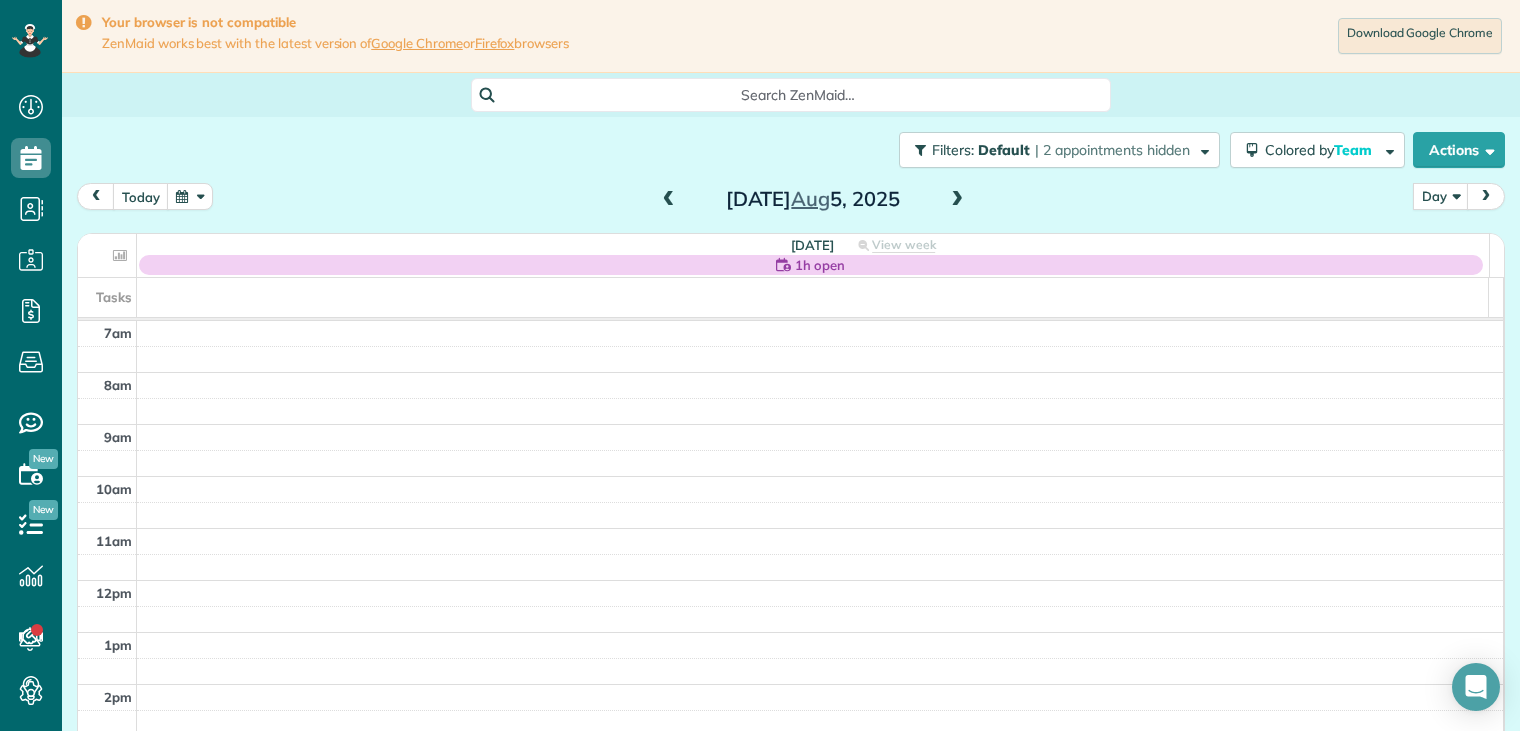 click at bounding box center [957, 200] 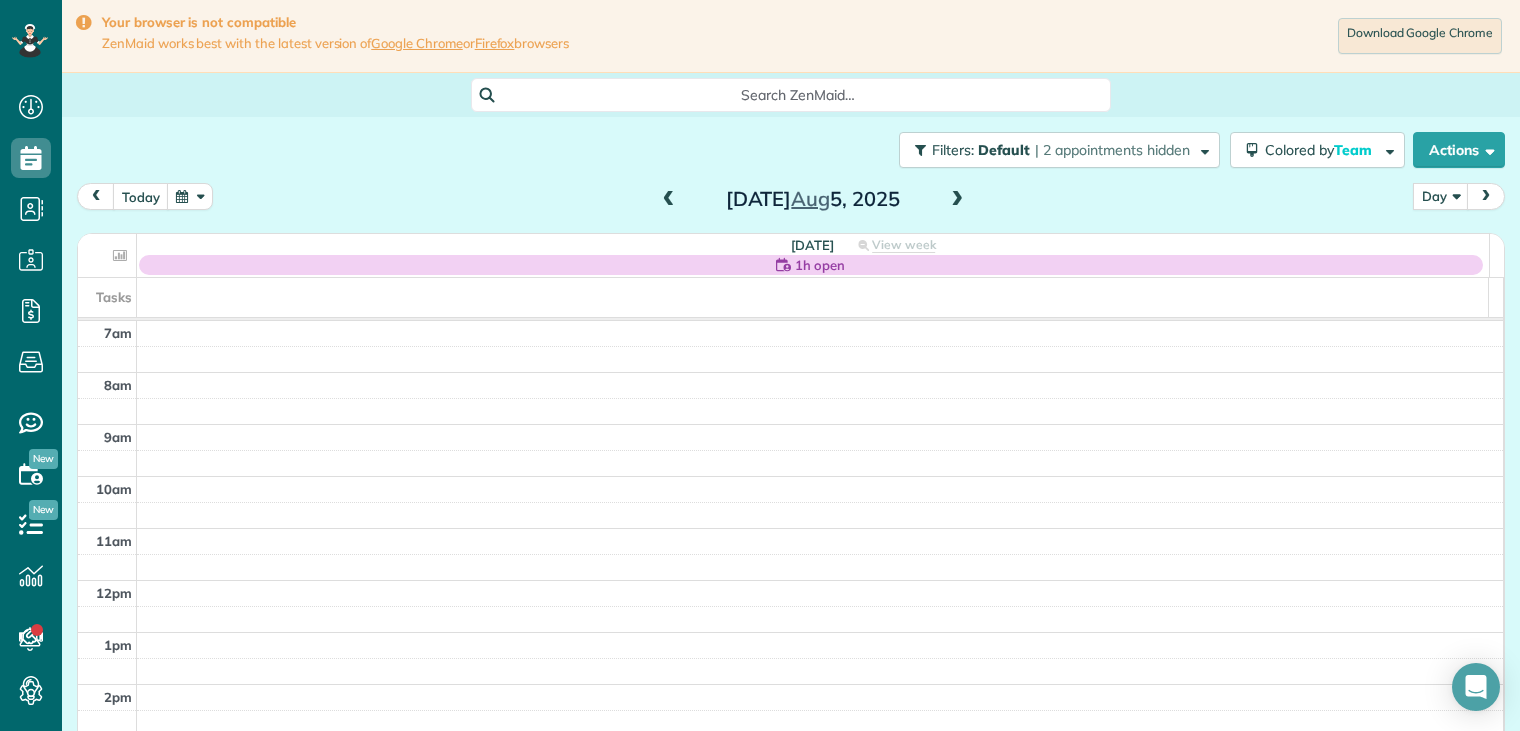 click at bounding box center (957, 200) 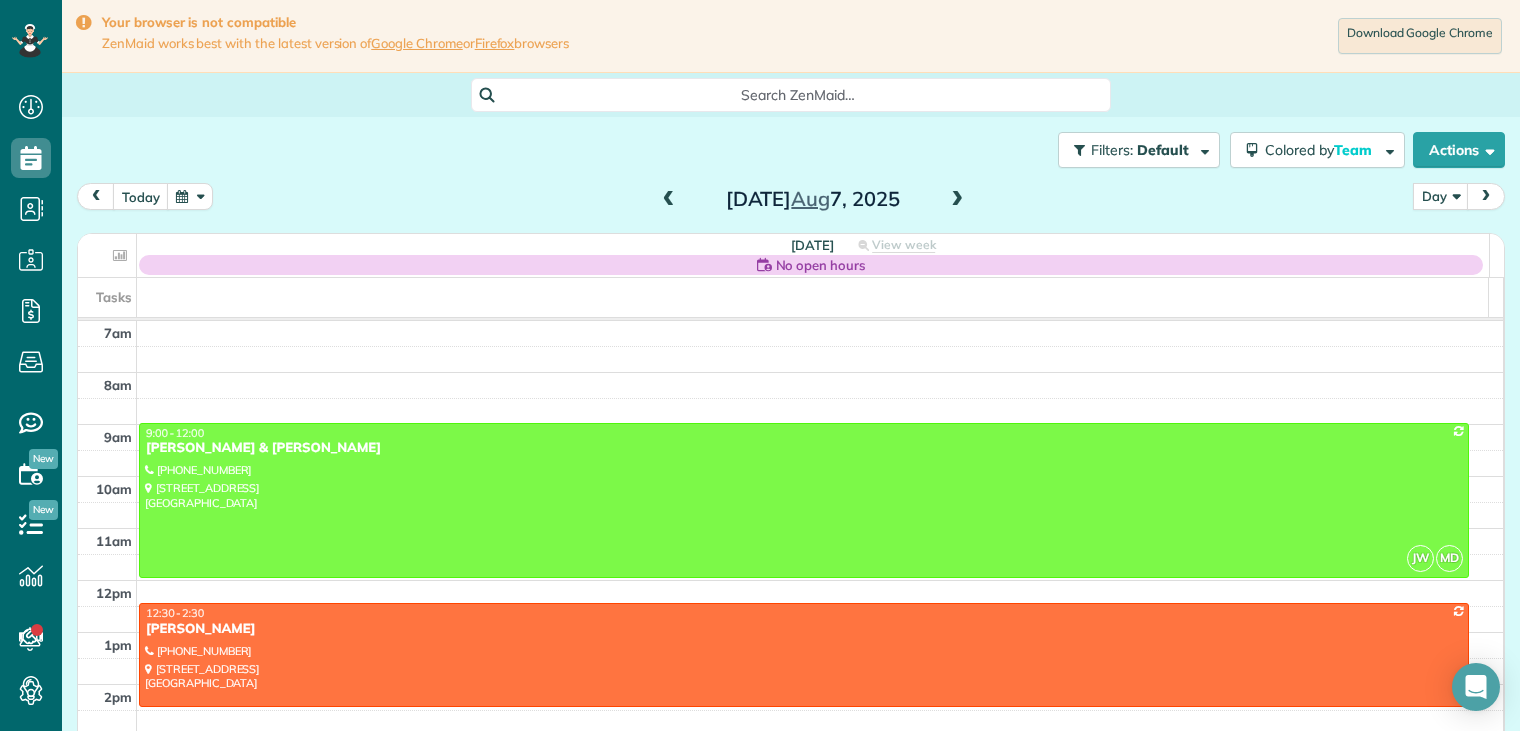 click at bounding box center [669, 200] 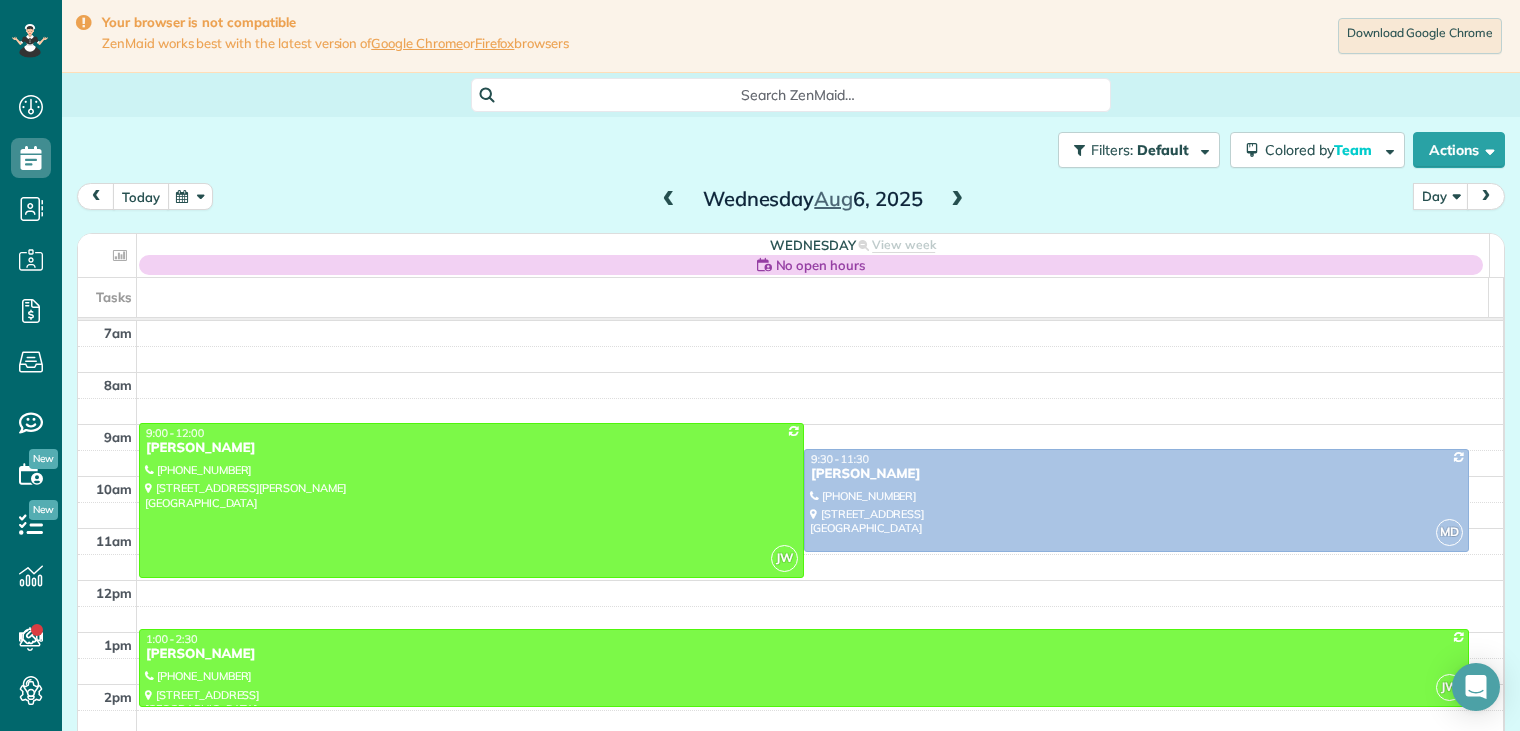 click on "today" at bounding box center [141, 196] 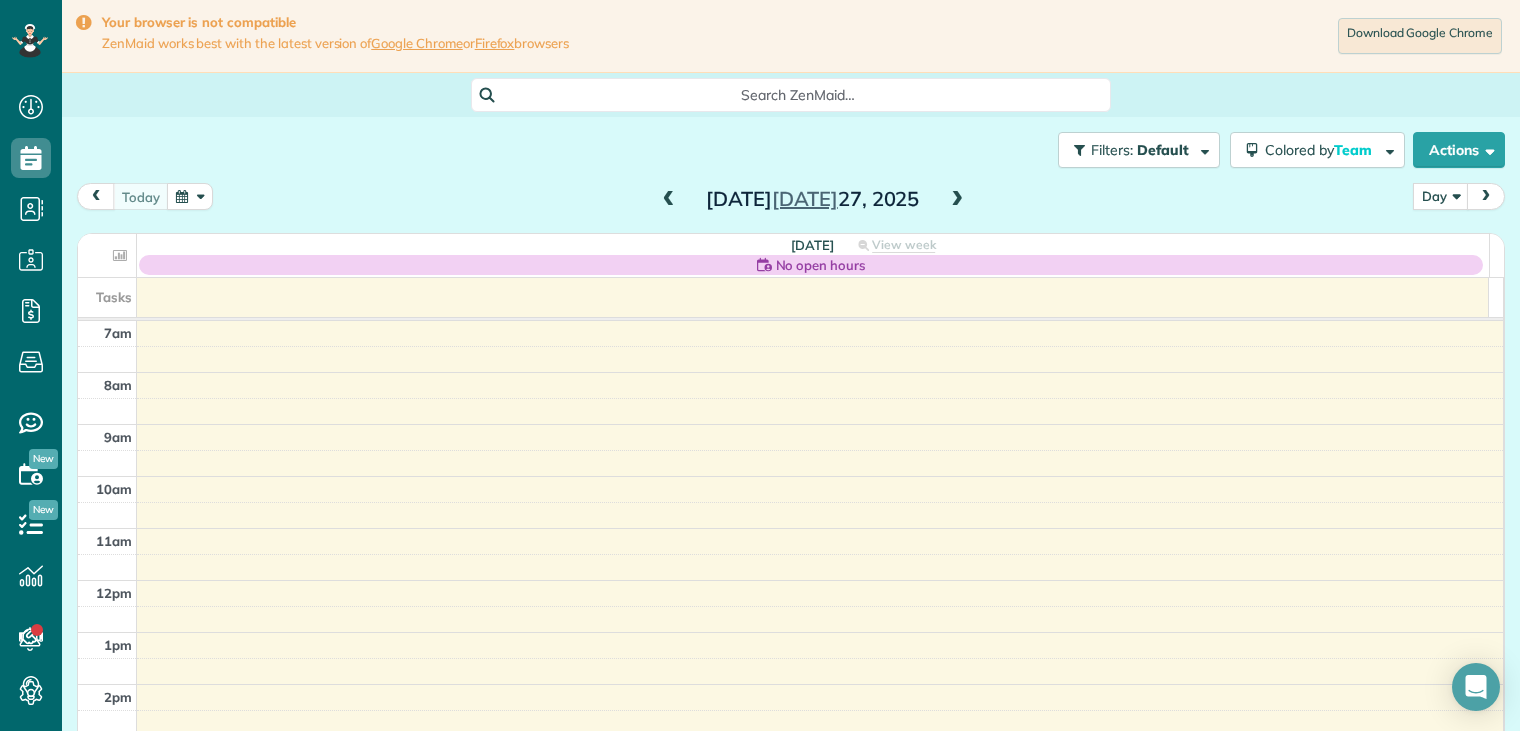 click at bounding box center (957, 200) 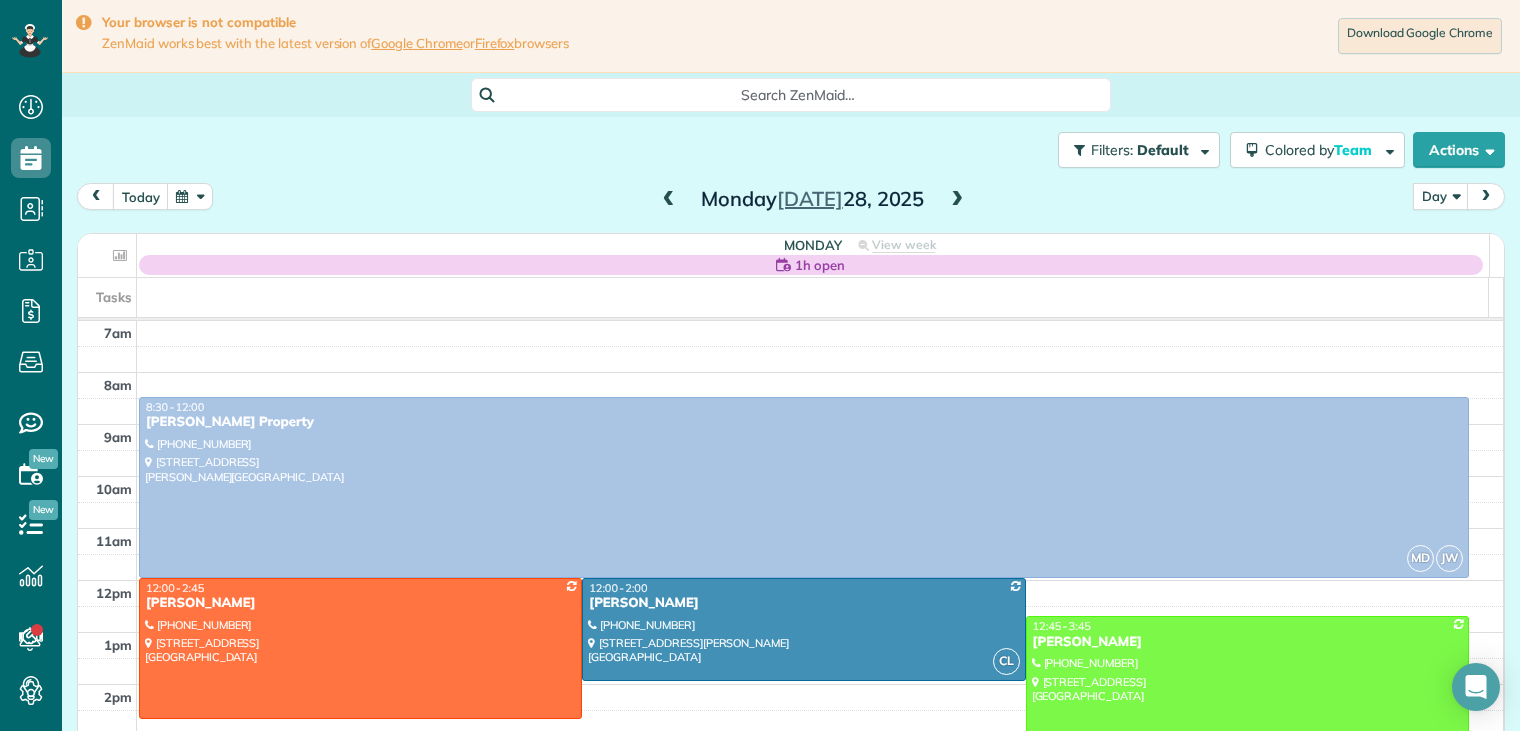 click at bounding box center (957, 200) 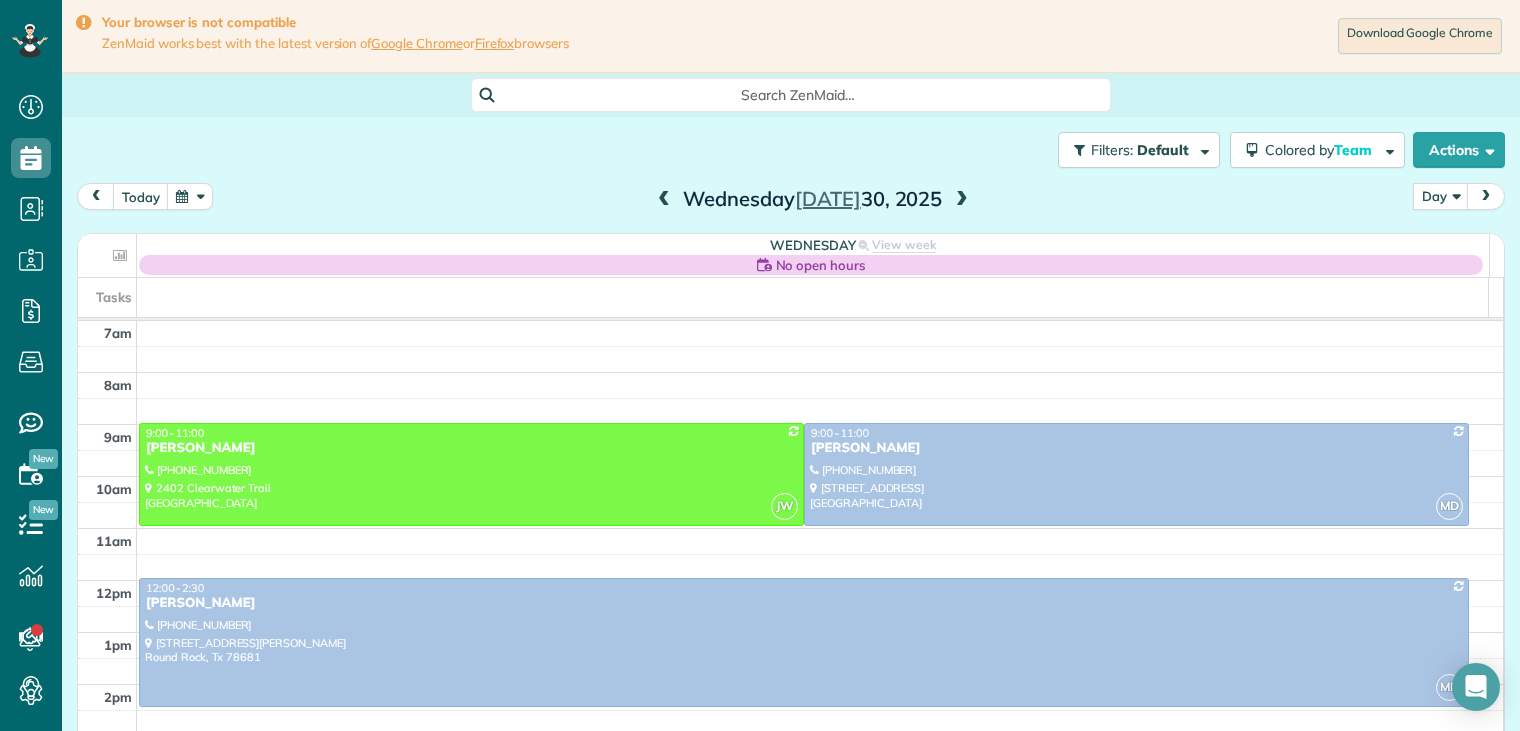 click at bounding box center (664, 200) 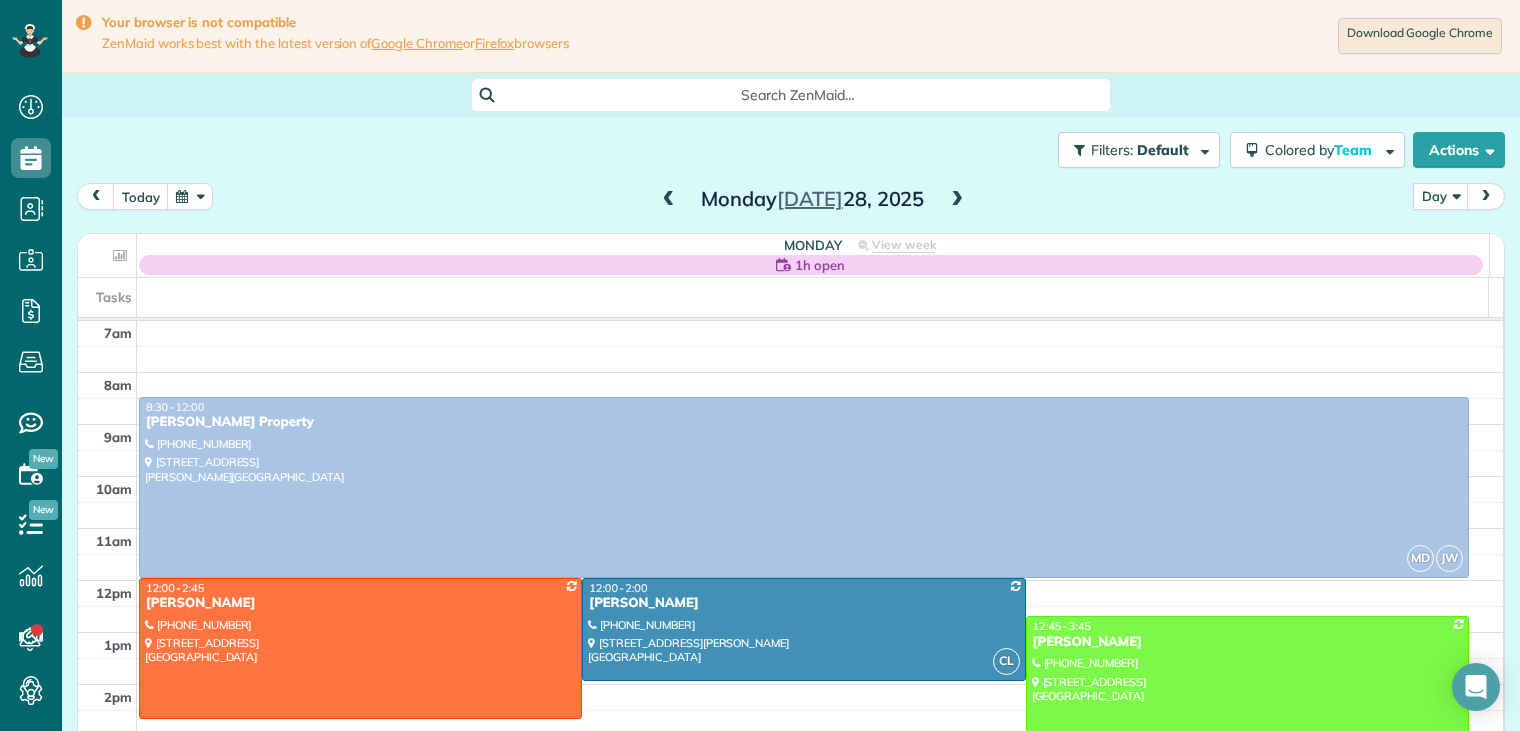 click at bounding box center [957, 200] 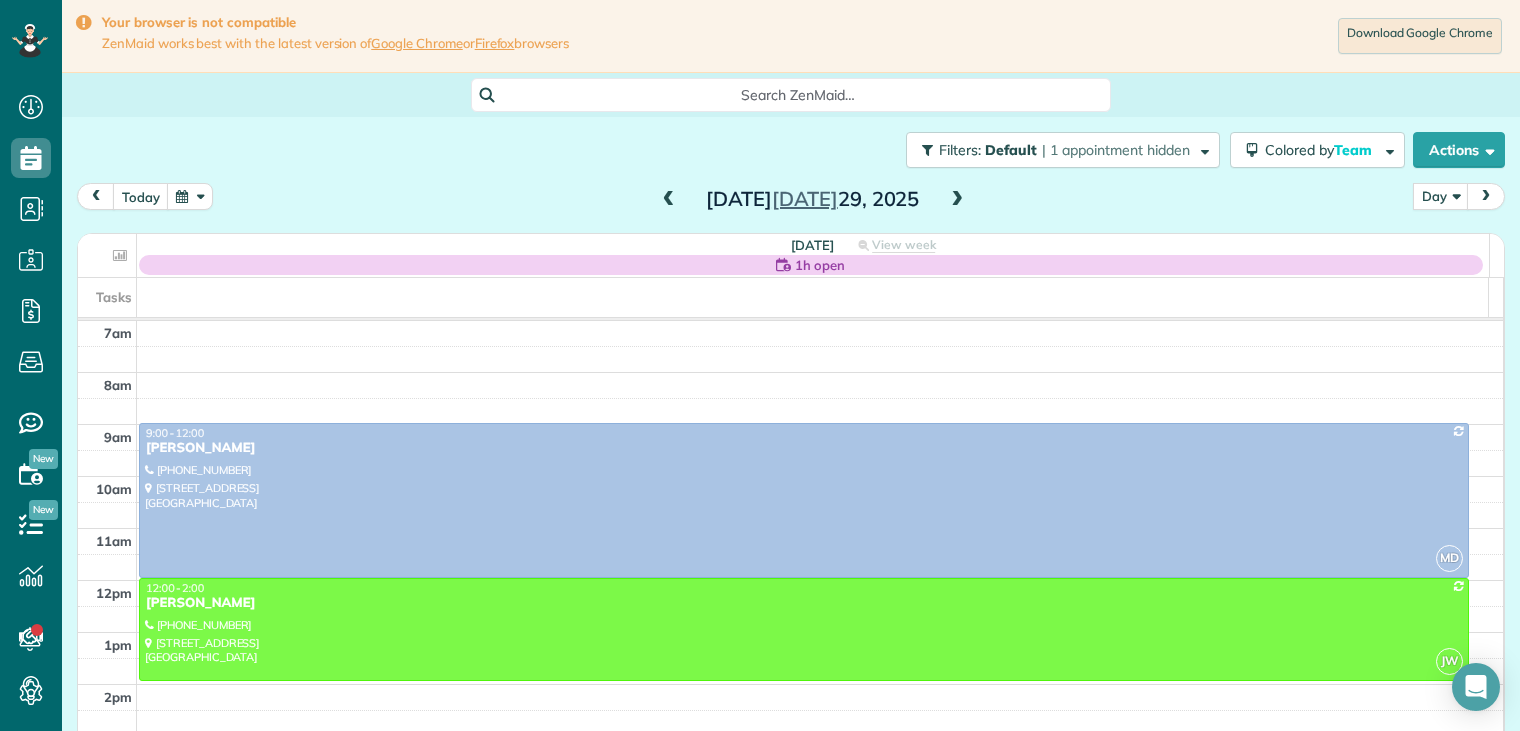 click at bounding box center [669, 200] 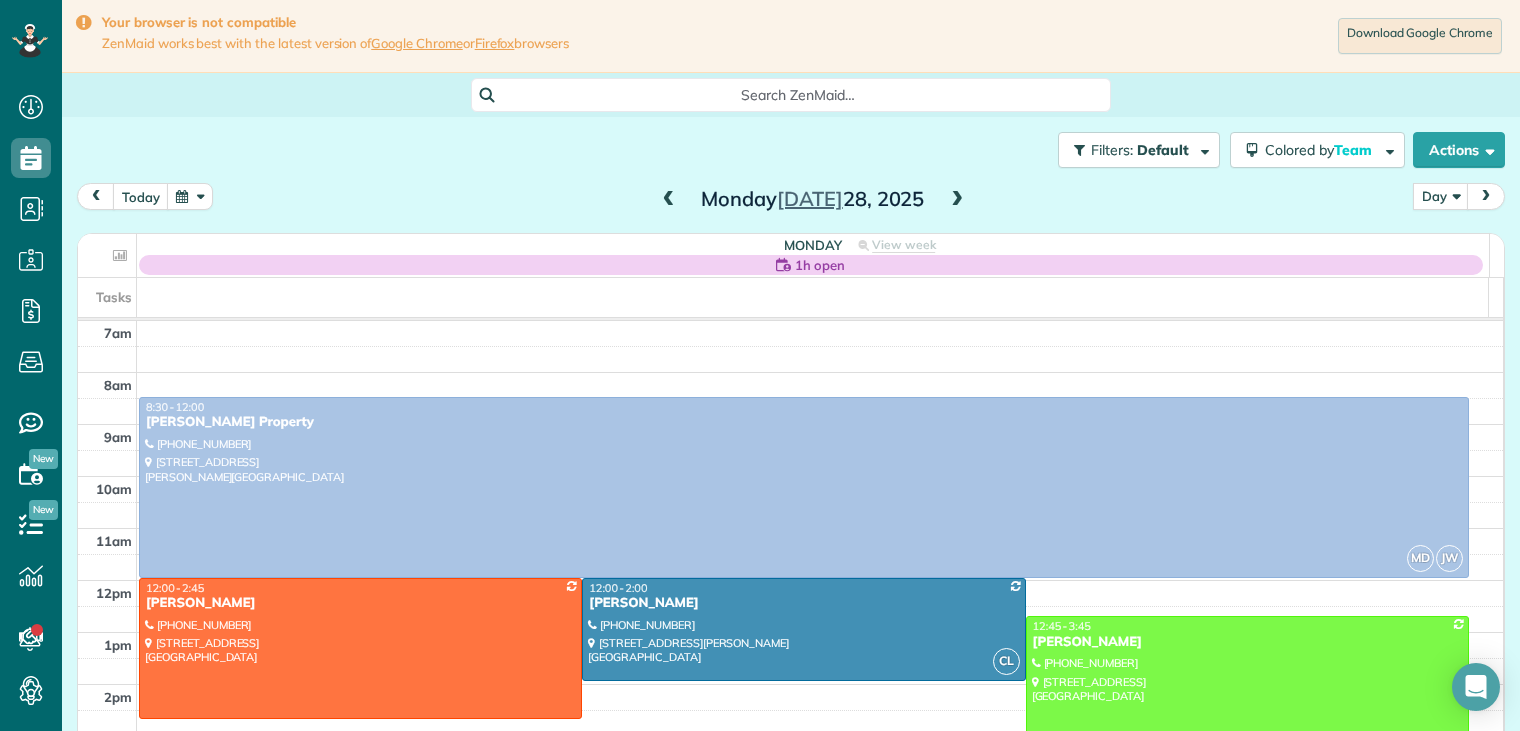 click at bounding box center (190, 196) 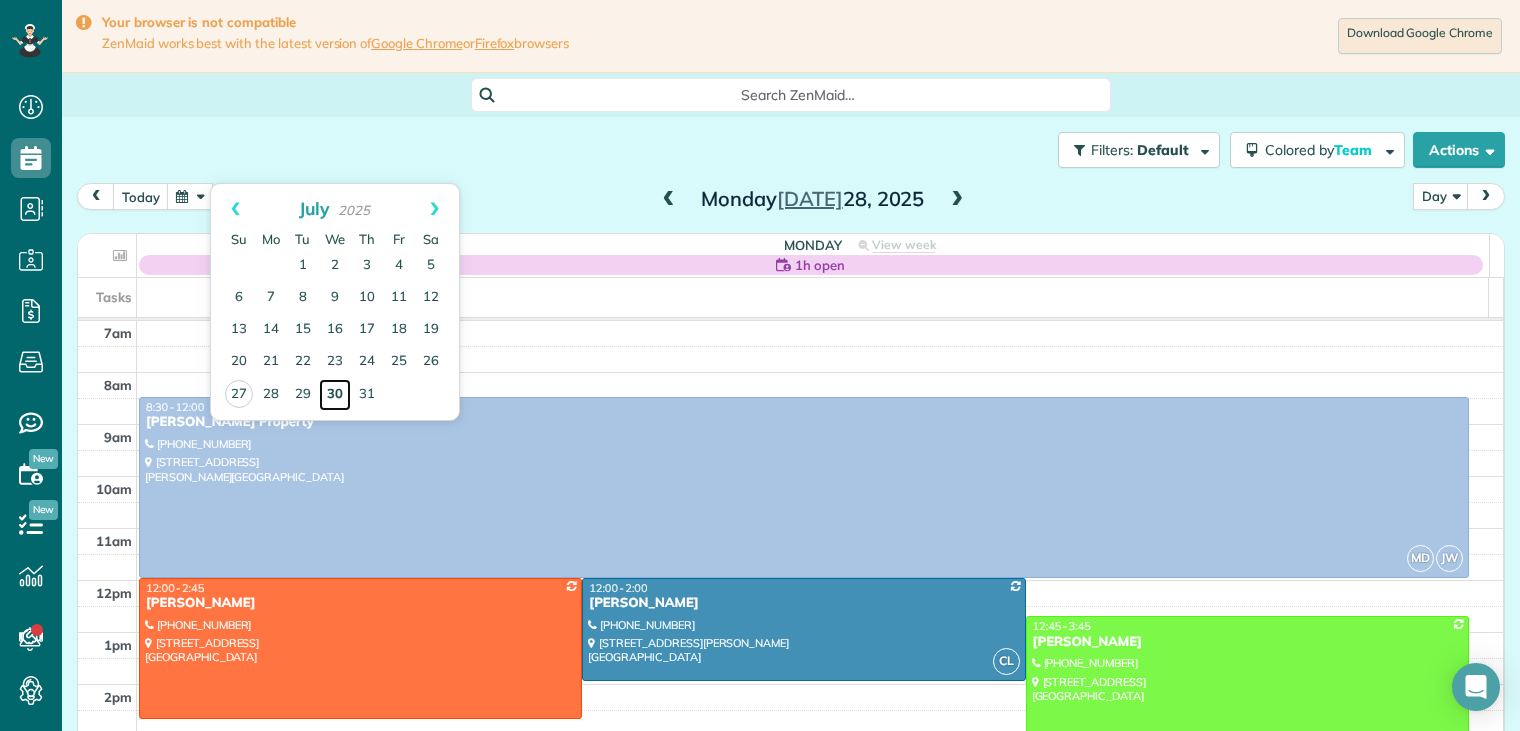 click on "30" at bounding box center (335, 395) 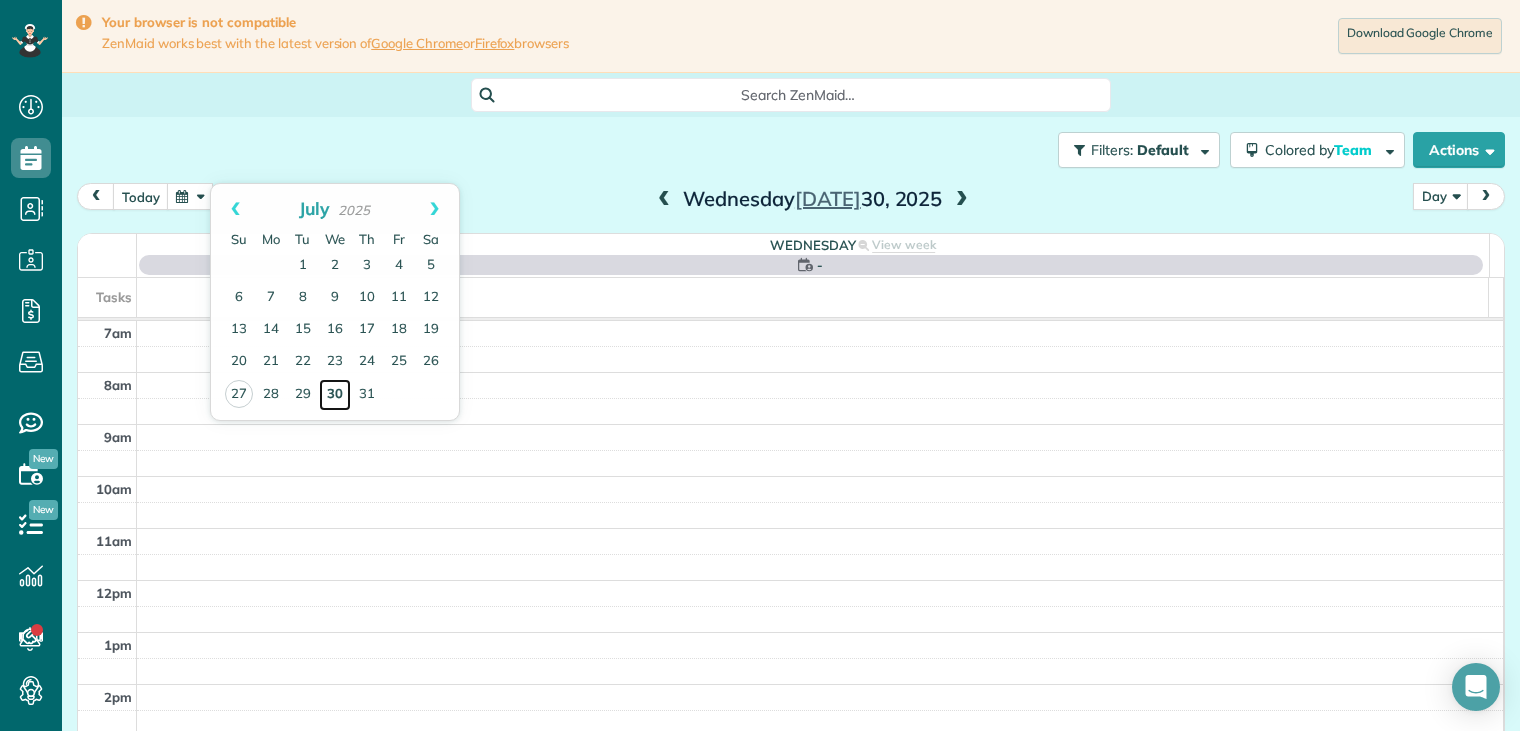 click on "30" at bounding box center [335, 395] 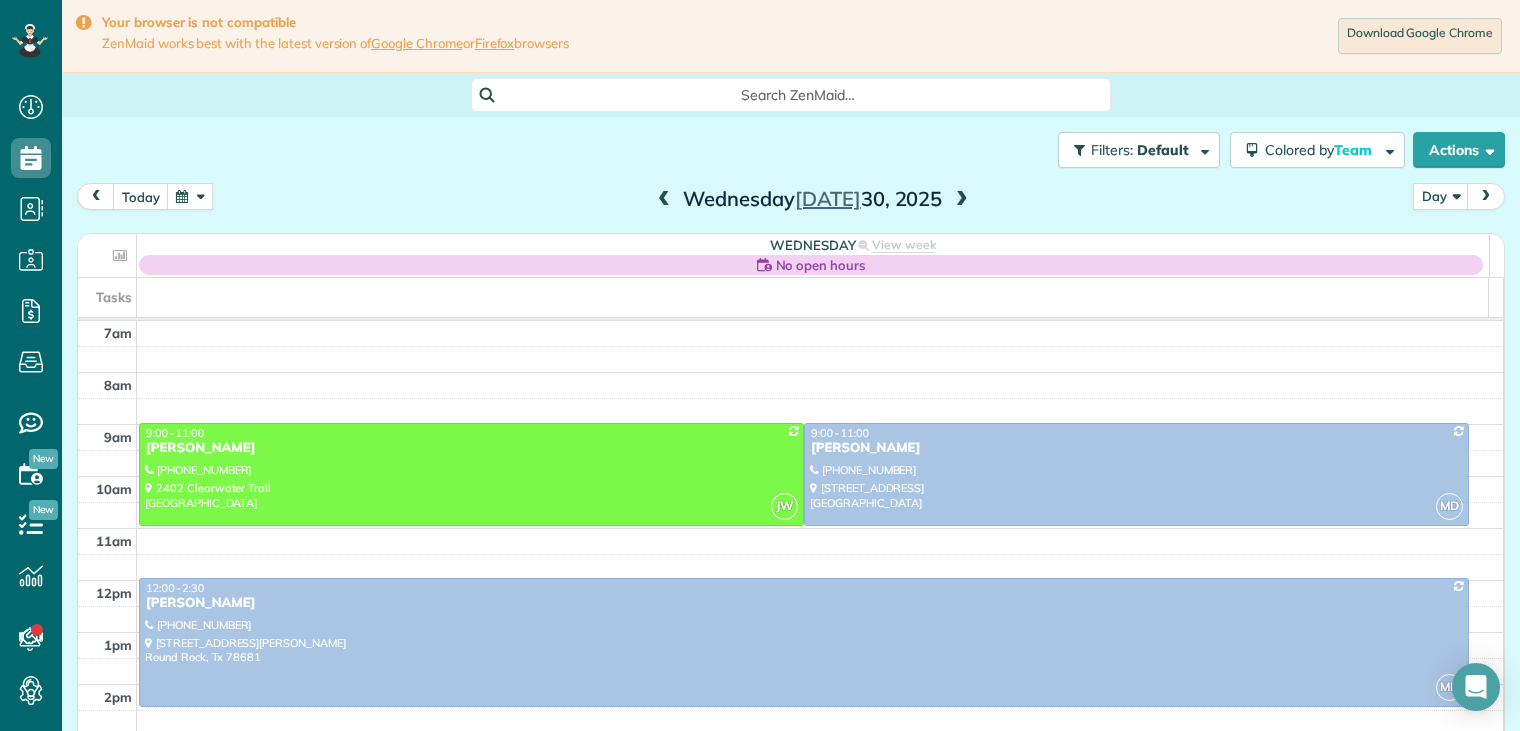 click at bounding box center [190, 196] 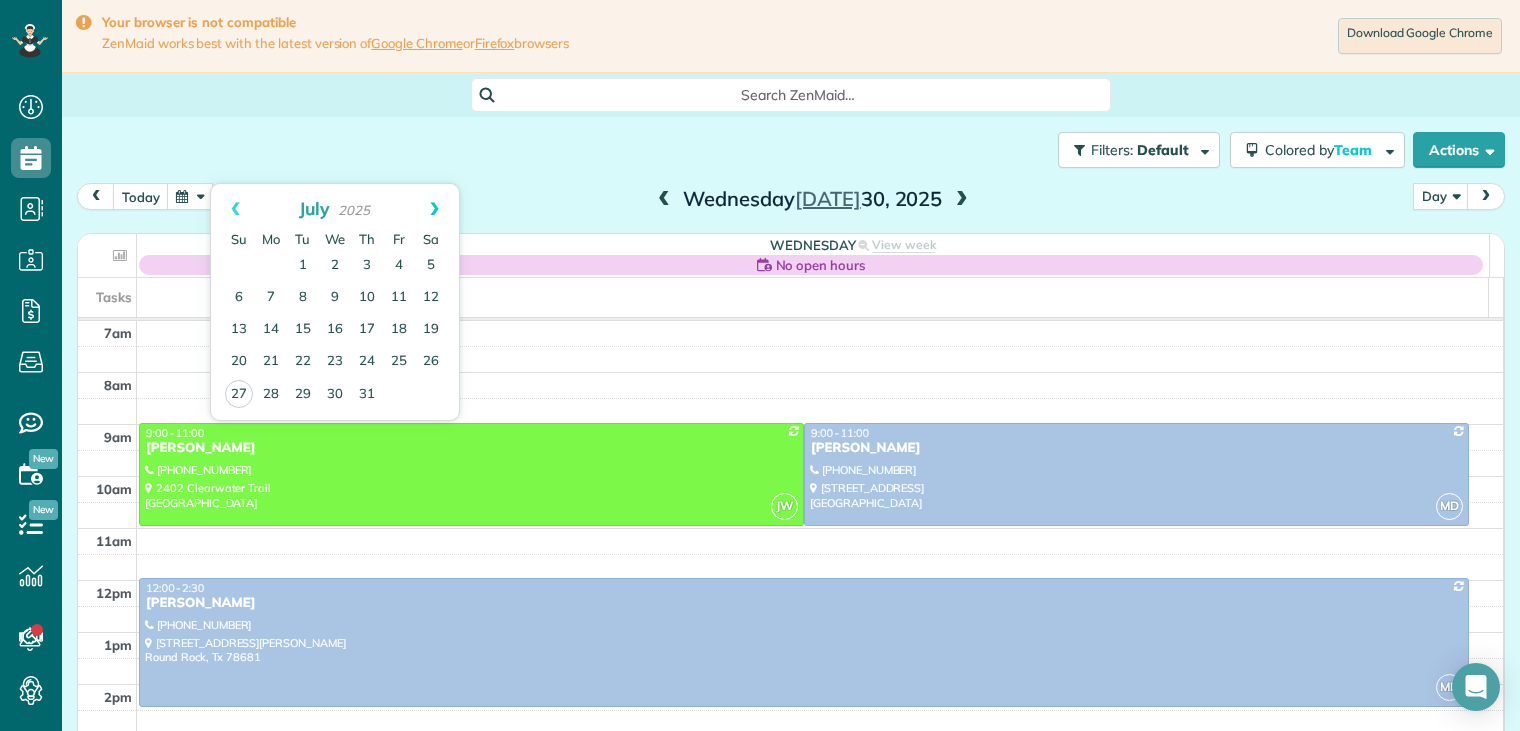 click on "Next" at bounding box center (434, 209) 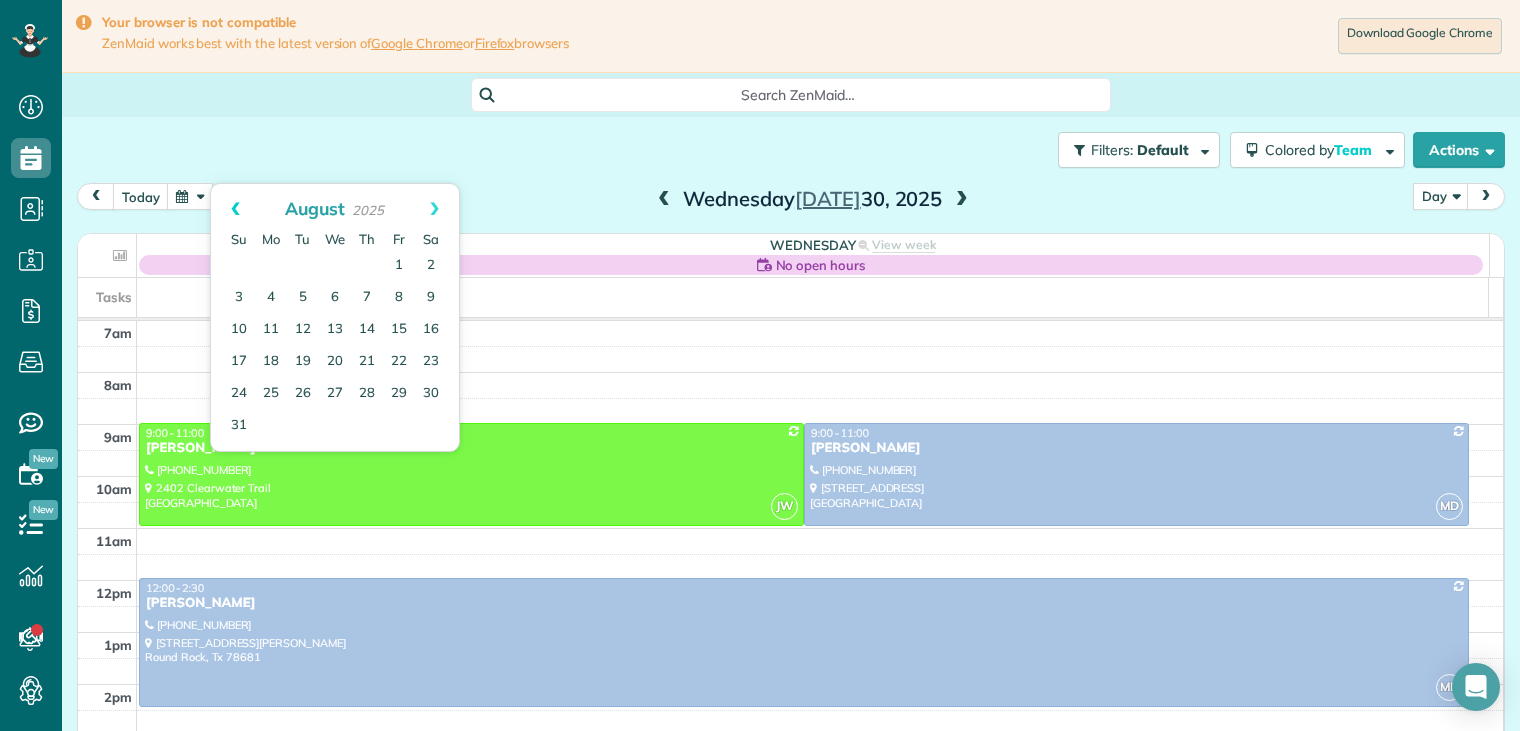 click on "Prev" at bounding box center [235, 209] 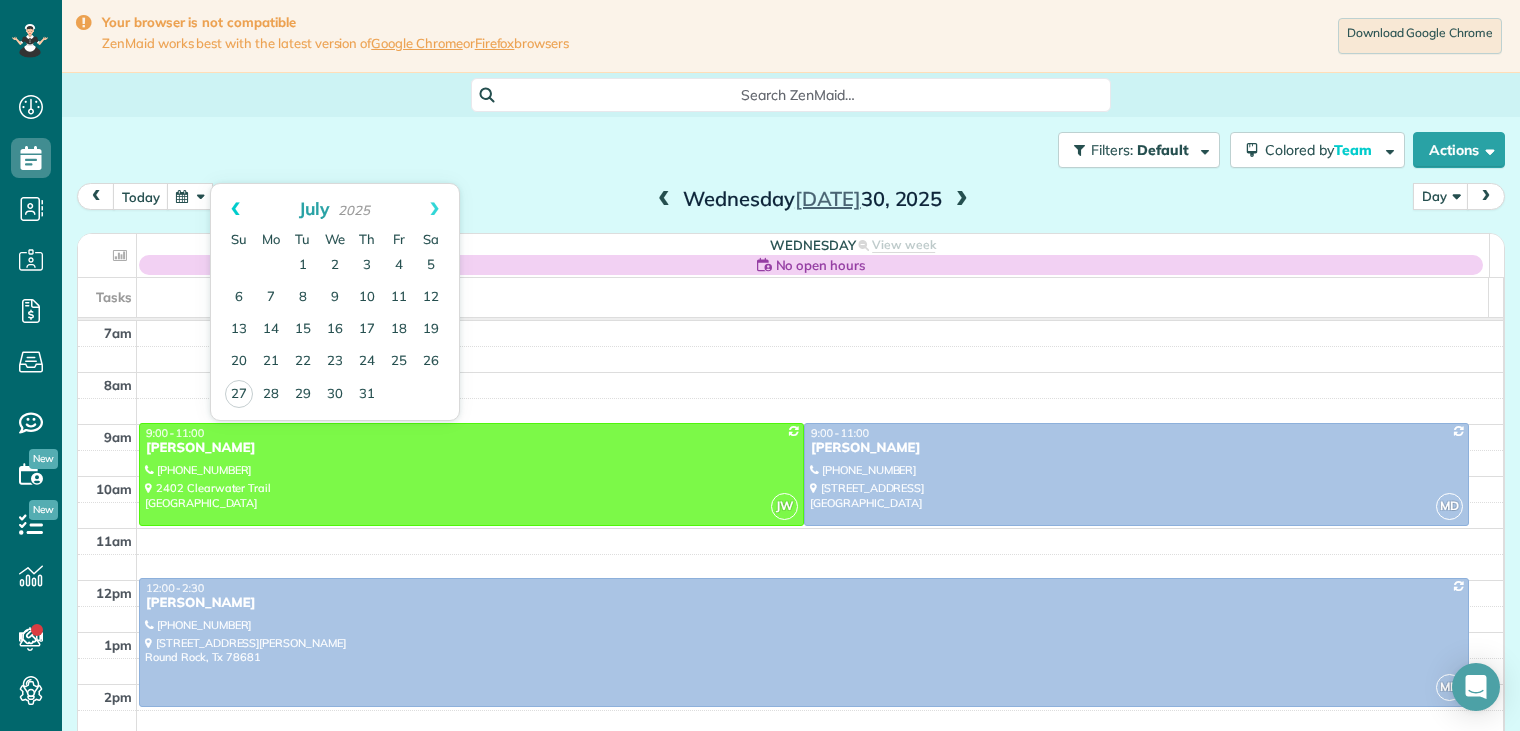click on "Prev" at bounding box center [235, 209] 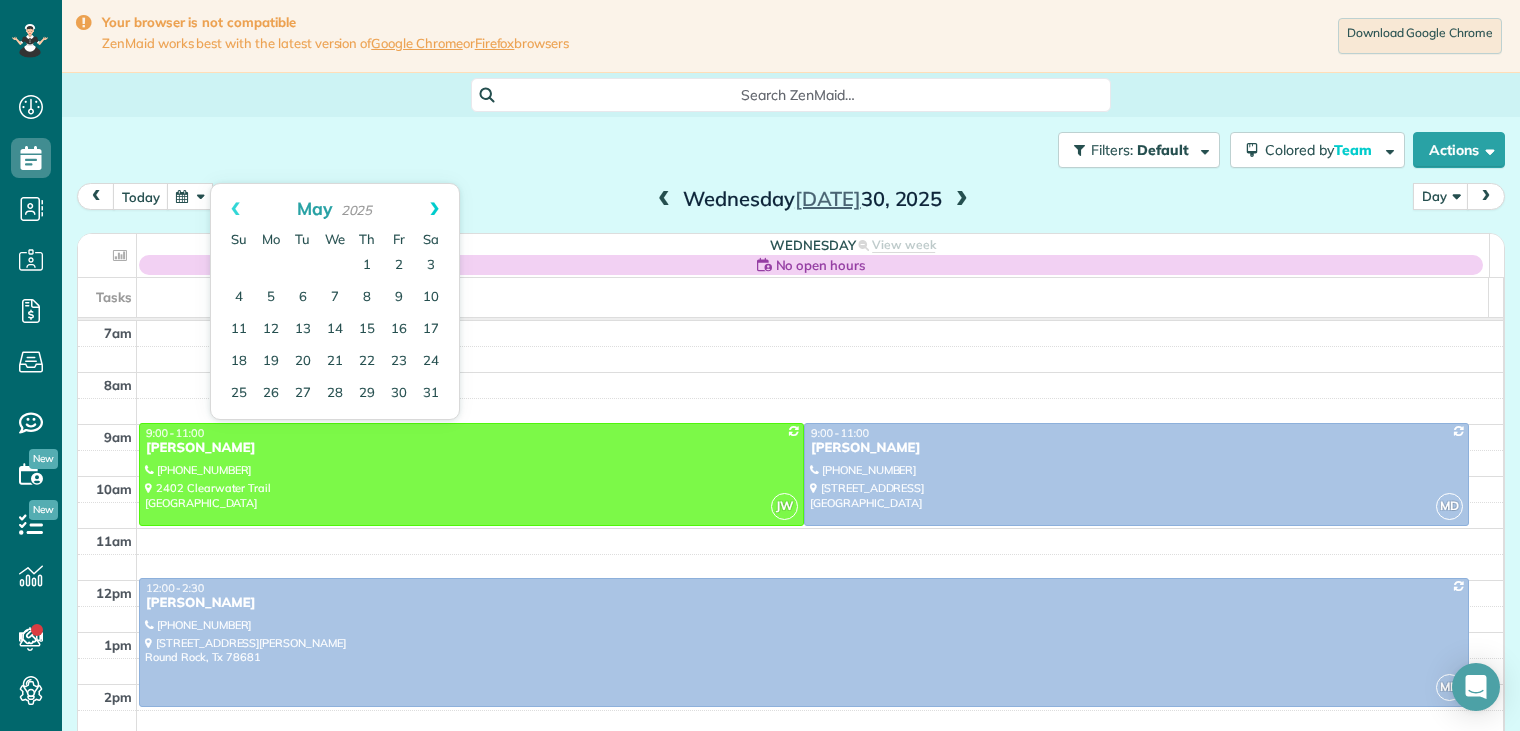click on "Next" at bounding box center [434, 209] 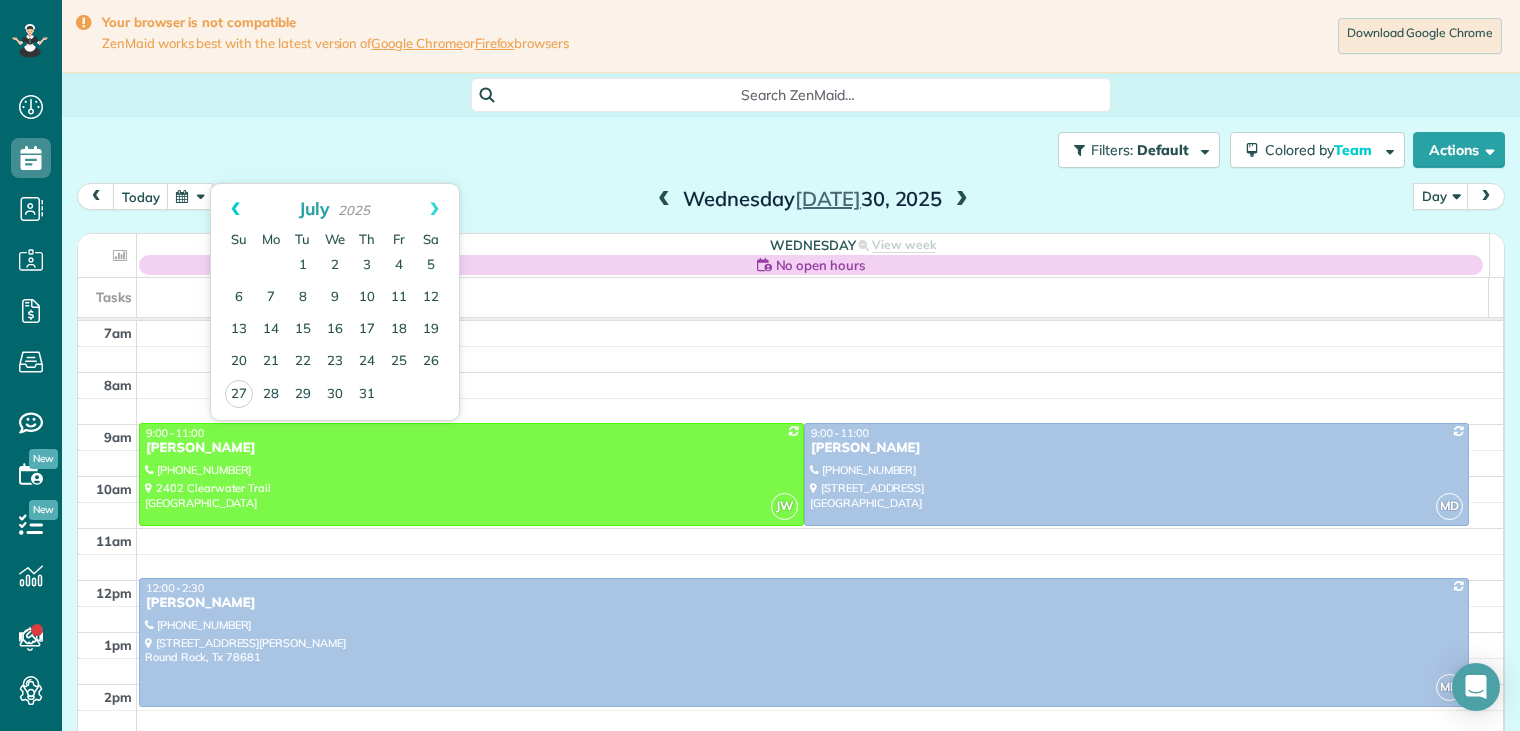 click on "Prev" at bounding box center [235, 209] 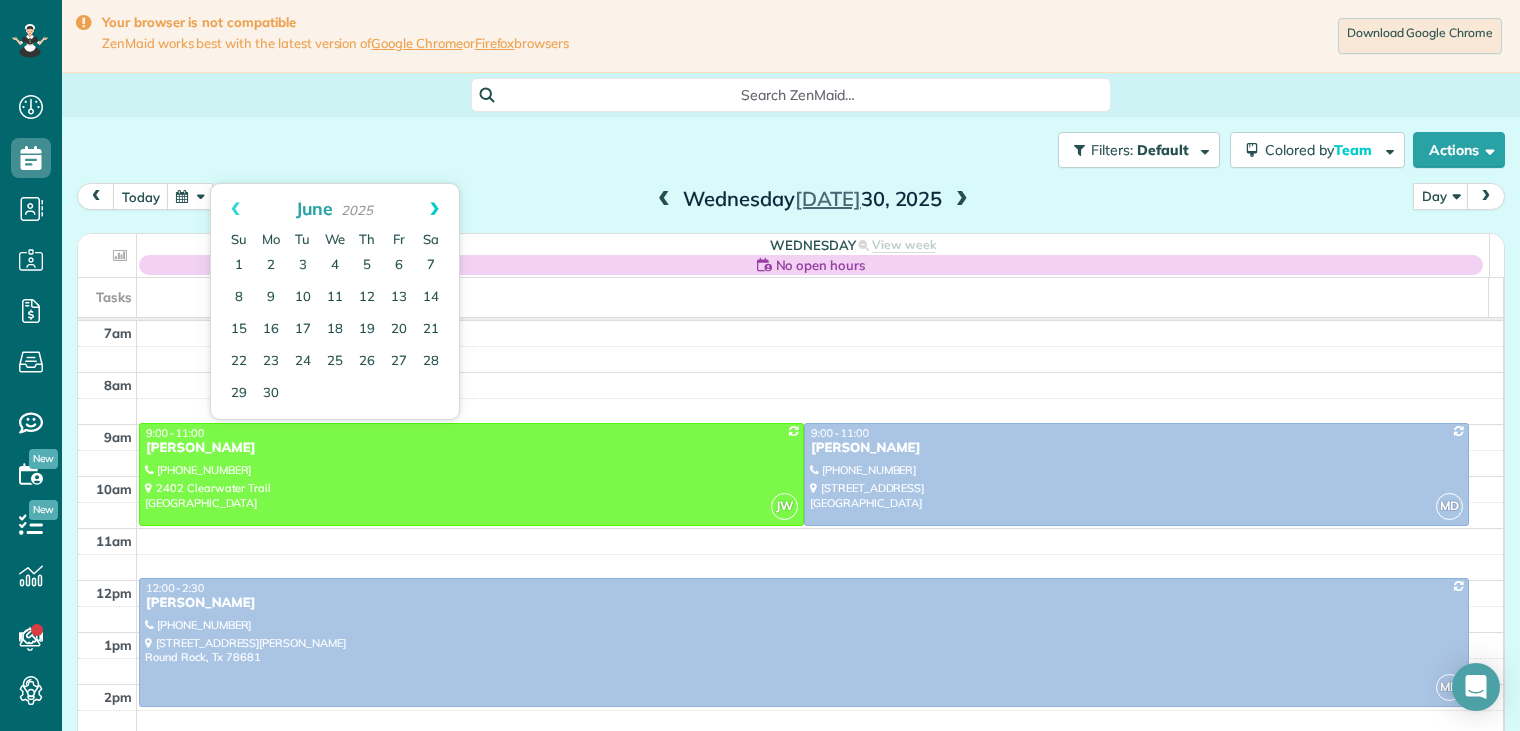 click on "Next" at bounding box center (434, 209) 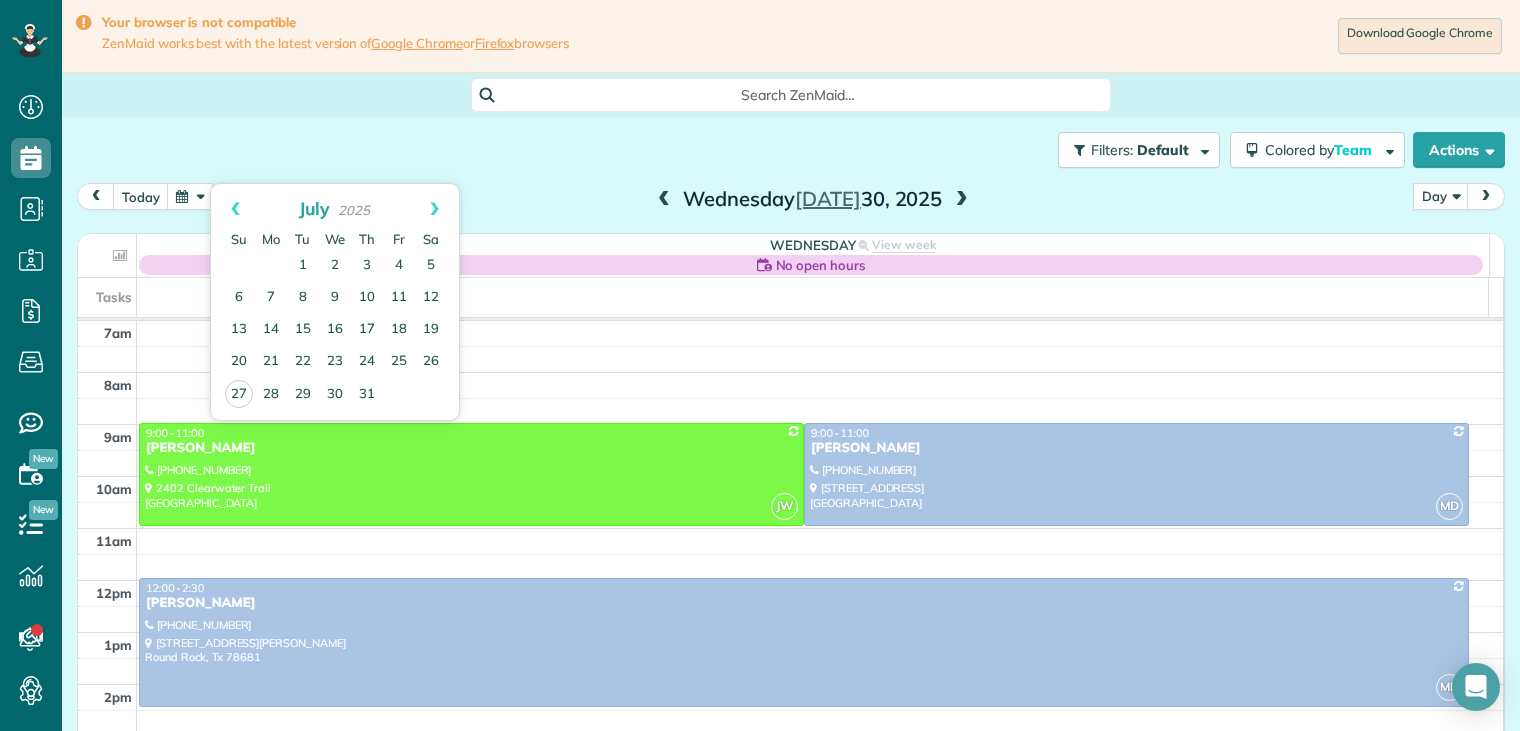 click on "Filters:   Default
|  1 appointment hidden
Colored by  Team
Color by Cleaner
Color by Team
Color by Status
Color by Recurrence
Color by Paid/Unpaid
Filters  Default
Schedule Changes
Actions
Create Appointment
Create Task
Clock In/Out
Send Work Orders
Print Route Sheets
[DATE] Emails/Texts
View Metrics" at bounding box center [791, 150] 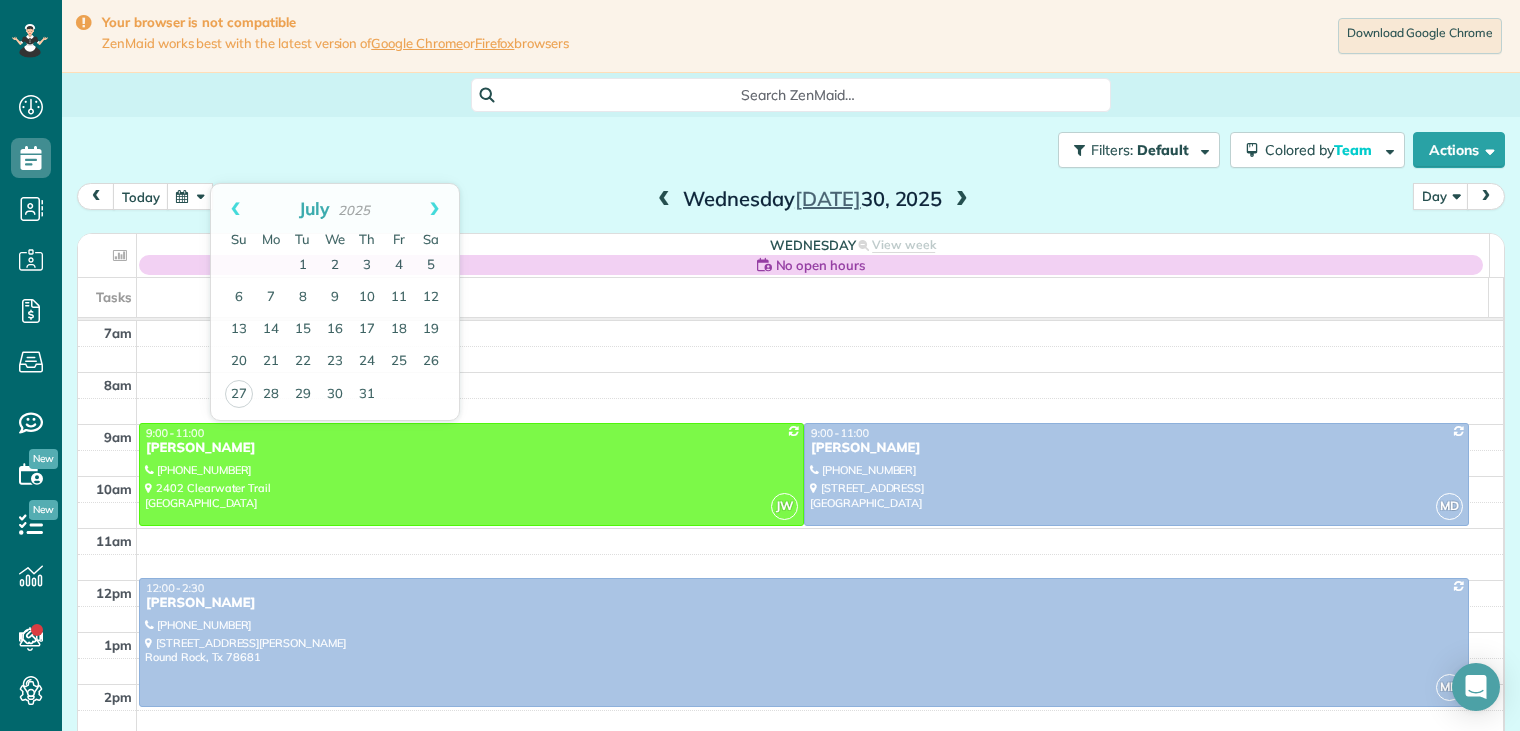 click on "Filters:   Default
|  1 appointment hidden
Colored by  Team
Color by Cleaner
Color by Team
Color by Status
Color by Recurrence
Color by Paid/Unpaid
Filters  Default
Schedule Changes
Actions
Create Appointment
Create Task
Clock In/Out
Send Work Orders
Print Route Sheets
[DATE] Emails/Texts
View Metrics" at bounding box center (791, 150) 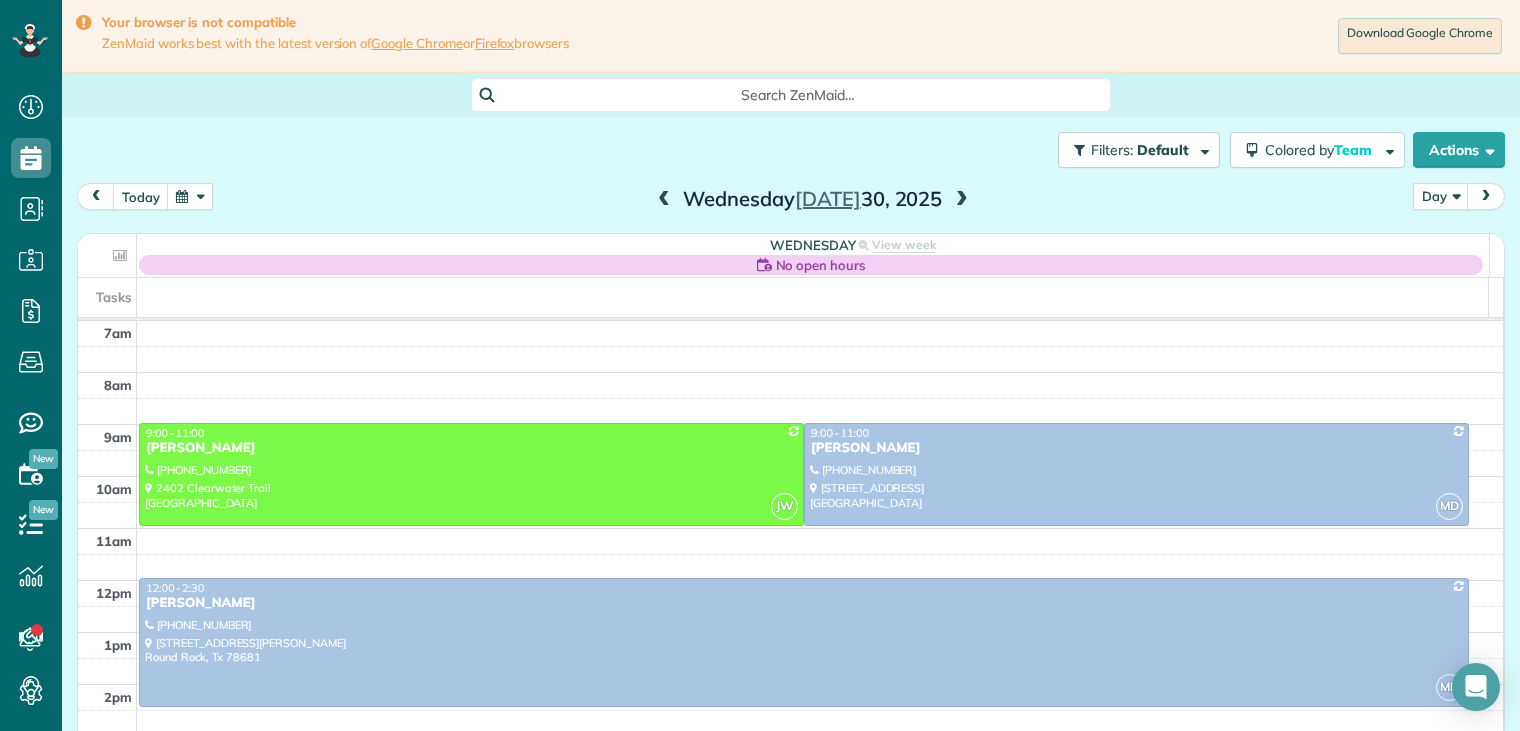 click at bounding box center [962, 200] 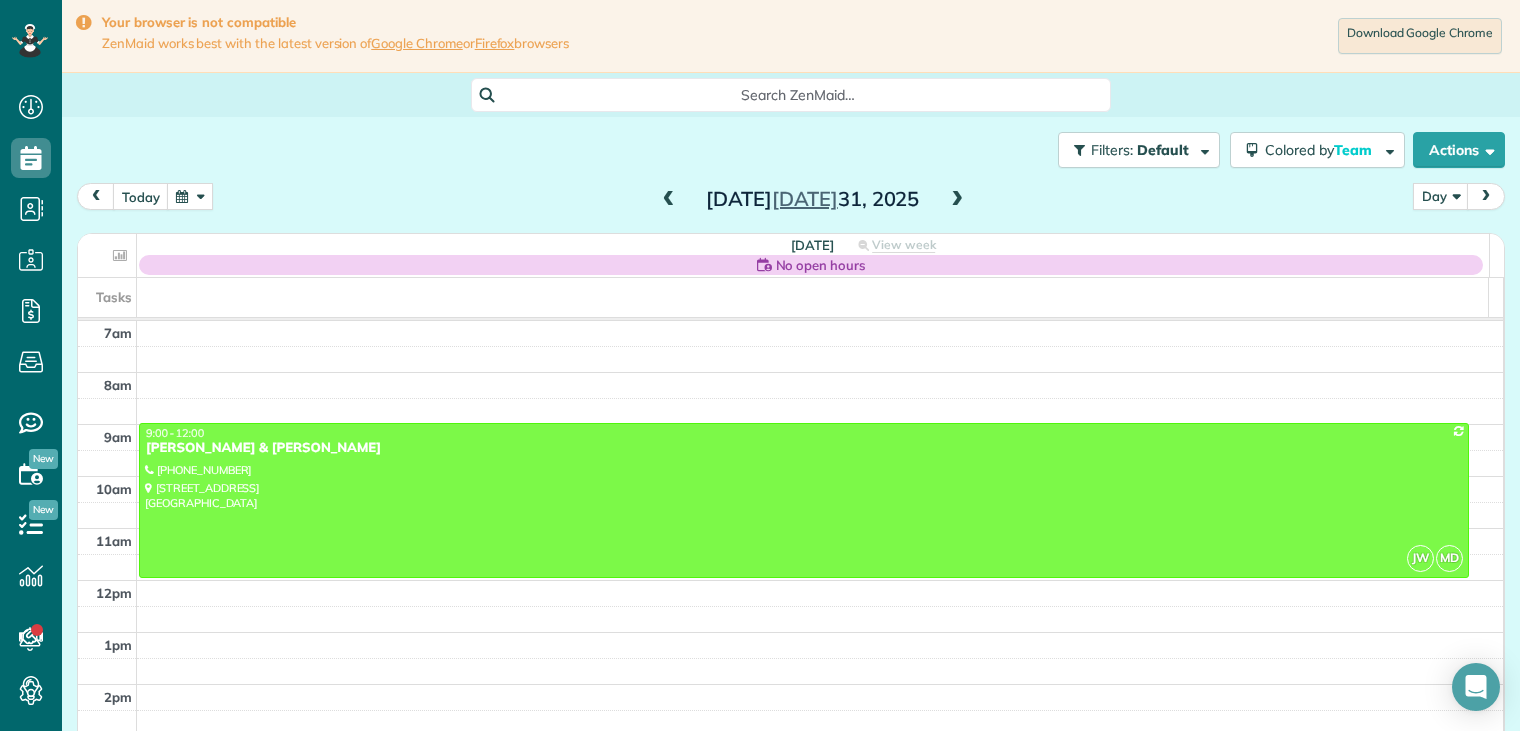 click at bounding box center [957, 200] 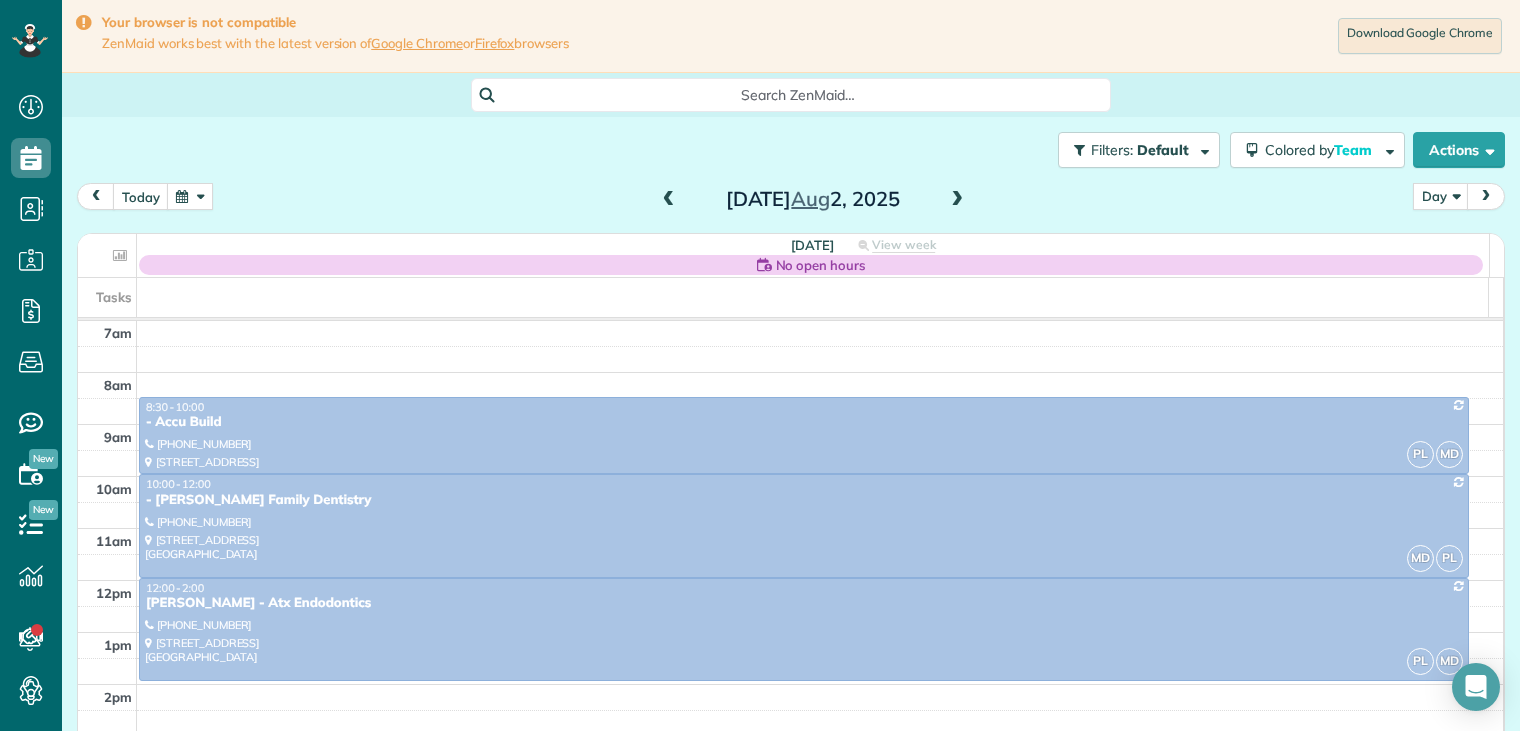 click at bounding box center [957, 200] 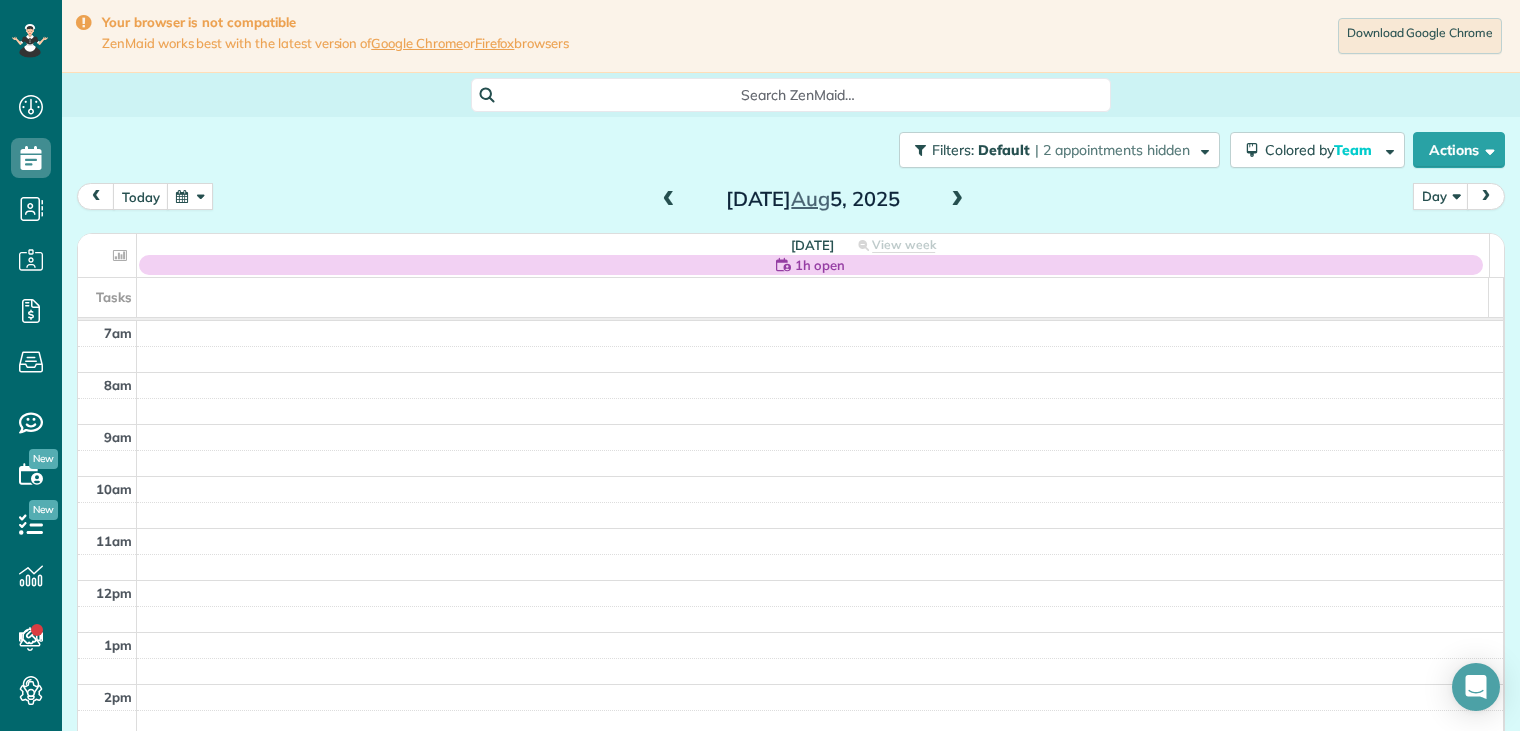 click at bounding box center (957, 200) 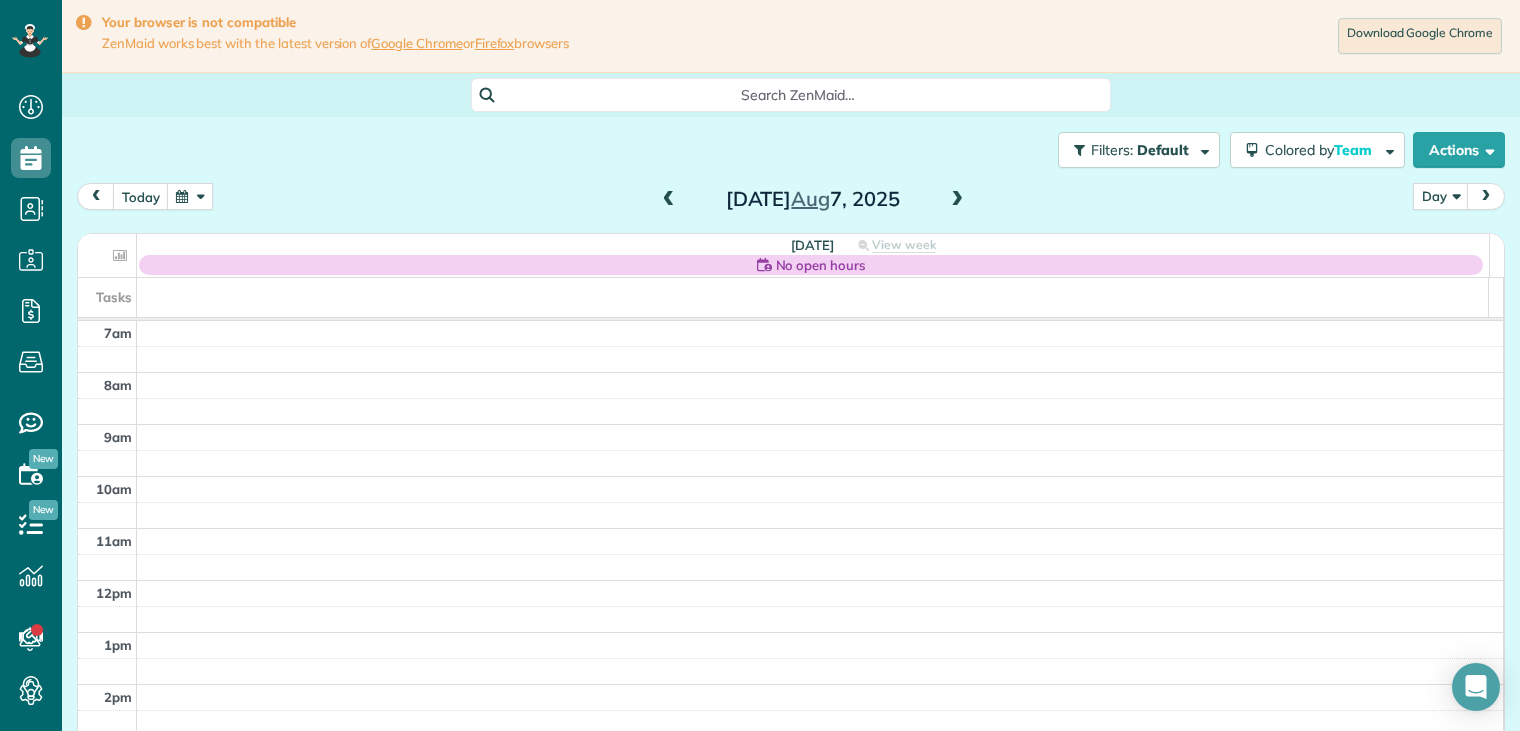 click at bounding box center (669, 200) 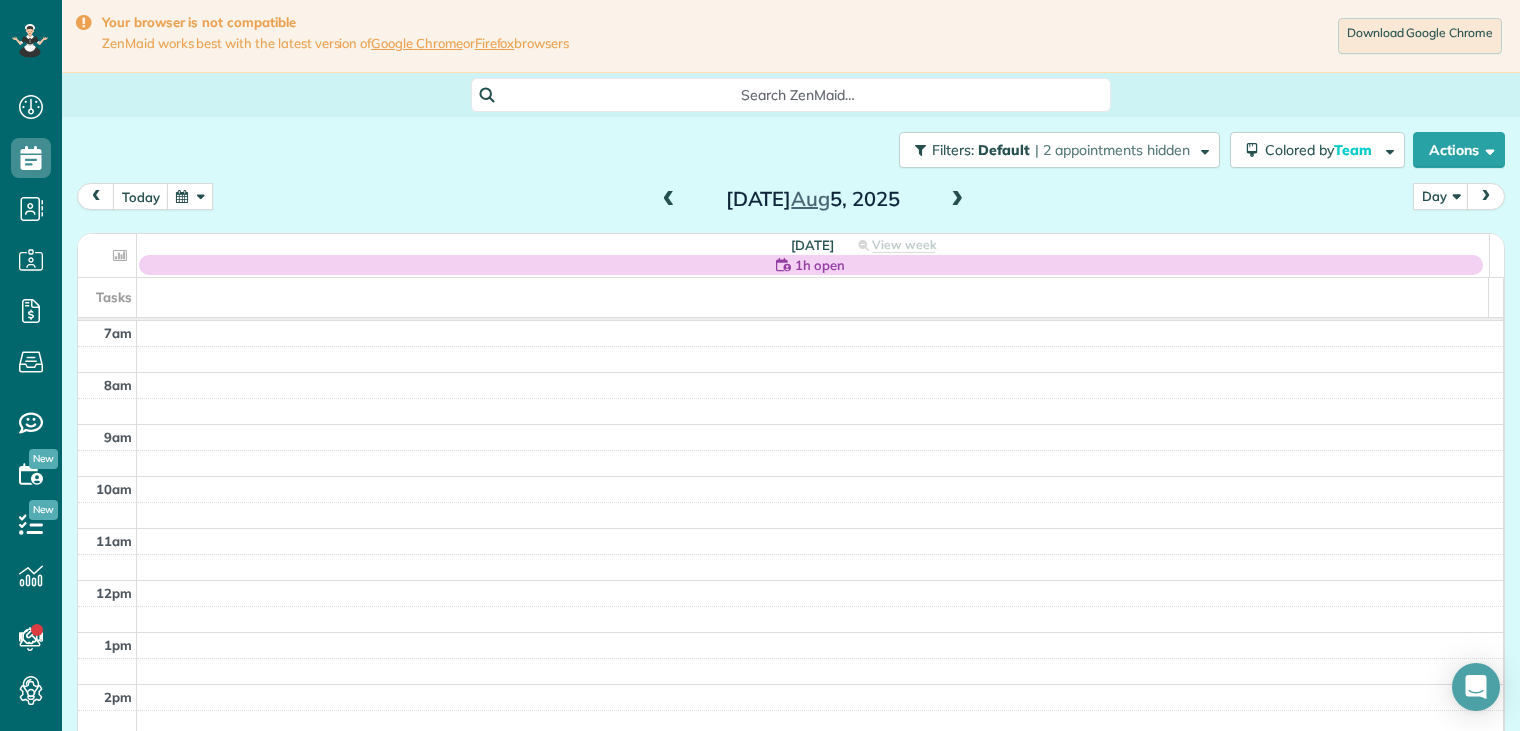 click at bounding box center (957, 200) 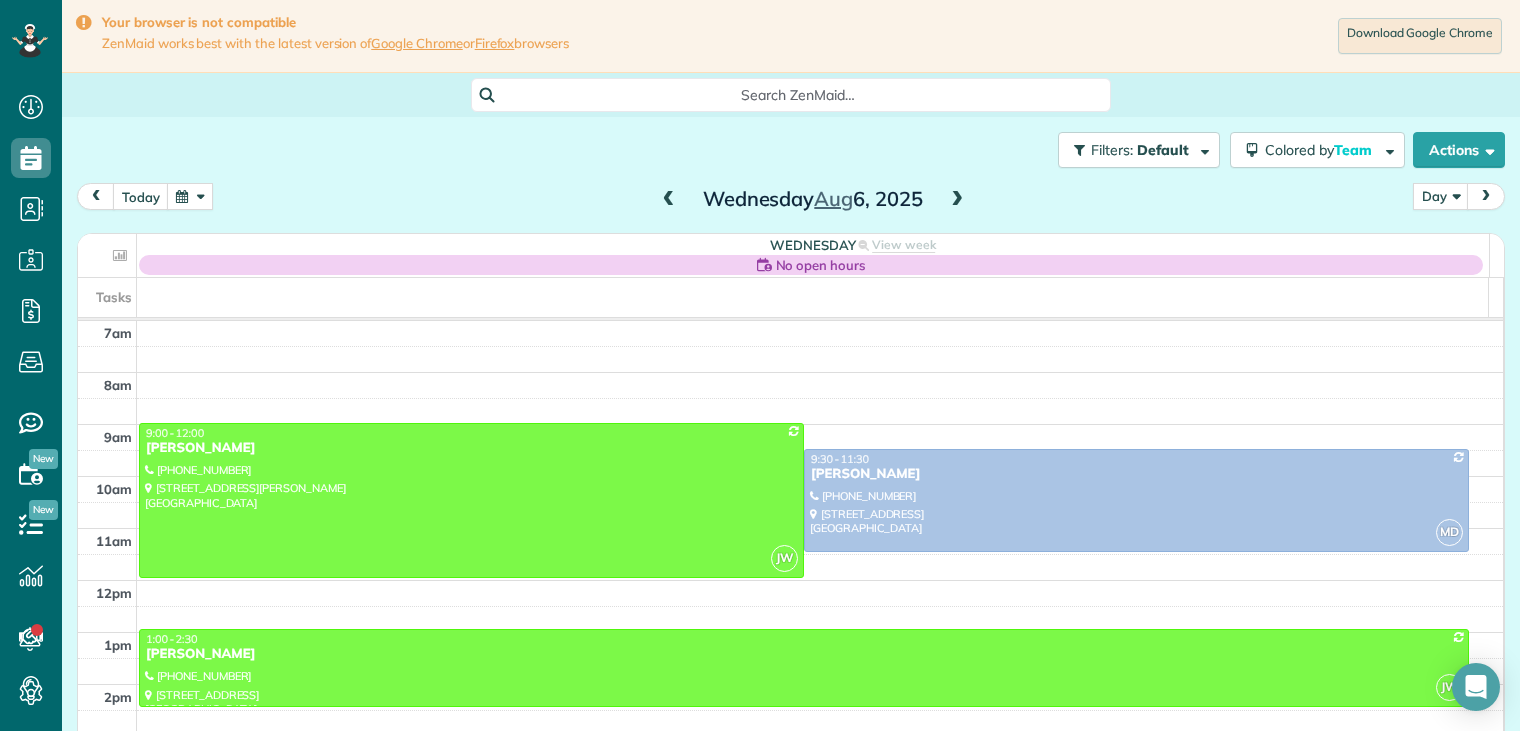 click at bounding box center (669, 200) 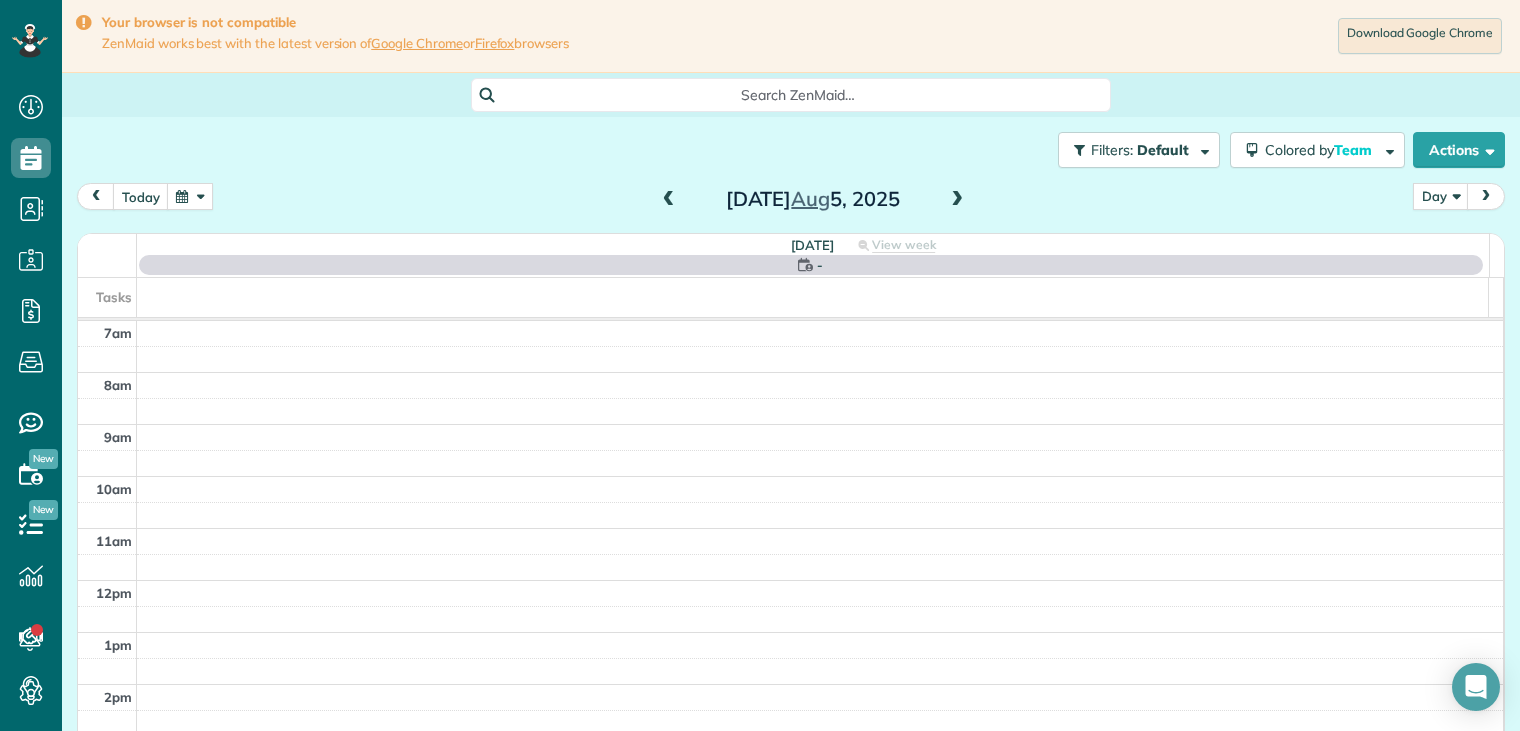 click at bounding box center (669, 200) 